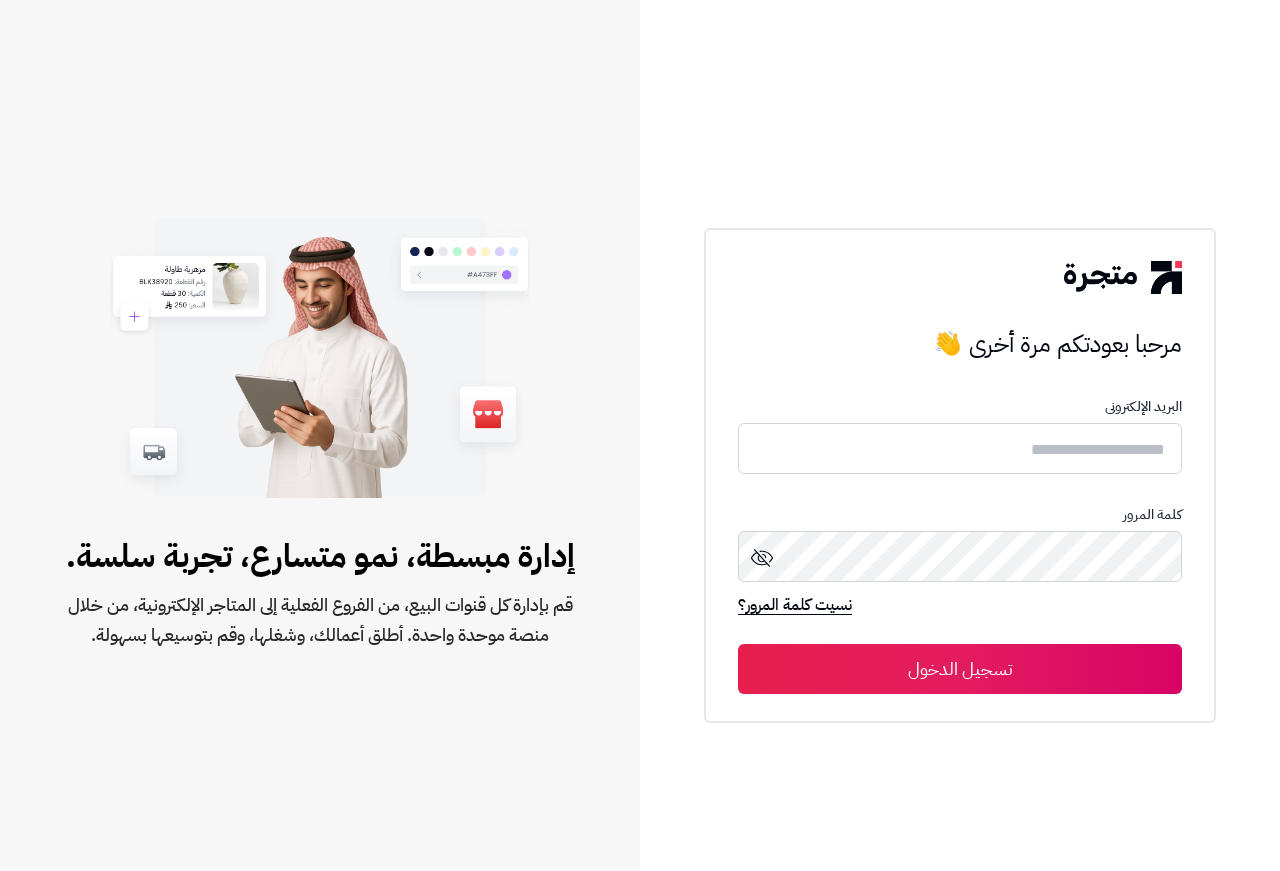 scroll, scrollTop: 0, scrollLeft: 0, axis: both 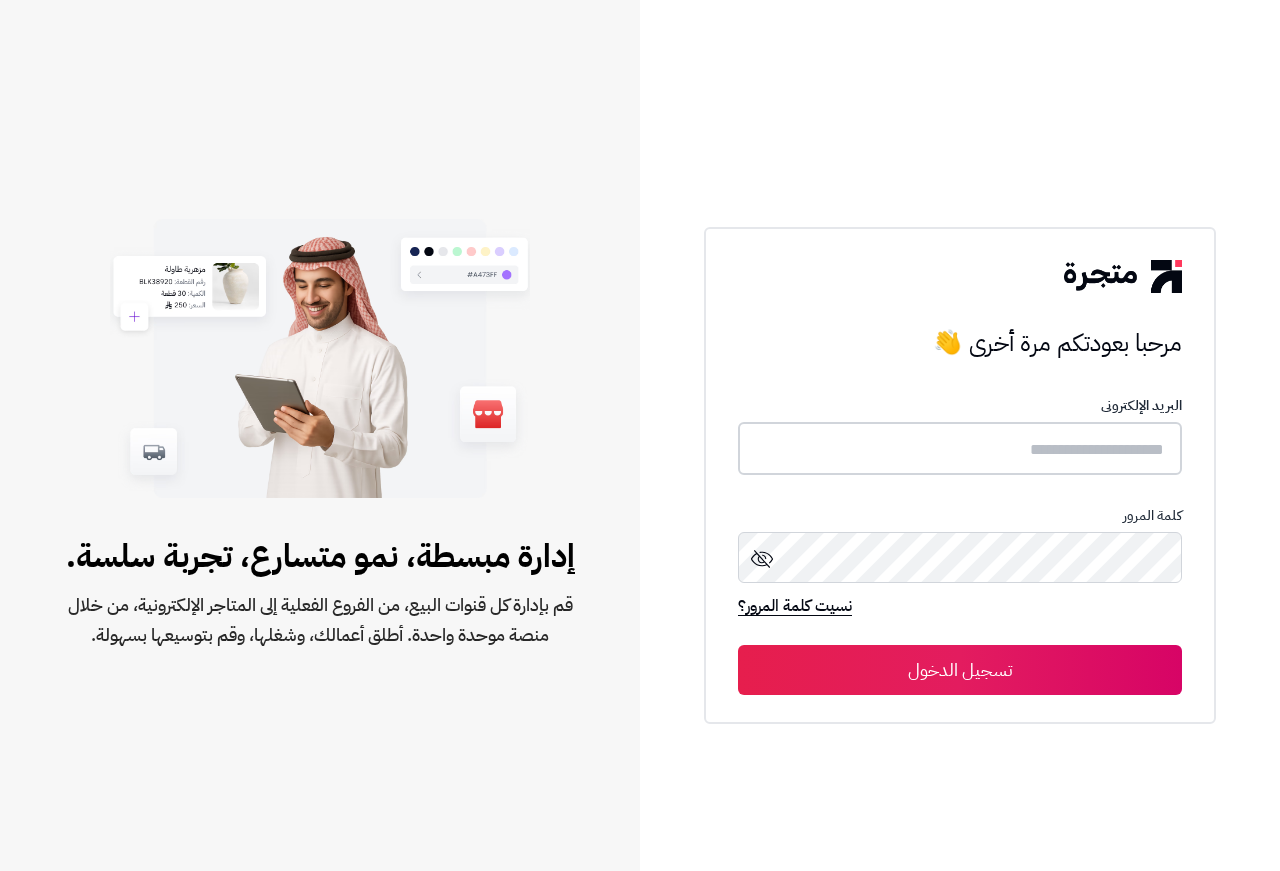 type on "**********" 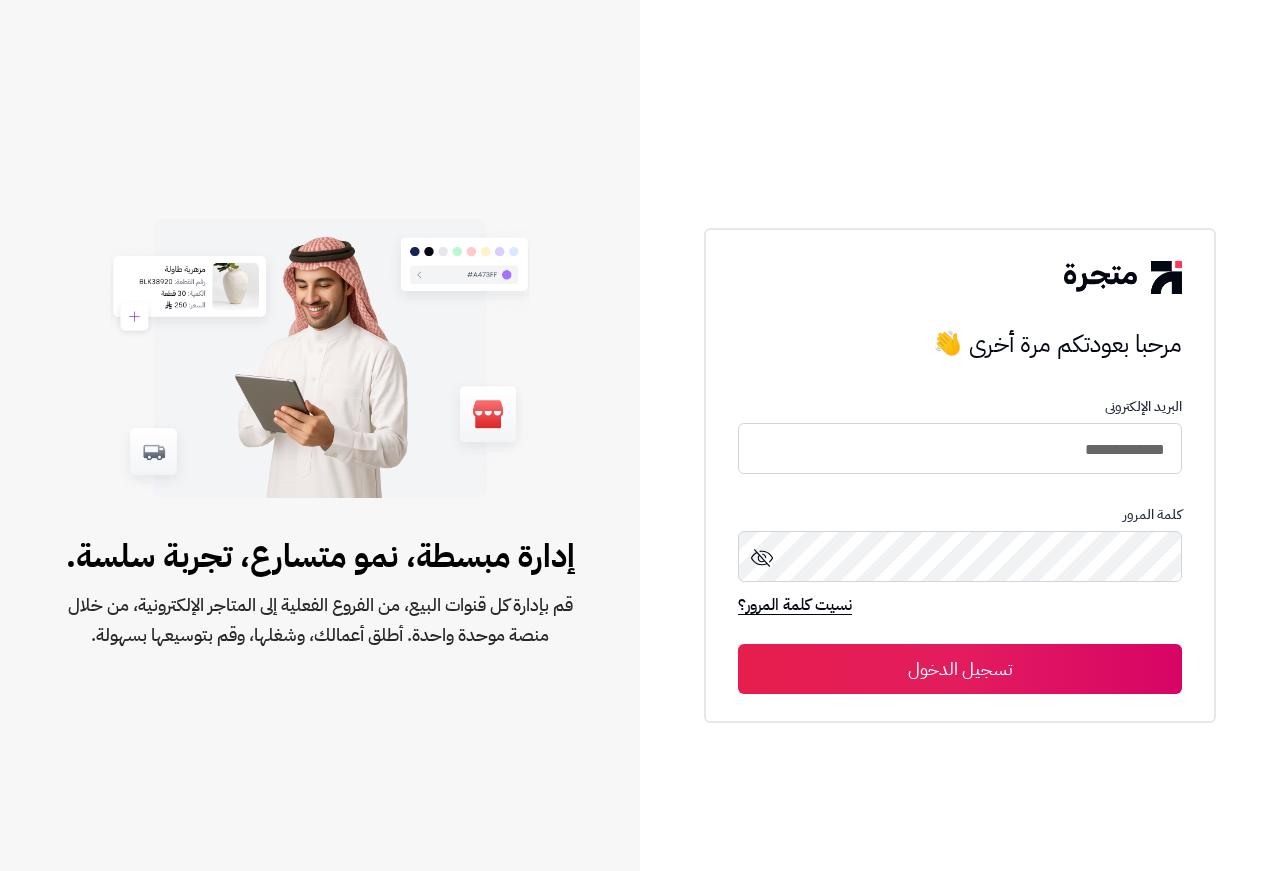 click on "تسجيل الدخول" at bounding box center (960, 669) 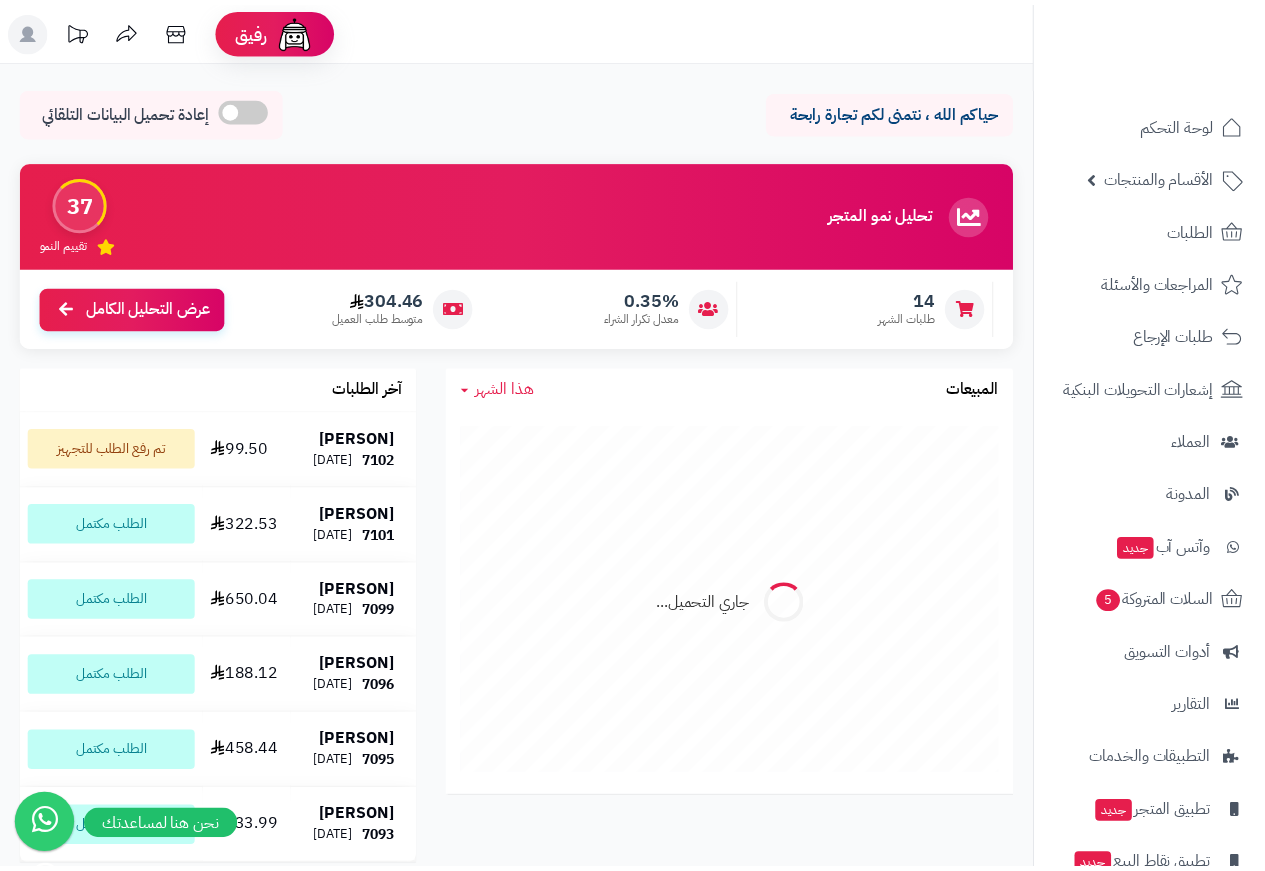 scroll, scrollTop: 0, scrollLeft: 0, axis: both 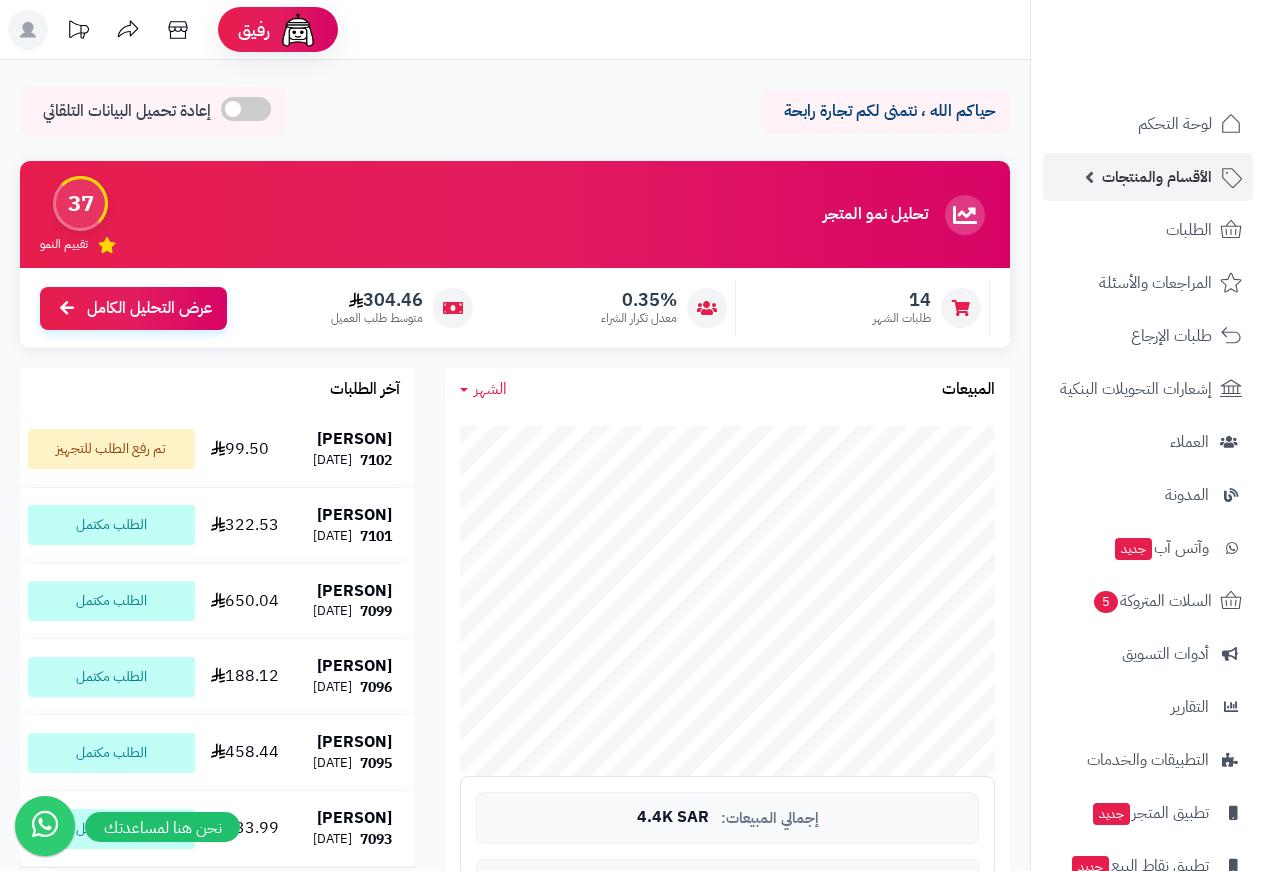 click on "الأقسام والمنتجات" at bounding box center (1157, 177) 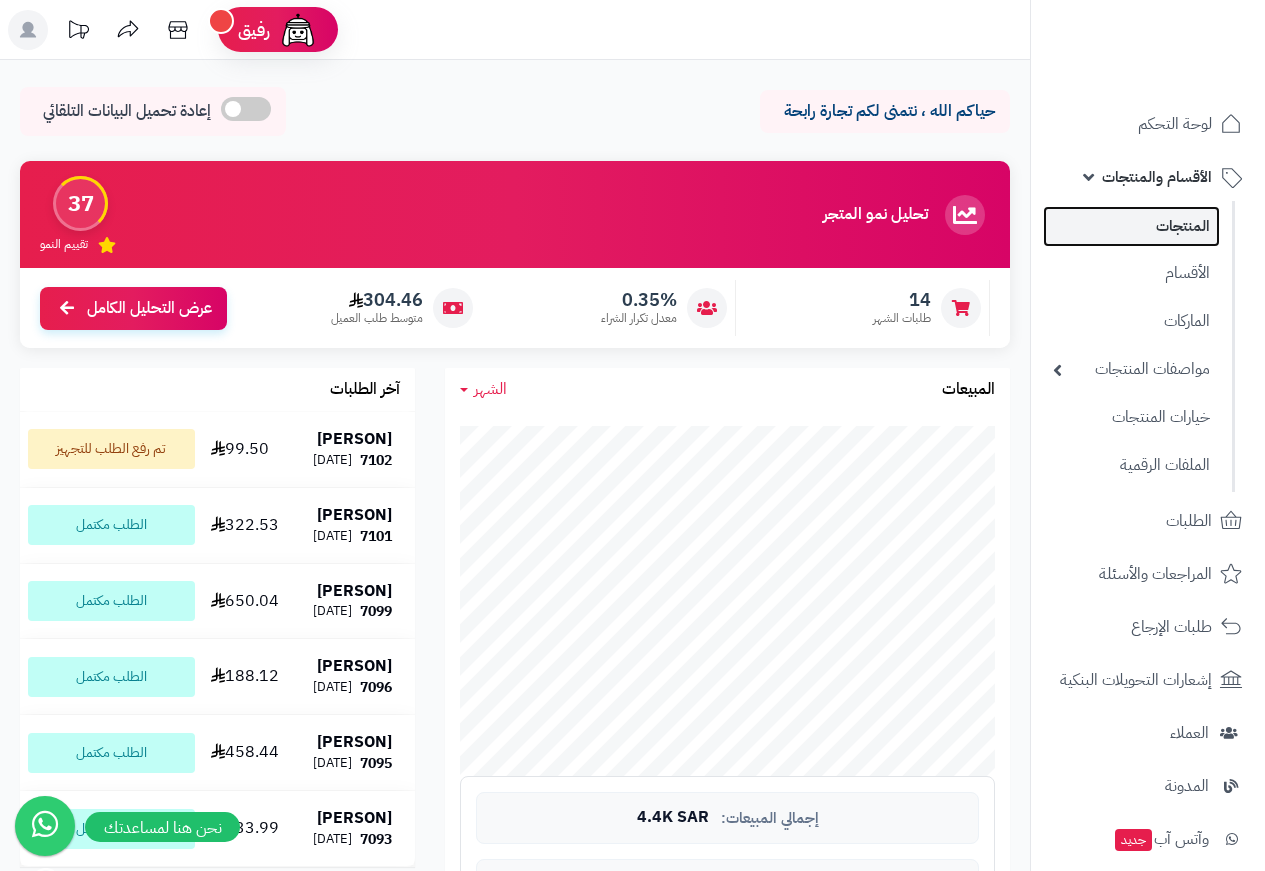 click on "المنتجات" at bounding box center (1131, 226) 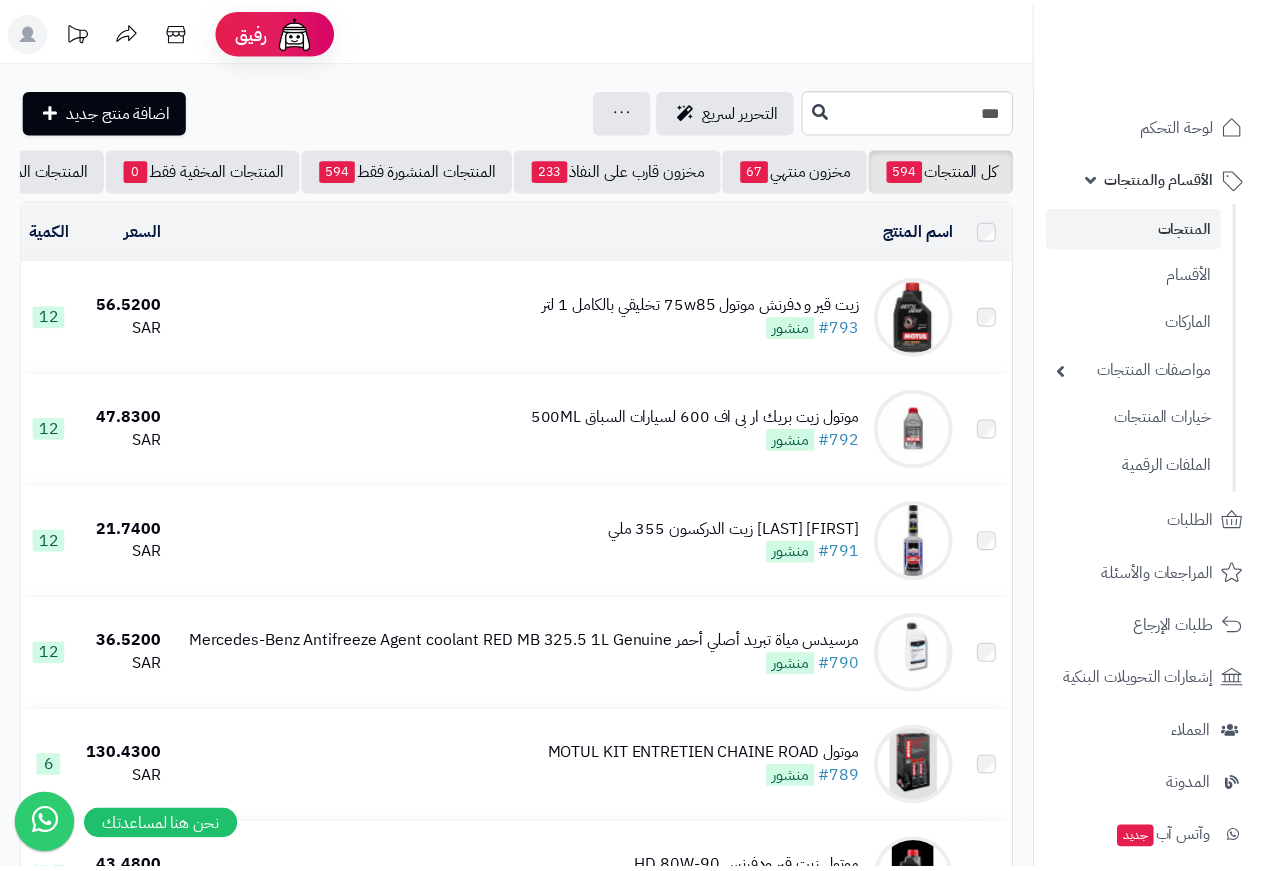 scroll, scrollTop: 0, scrollLeft: 0, axis: both 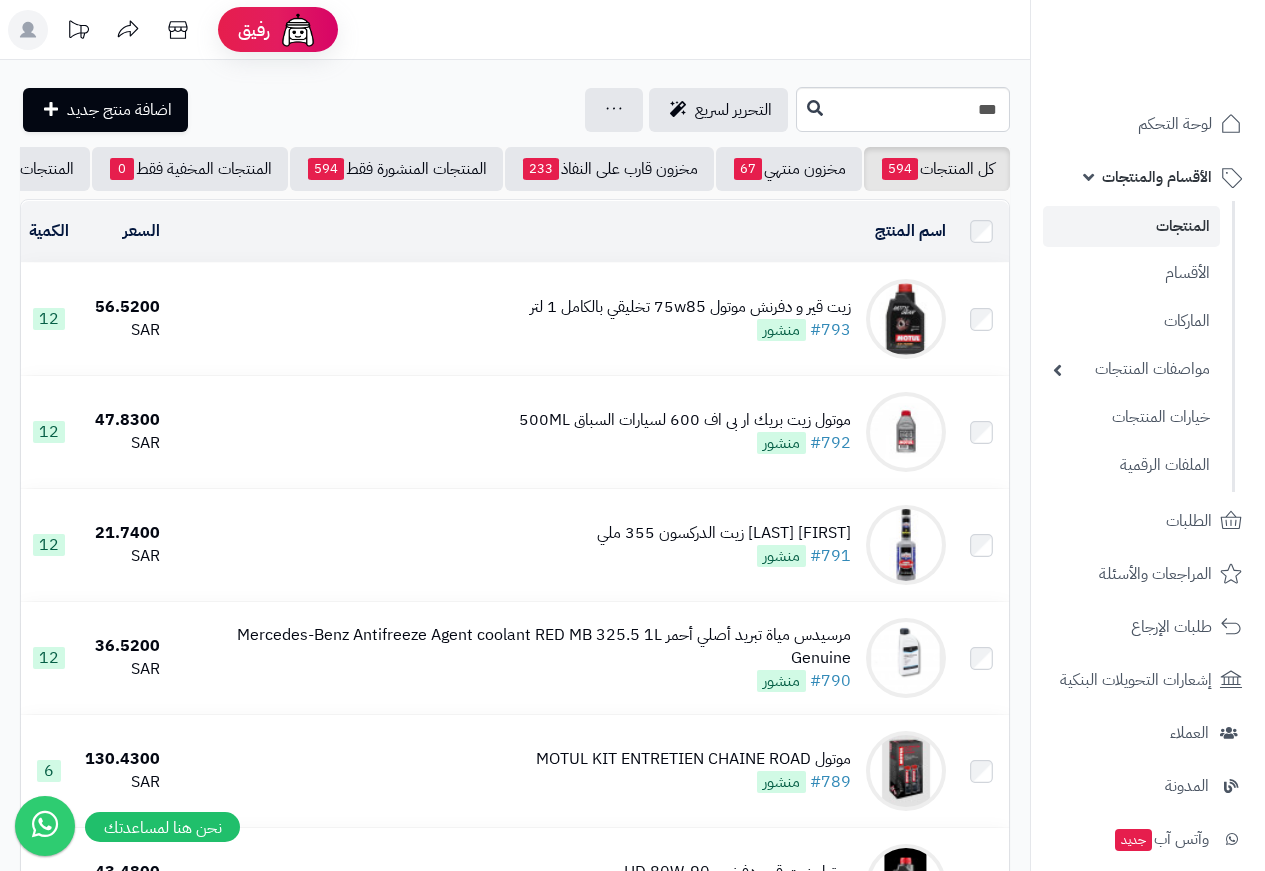 type on "***" 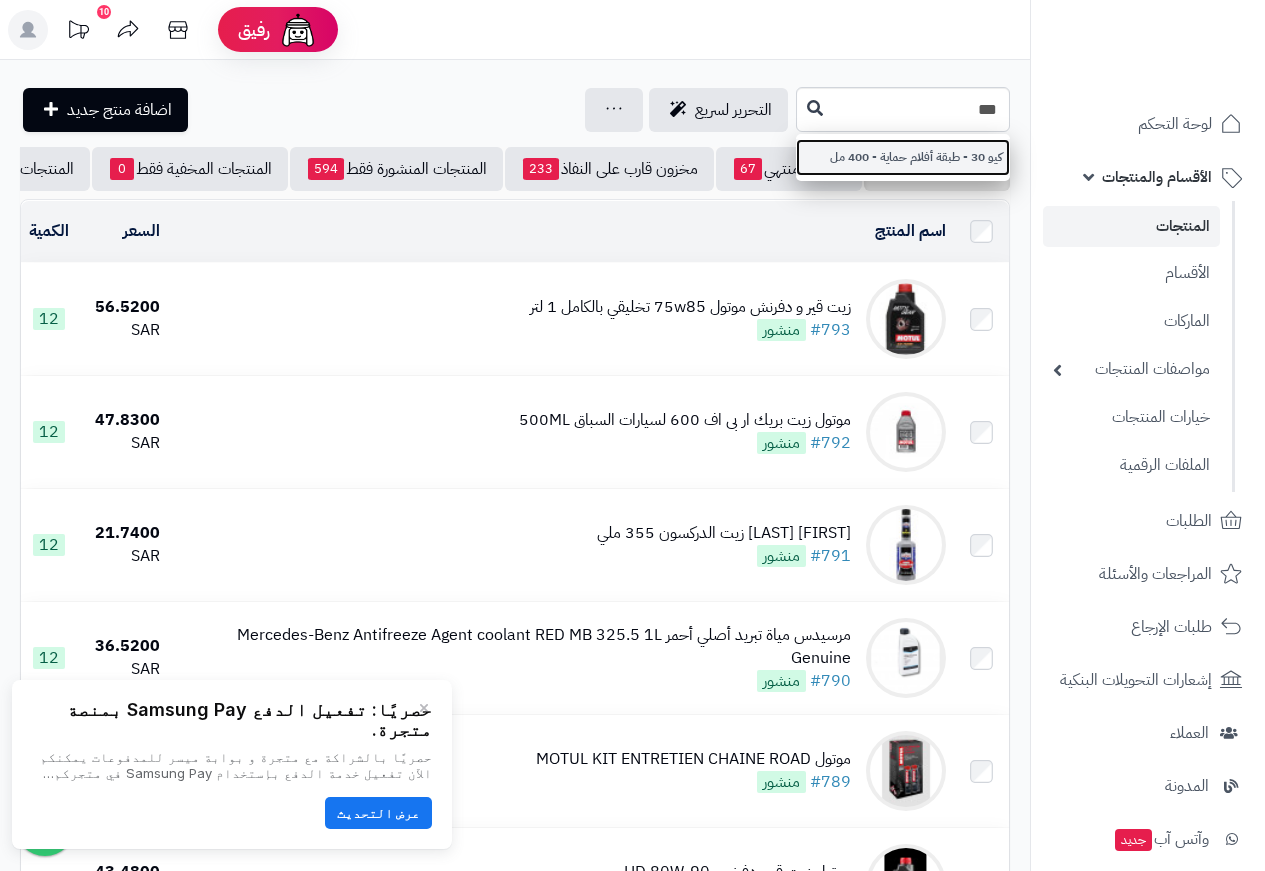 click on "كيو 30 - طبقة أفلام حماية - 400 مل" at bounding box center [903, 157] 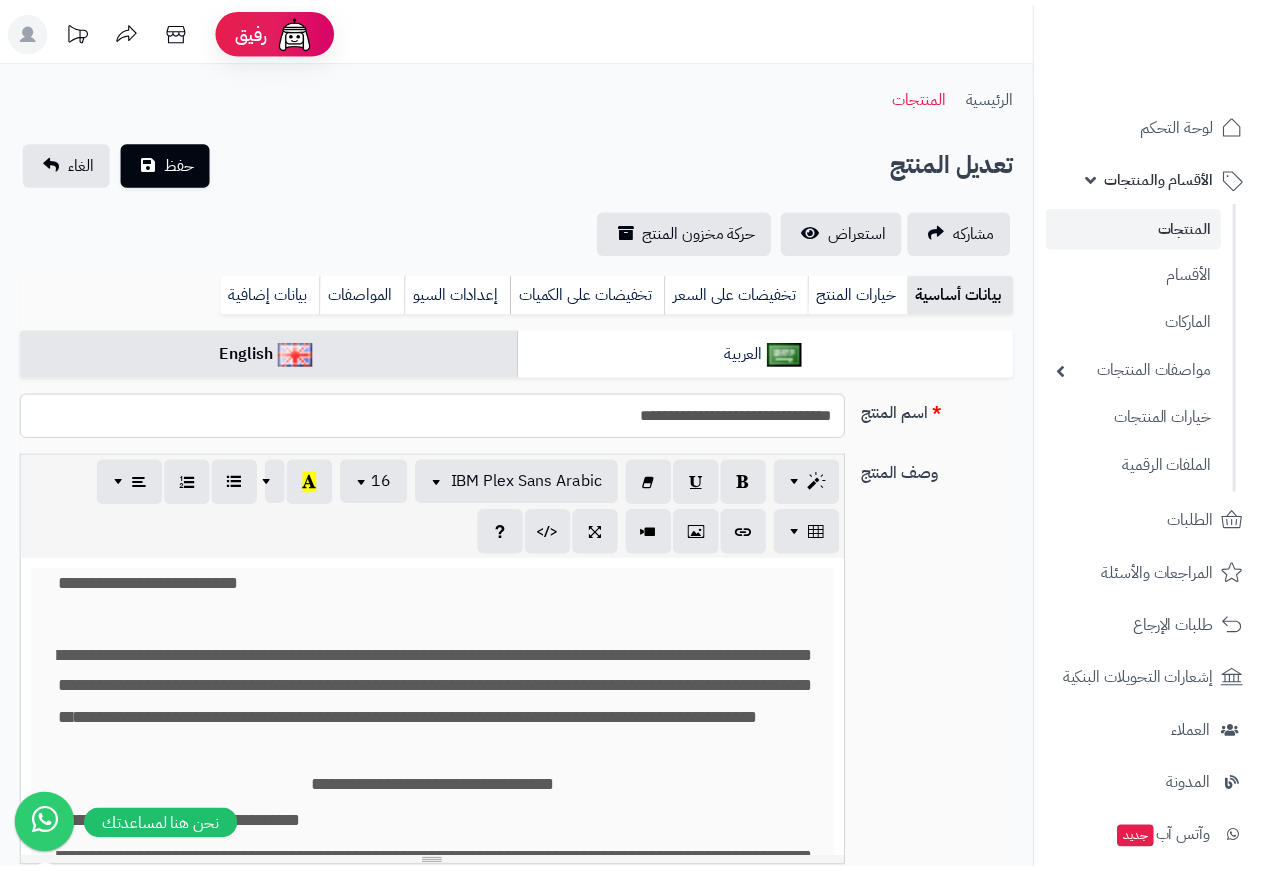 scroll, scrollTop: 0, scrollLeft: 0, axis: both 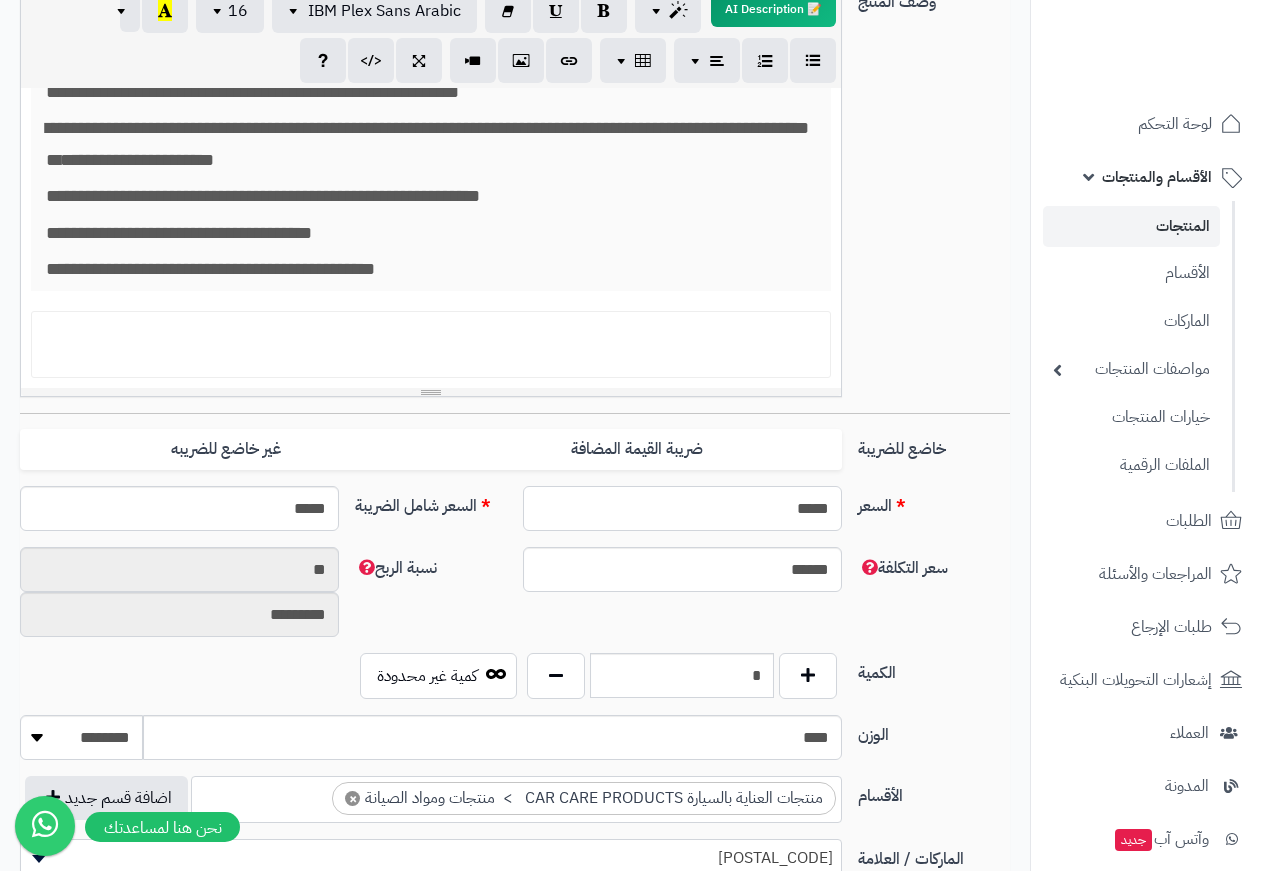 click on "*****" at bounding box center [682, 508] 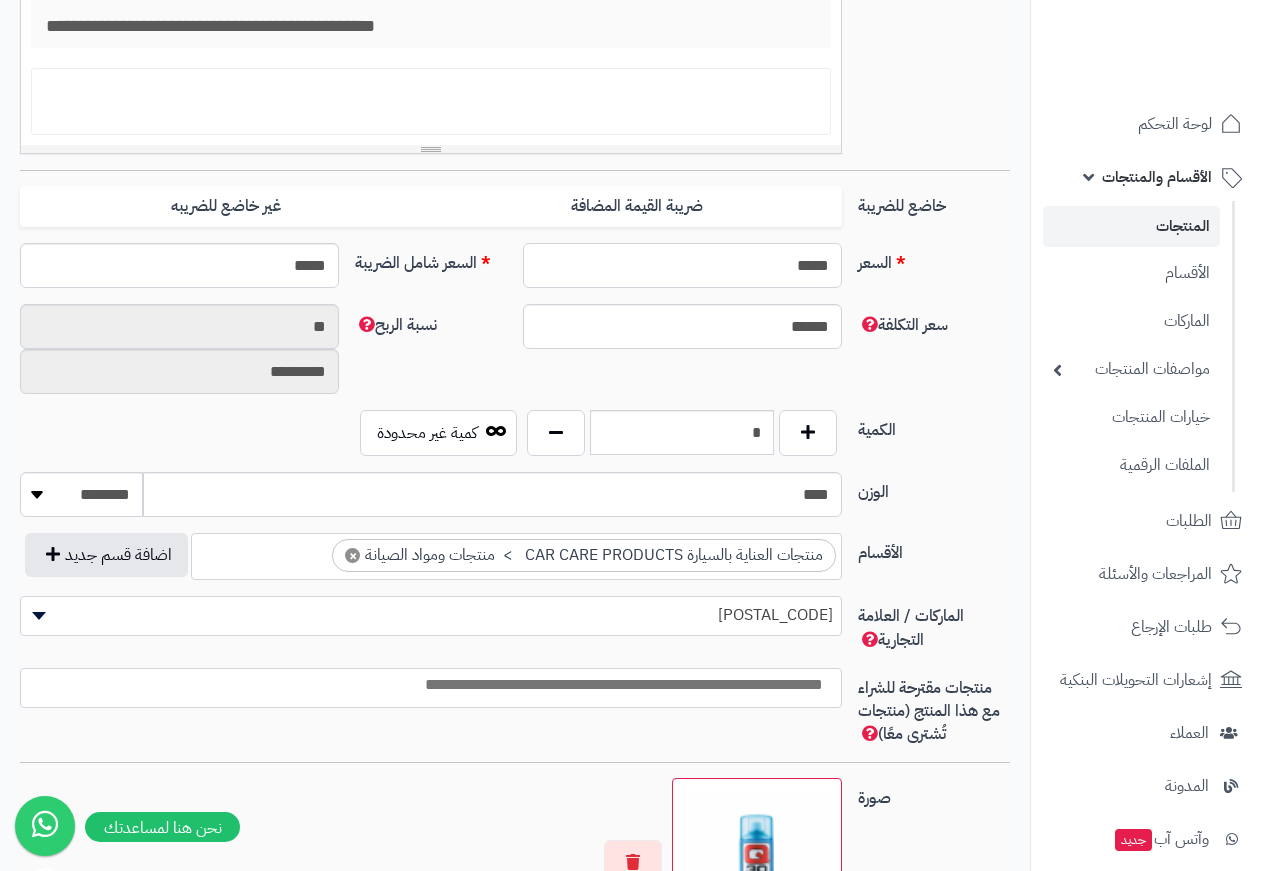 scroll, scrollTop: 800, scrollLeft: 0, axis: vertical 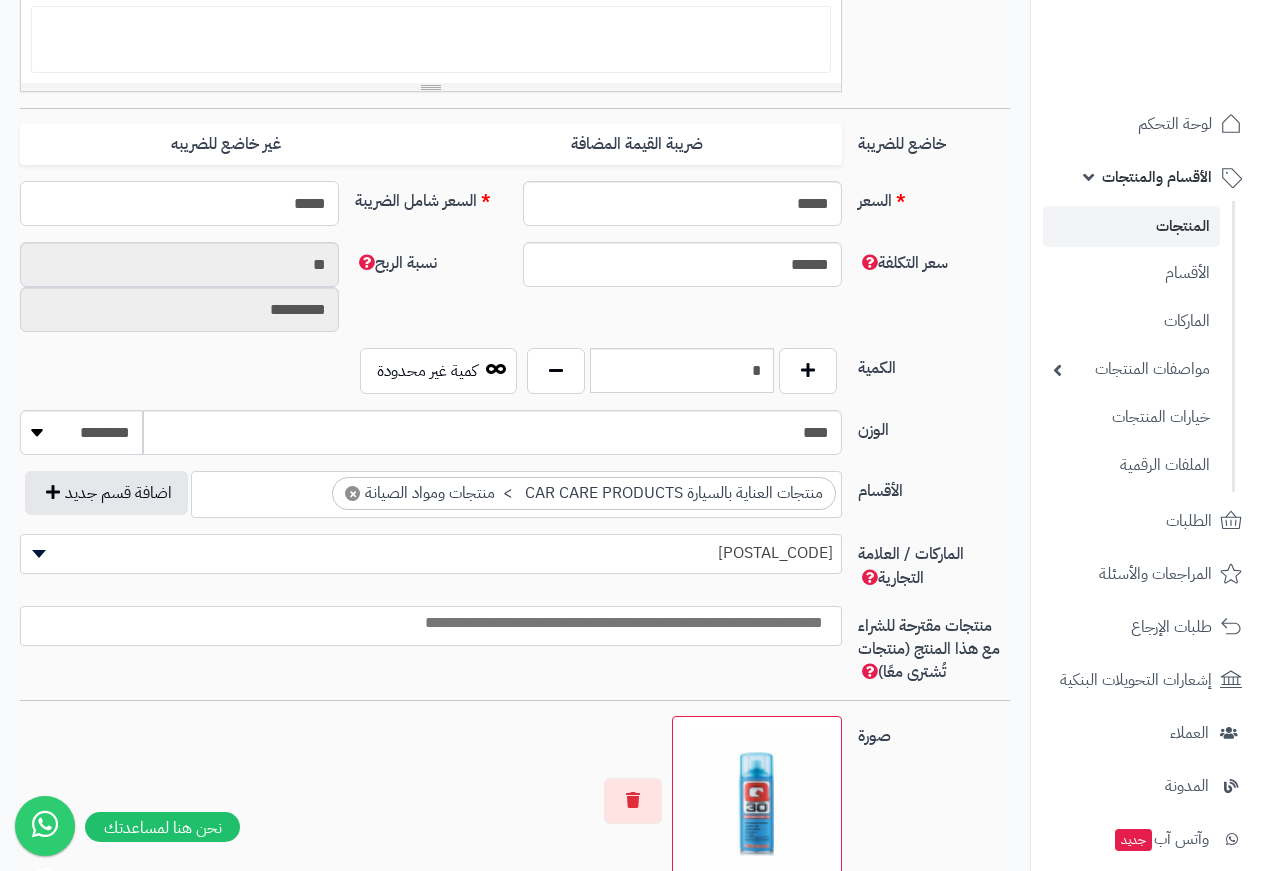 click on "*****" at bounding box center [179, 203] 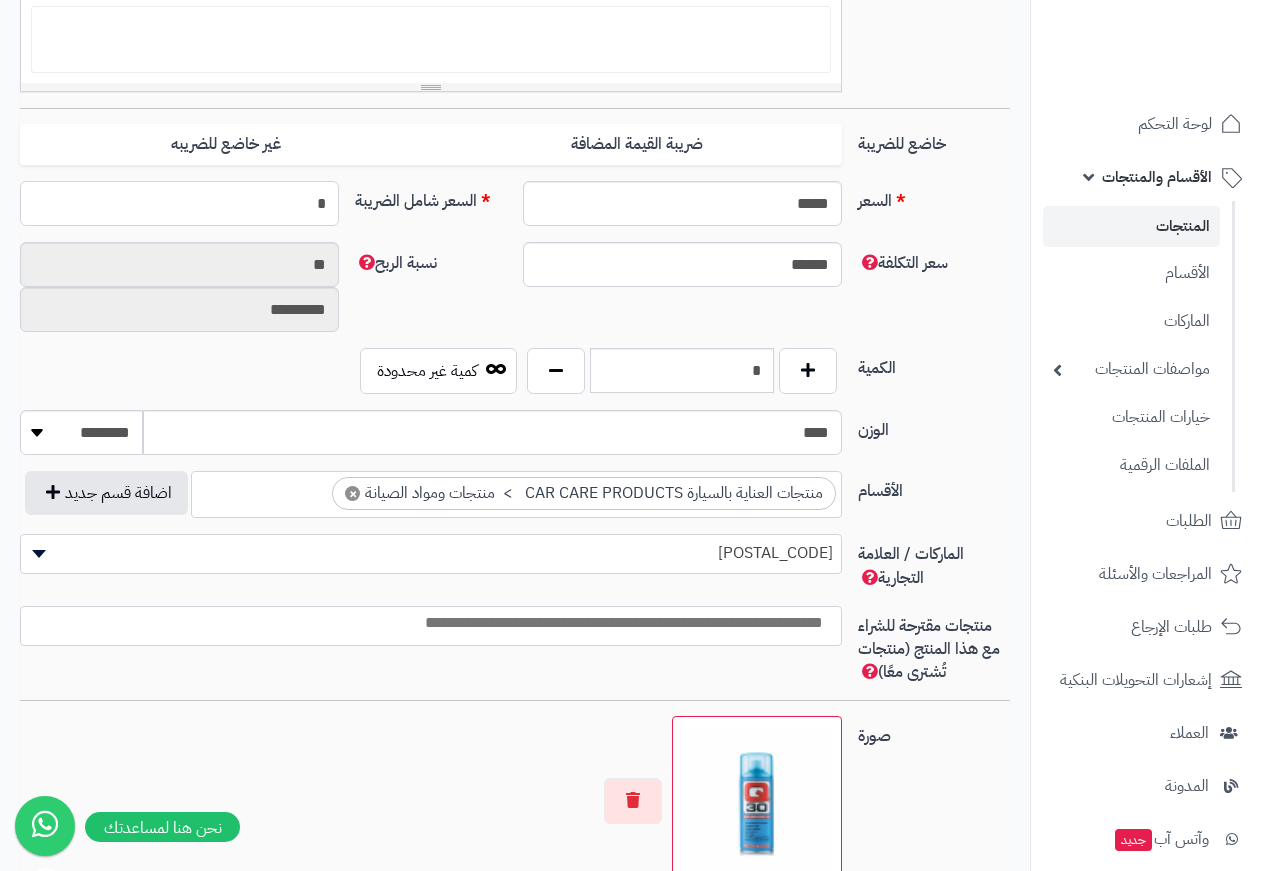 type on "**" 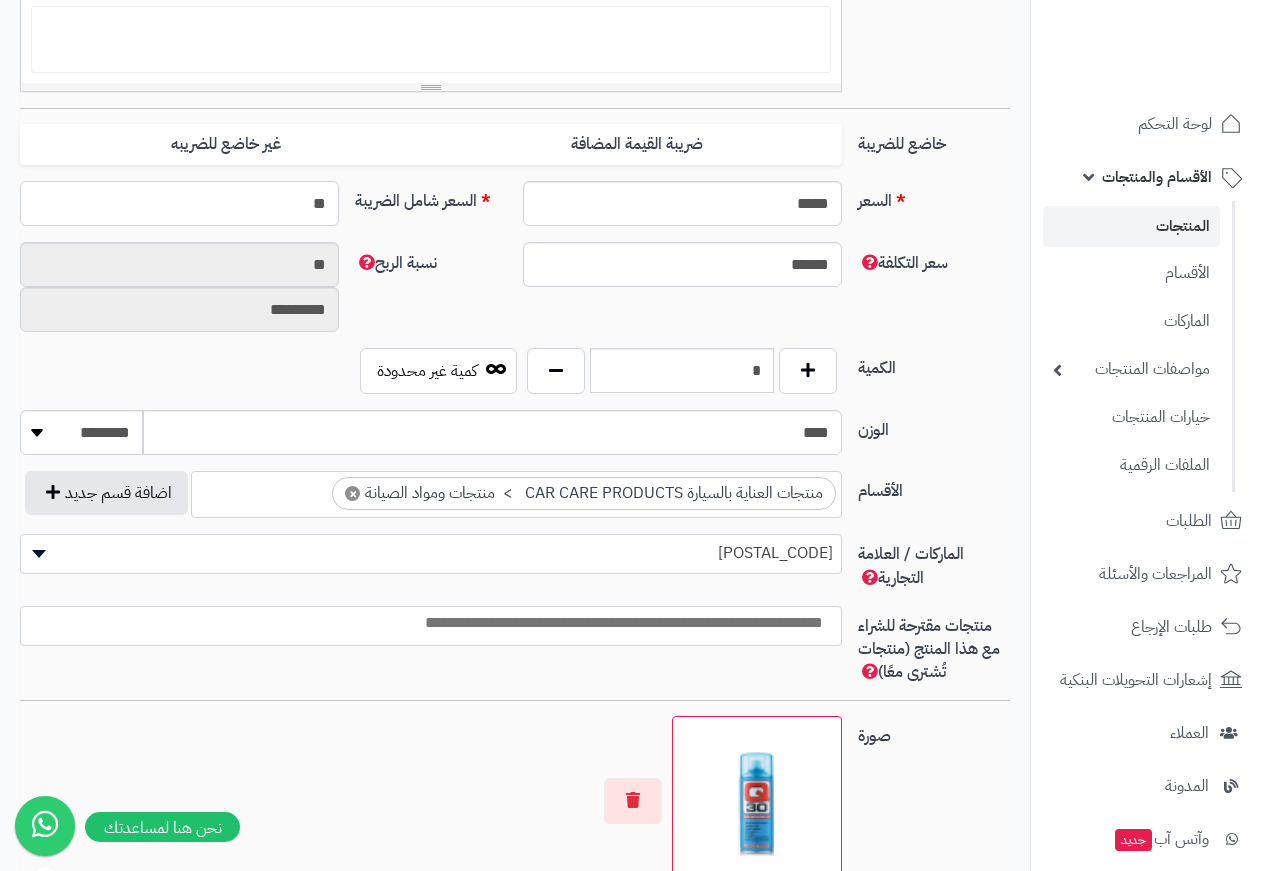 type on "**********" 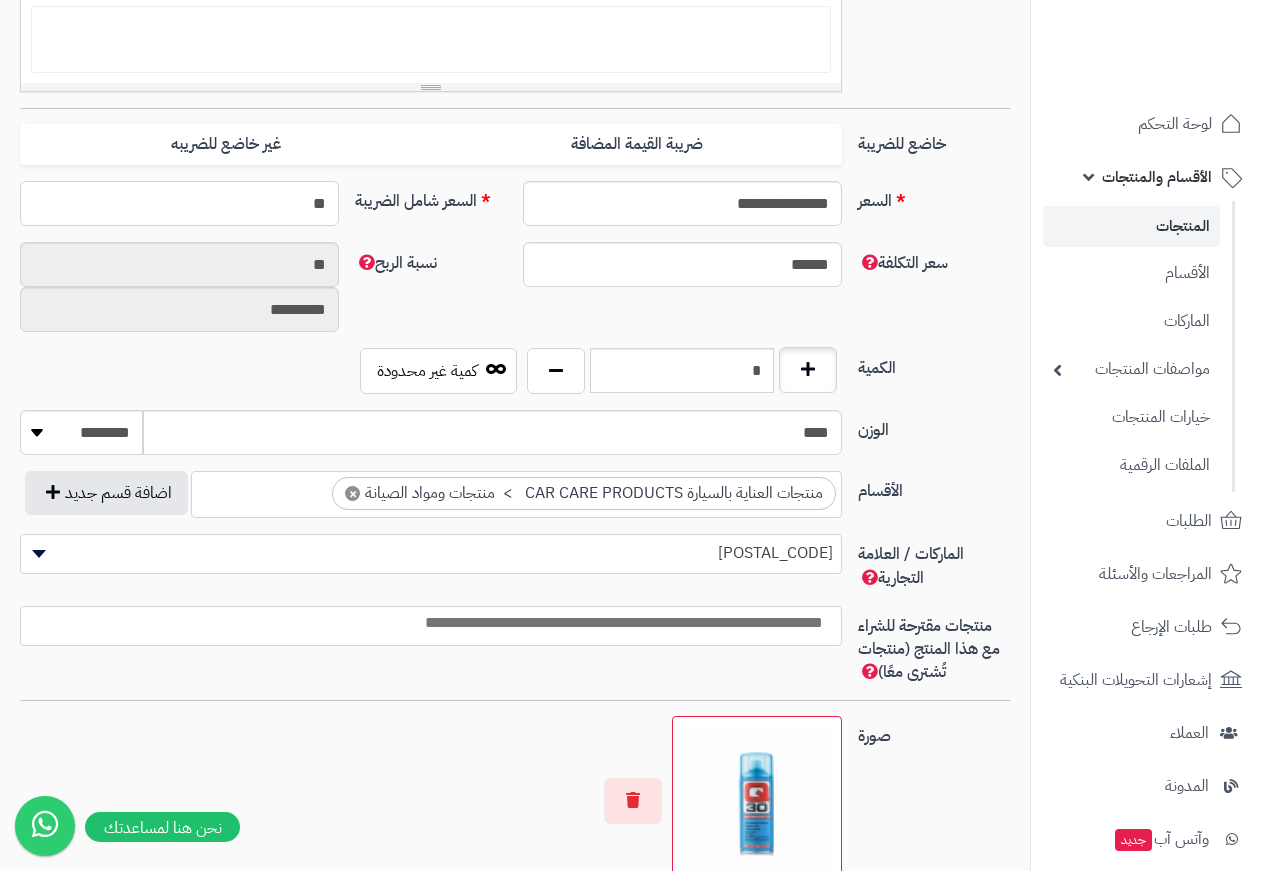 type on "**" 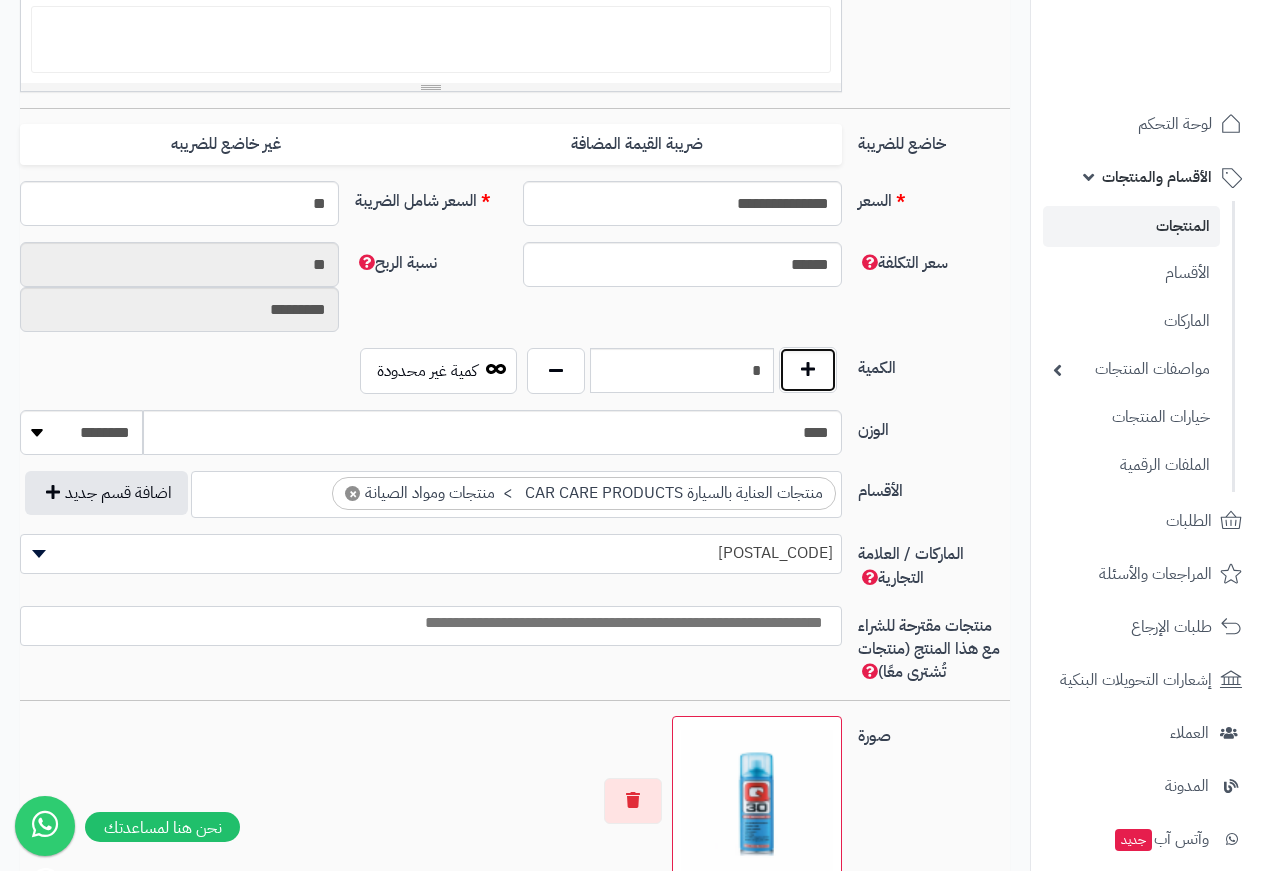 click at bounding box center (808, 370) 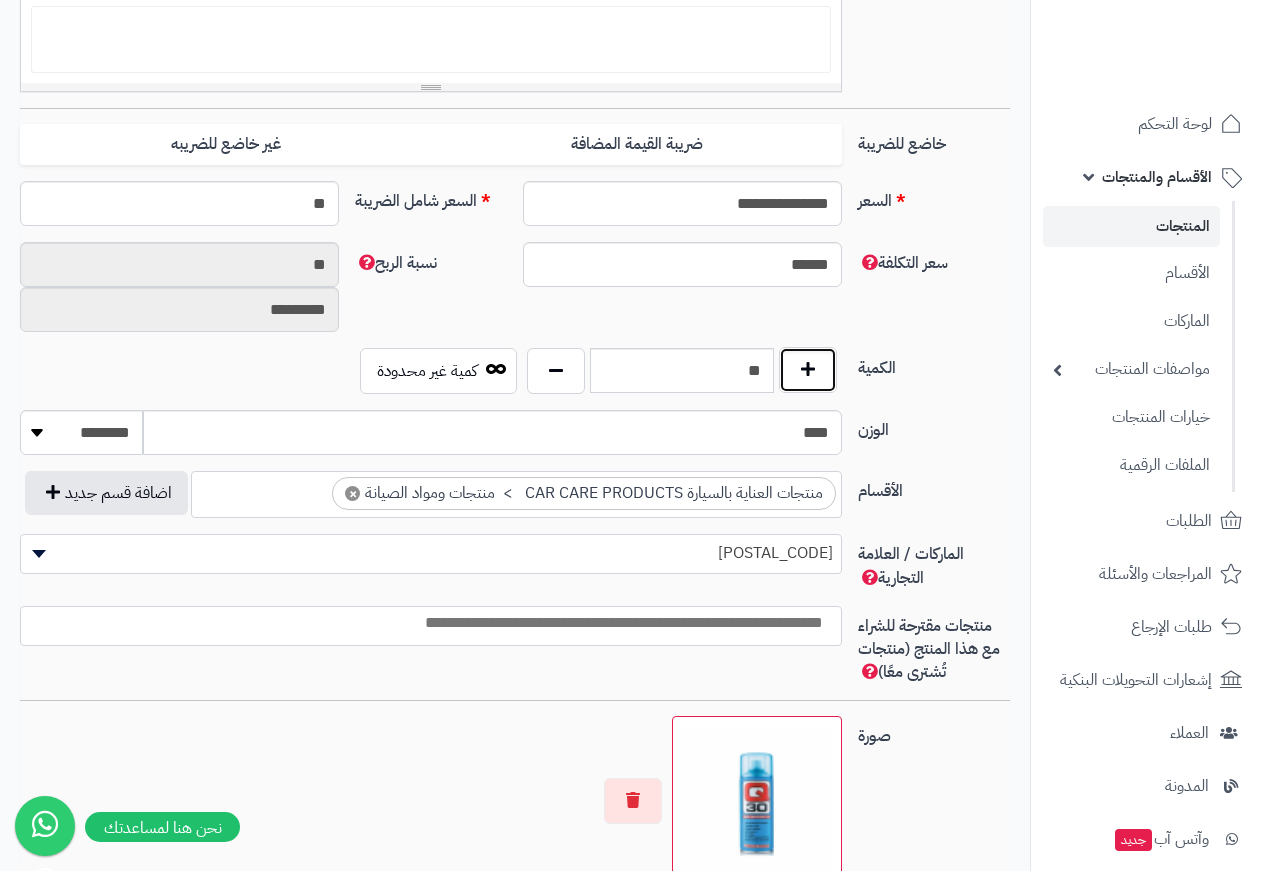 click at bounding box center [808, 370] 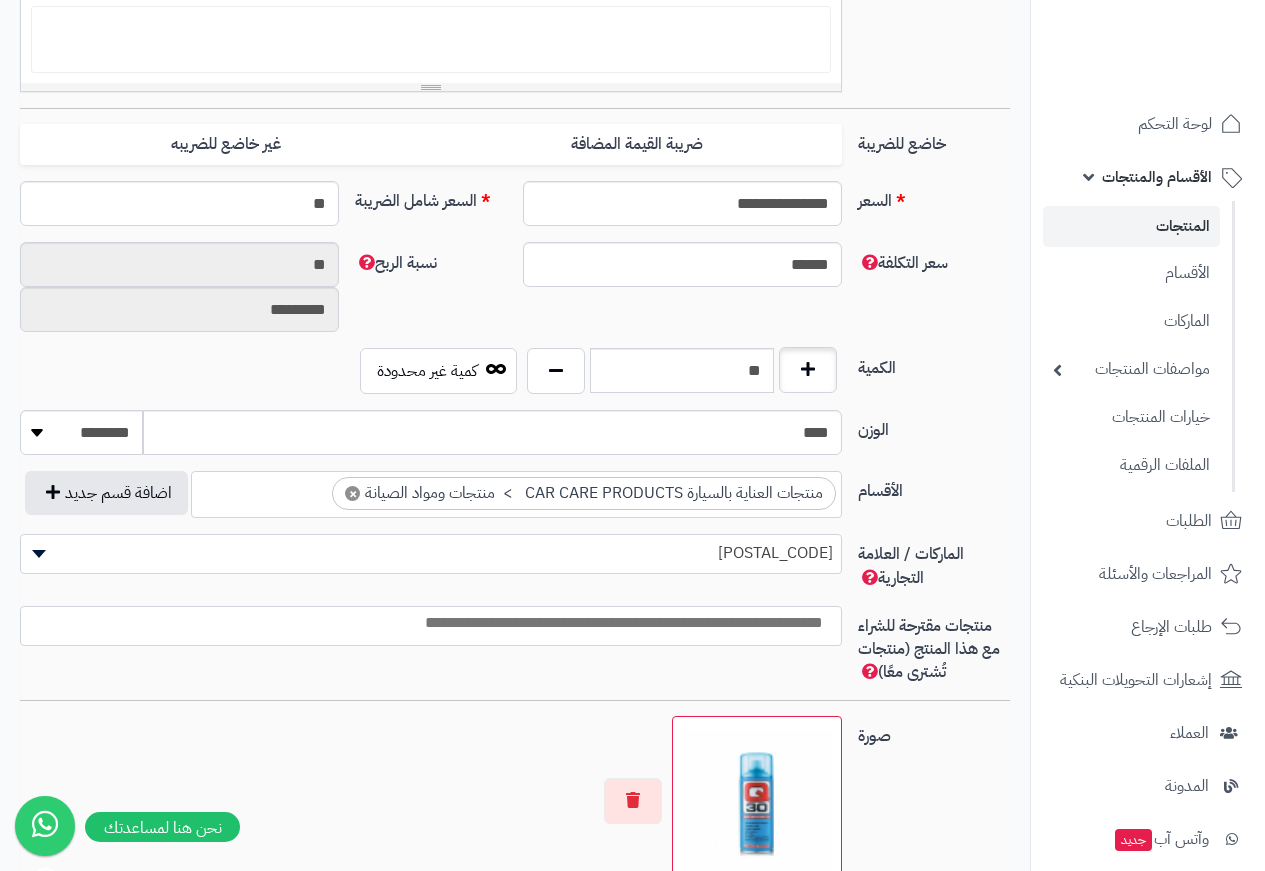 type on "**" 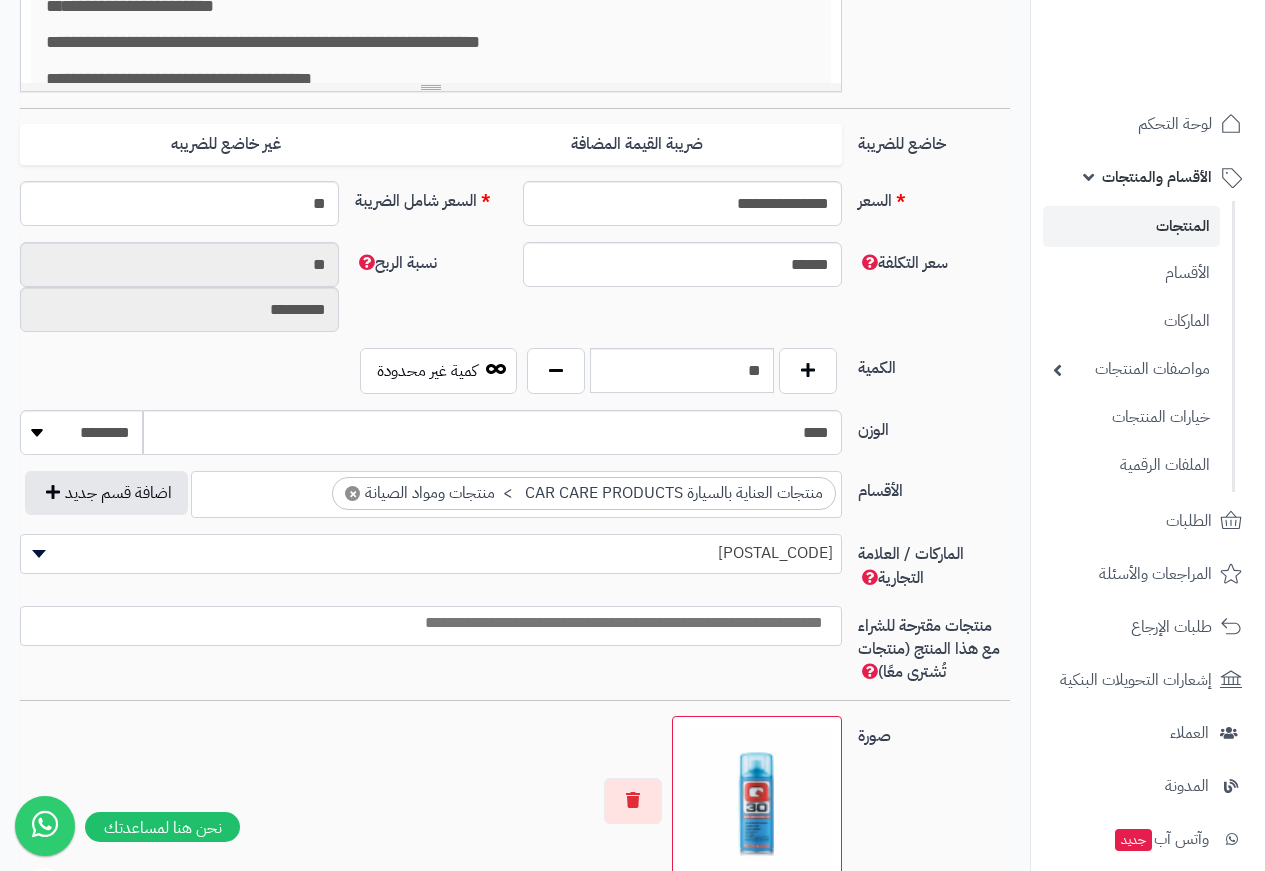 scroll, scrollTop: 0, scrollLeft: 0, axis: both 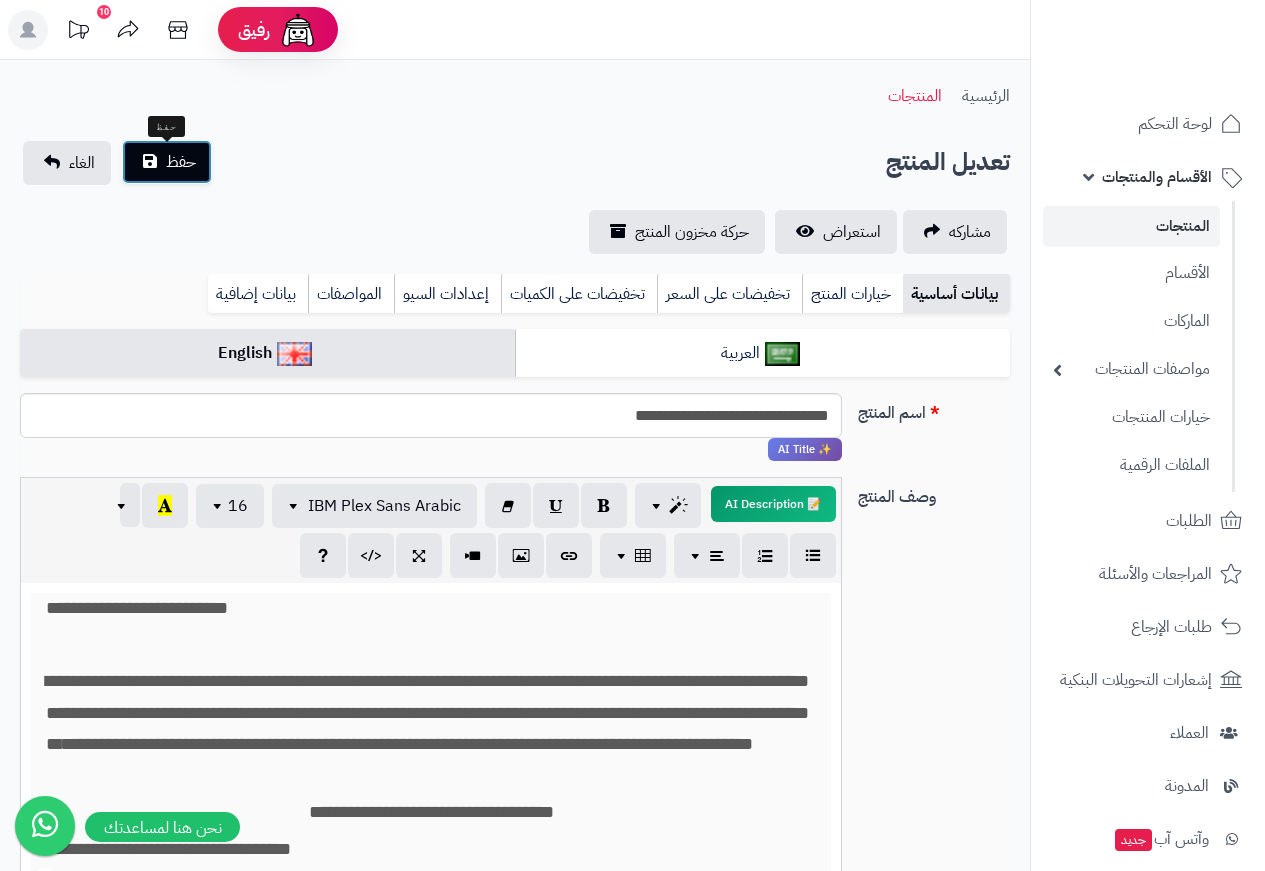 click on "حفظ" at bounding box center (181, 162) 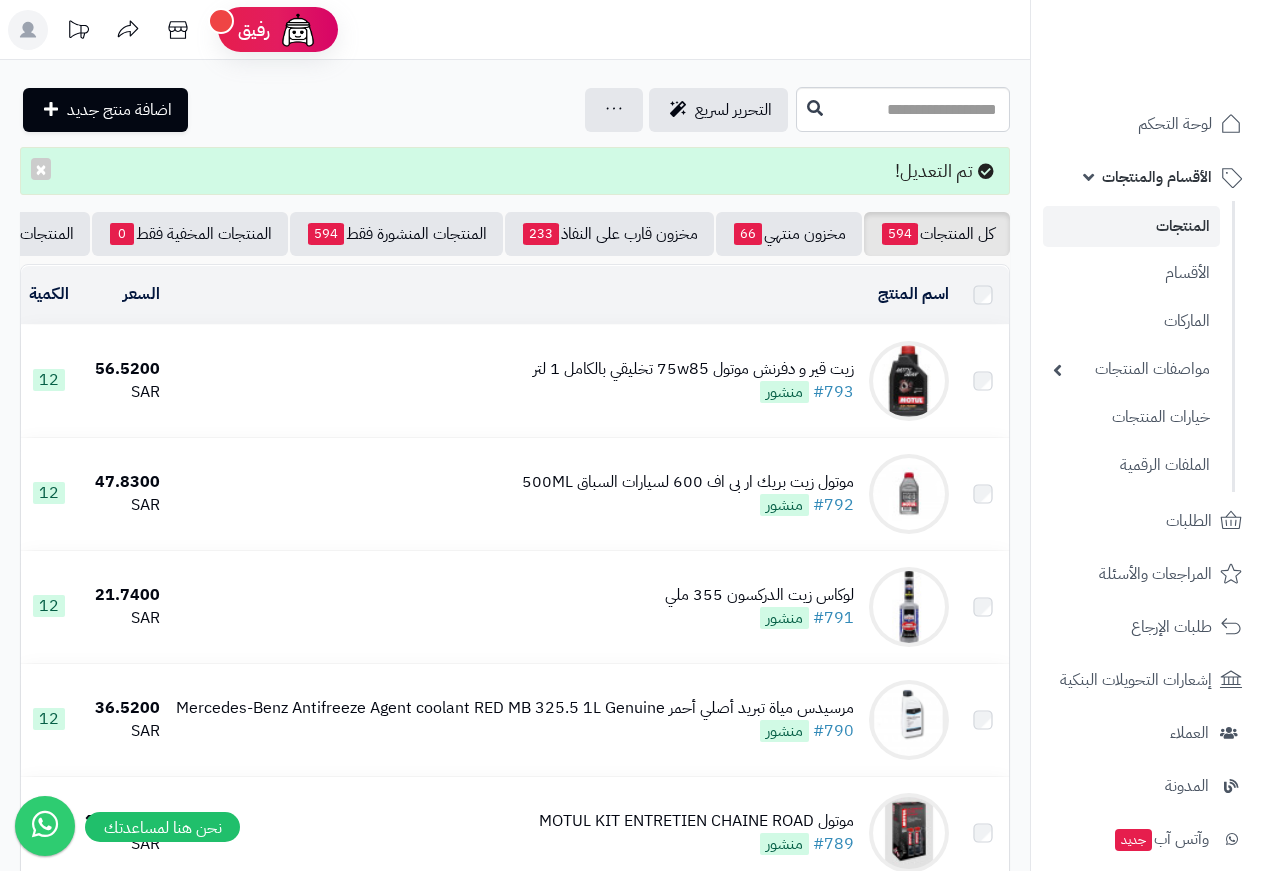 scroll, scrollTop: 0, scrollLeft: 0, axis: both 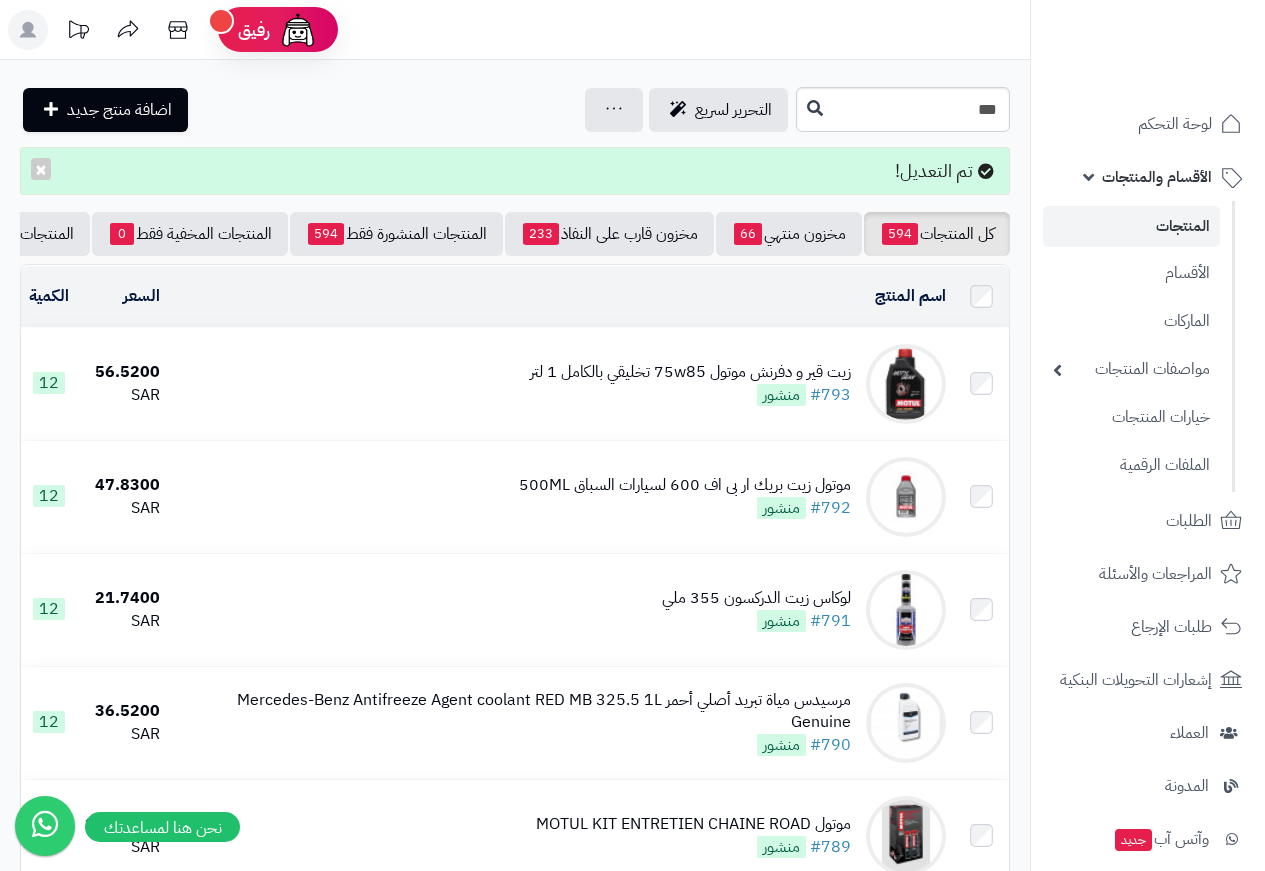 click on "***" at bounding box center (903, 109) 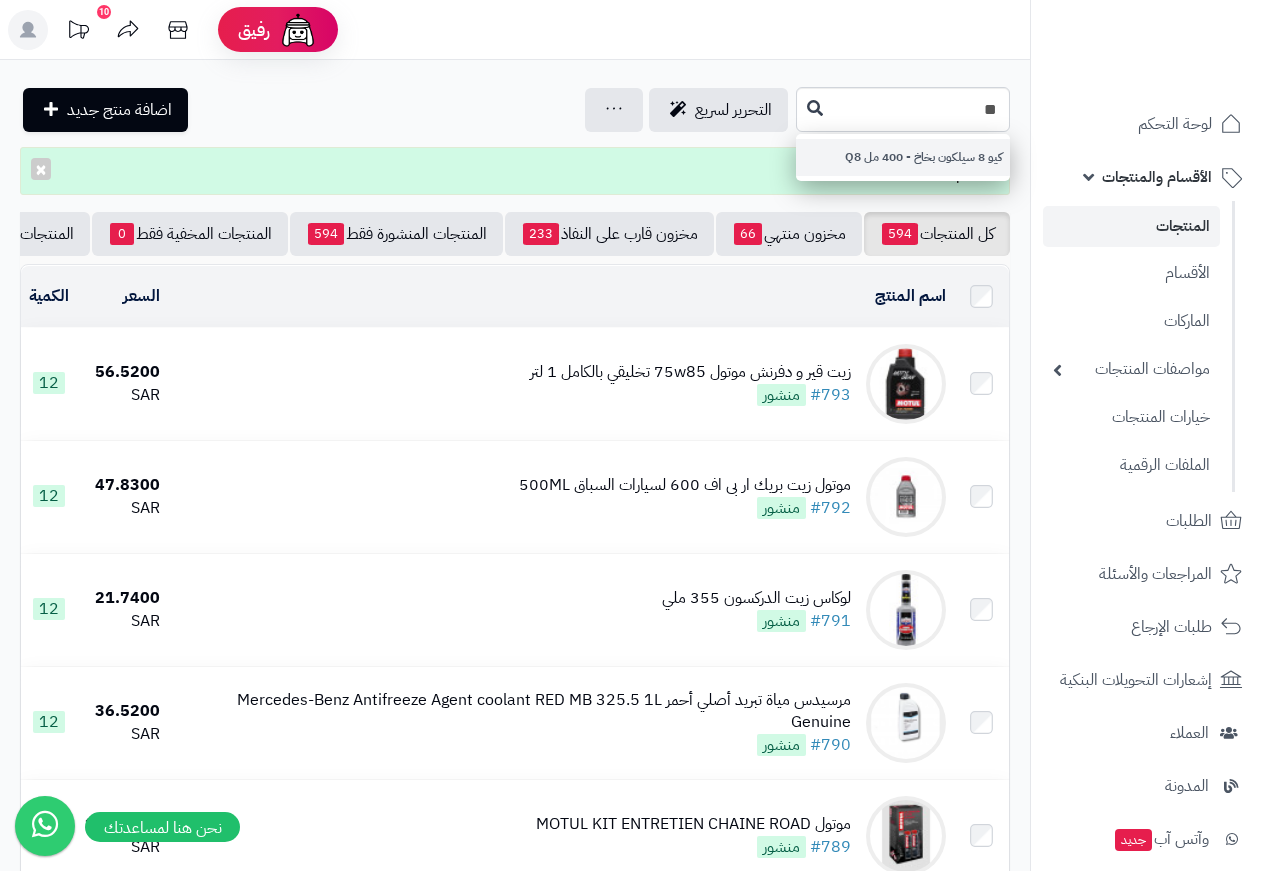 type on "**" 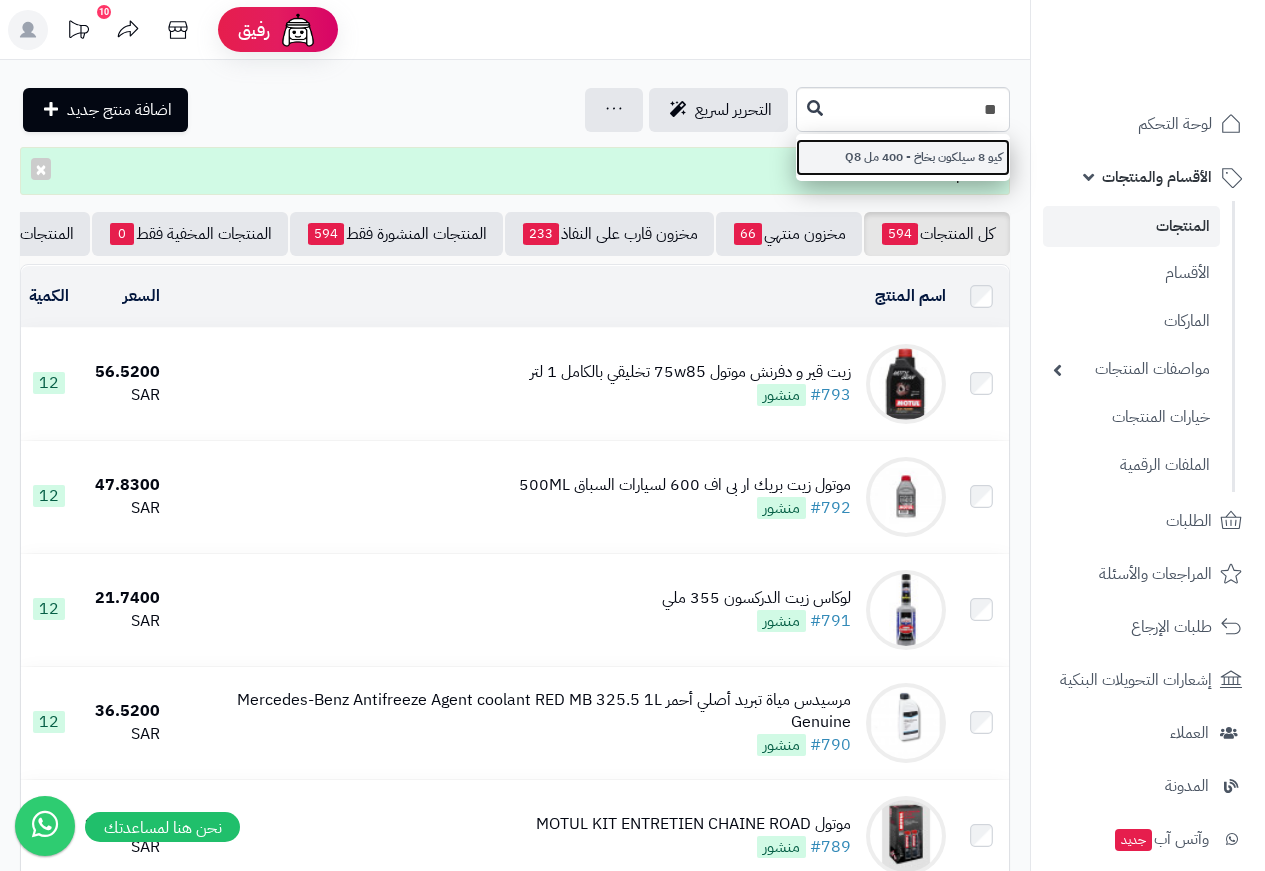 click on "كيو 8 سيلكون بخاخ - 400 مل Q8" at bounding box center [903, 157] 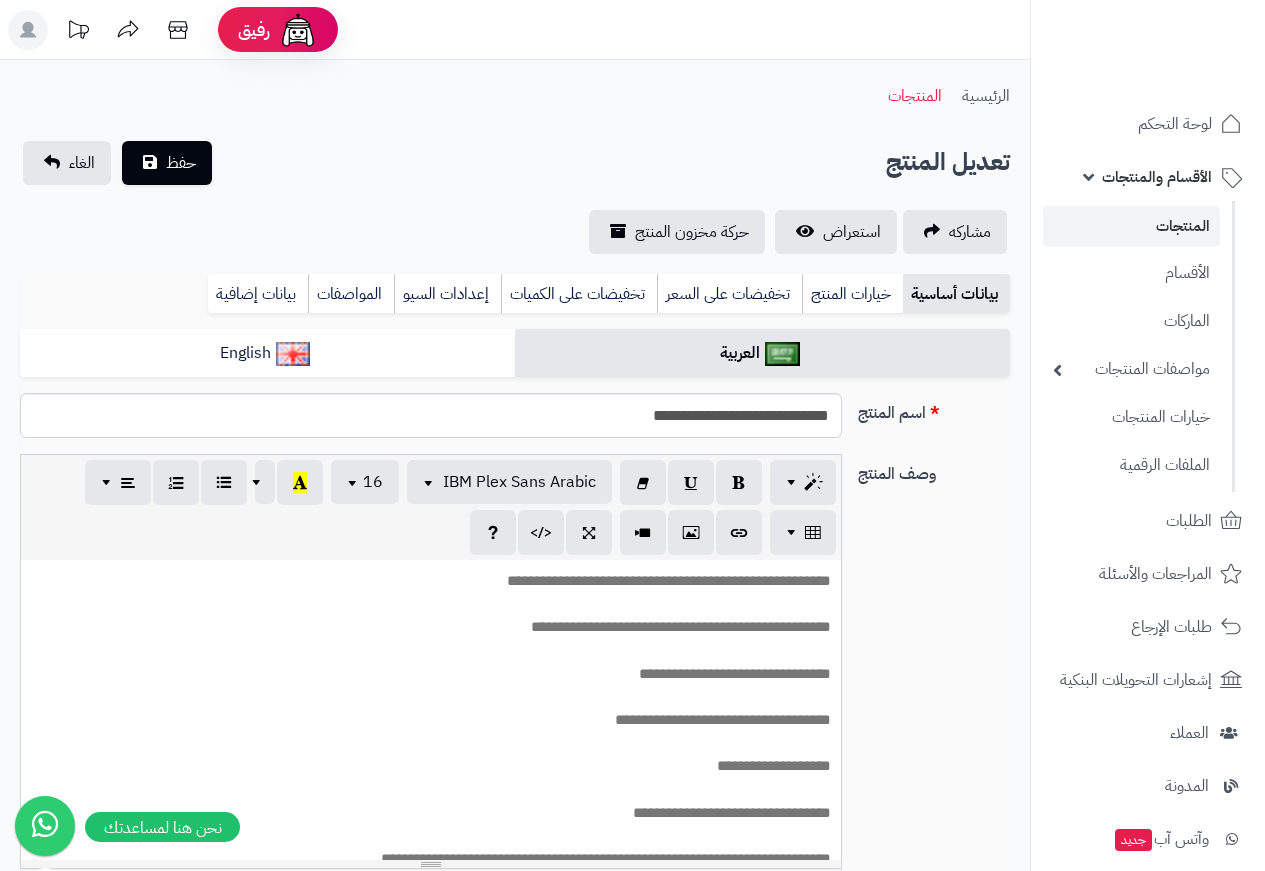 scroll, scrollTop: 700, scrollLeft: 0, axis: vertical 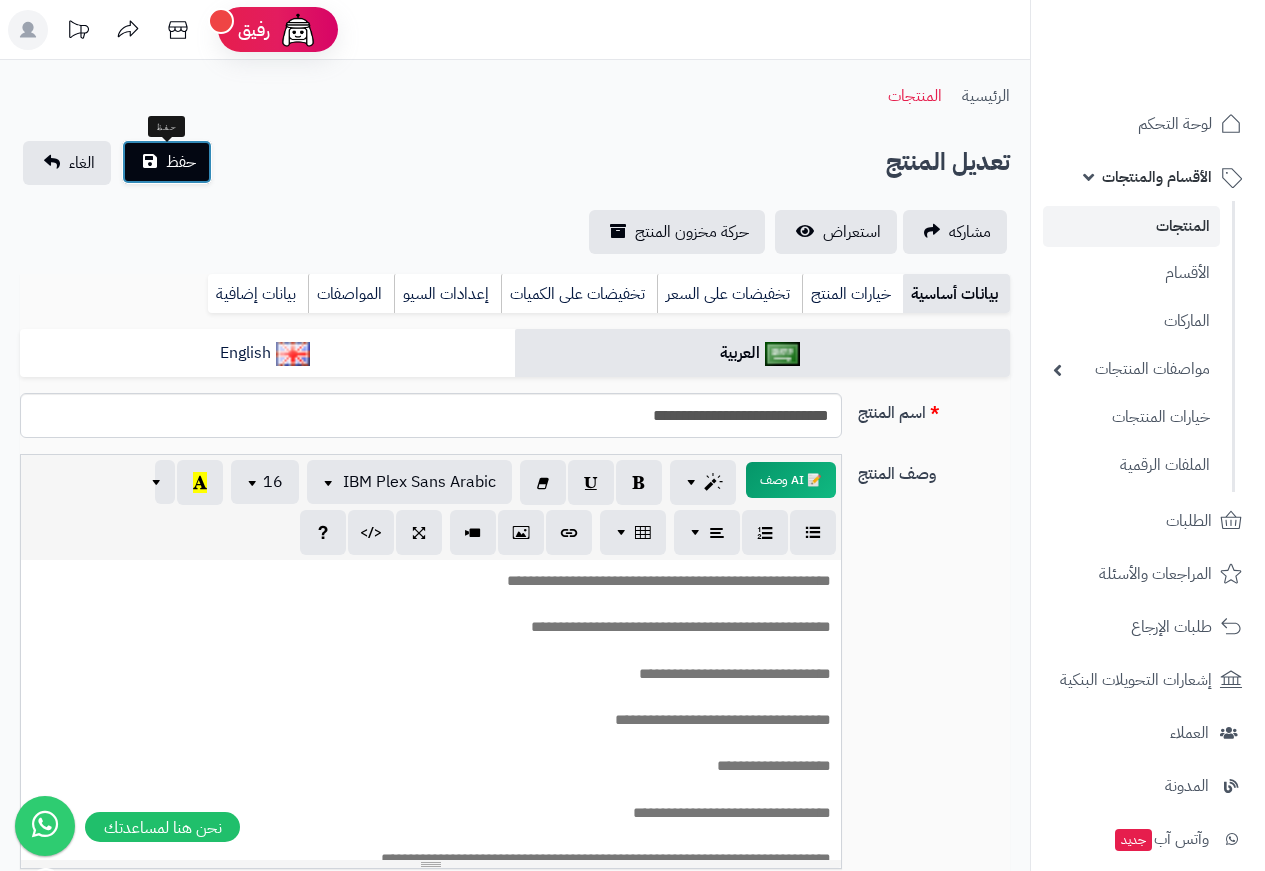 click on "حفظ" at bounding box center (167, 162) 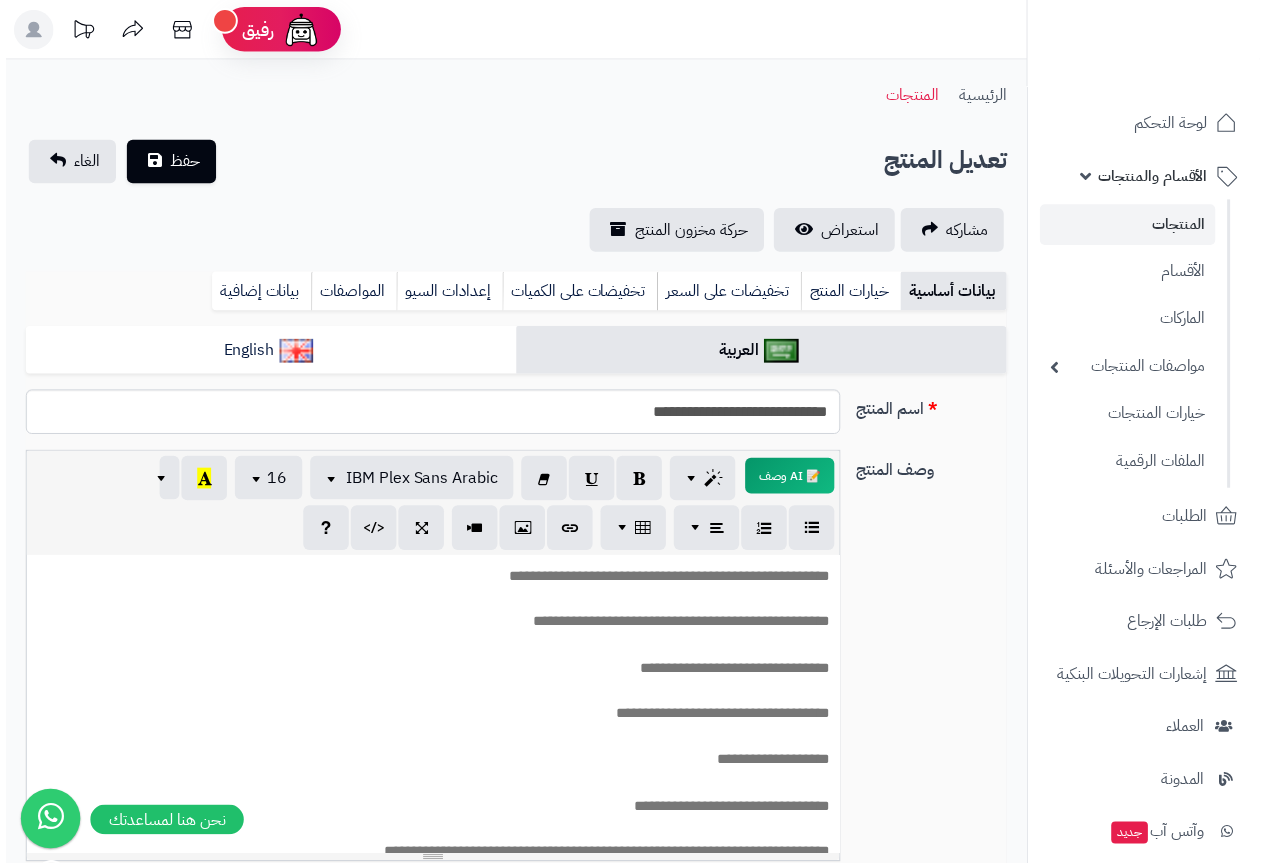 scroll, scrollTop: 0, scrollLeft: 0, axis: both 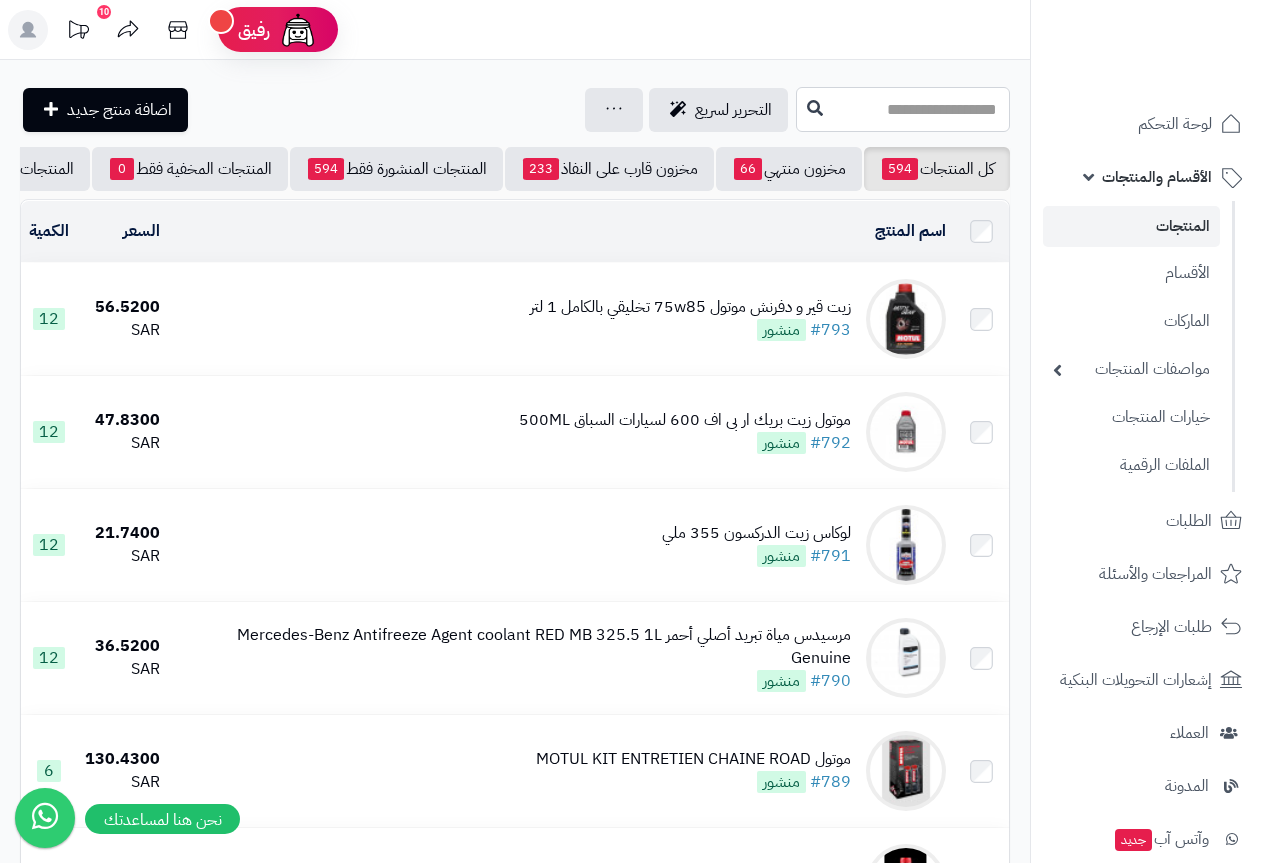 click at bounding box center [903, 109] 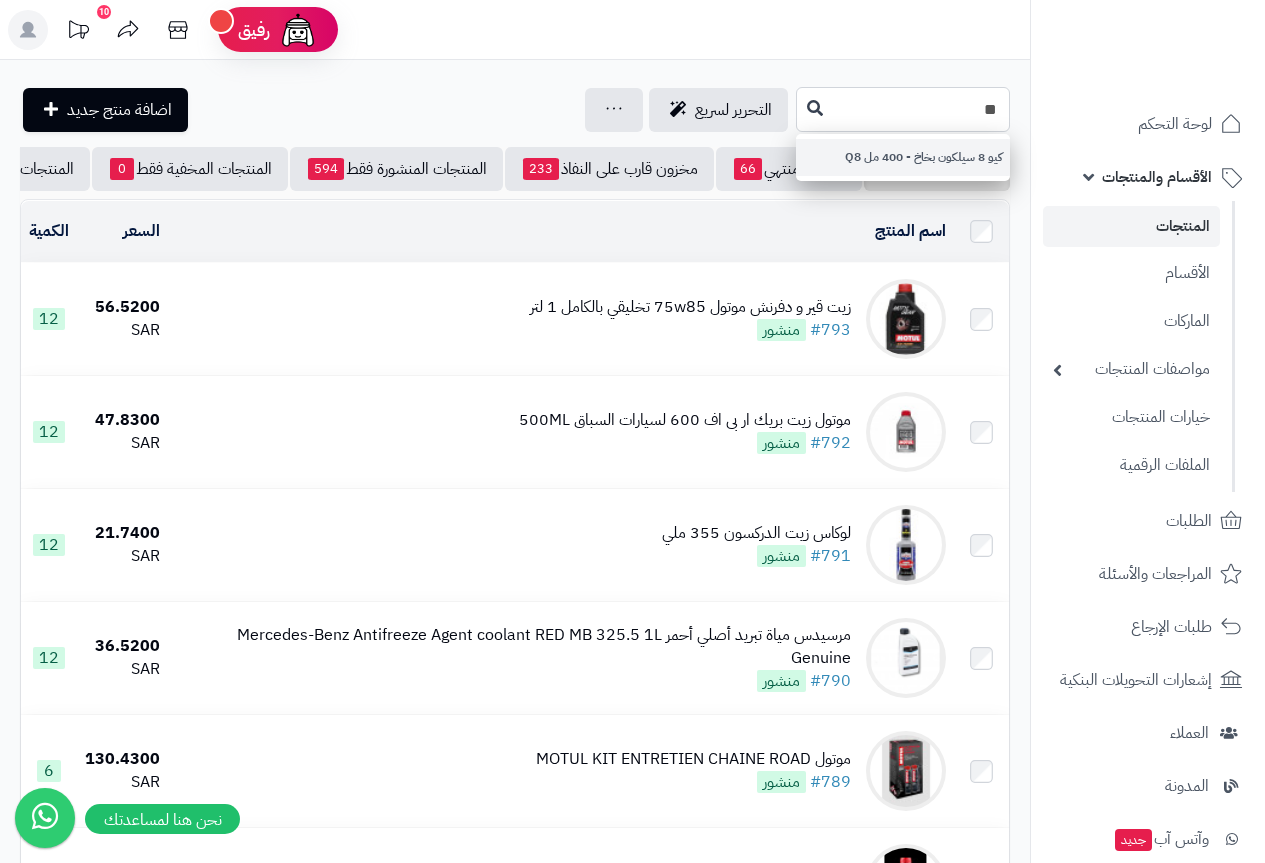 type on "**" 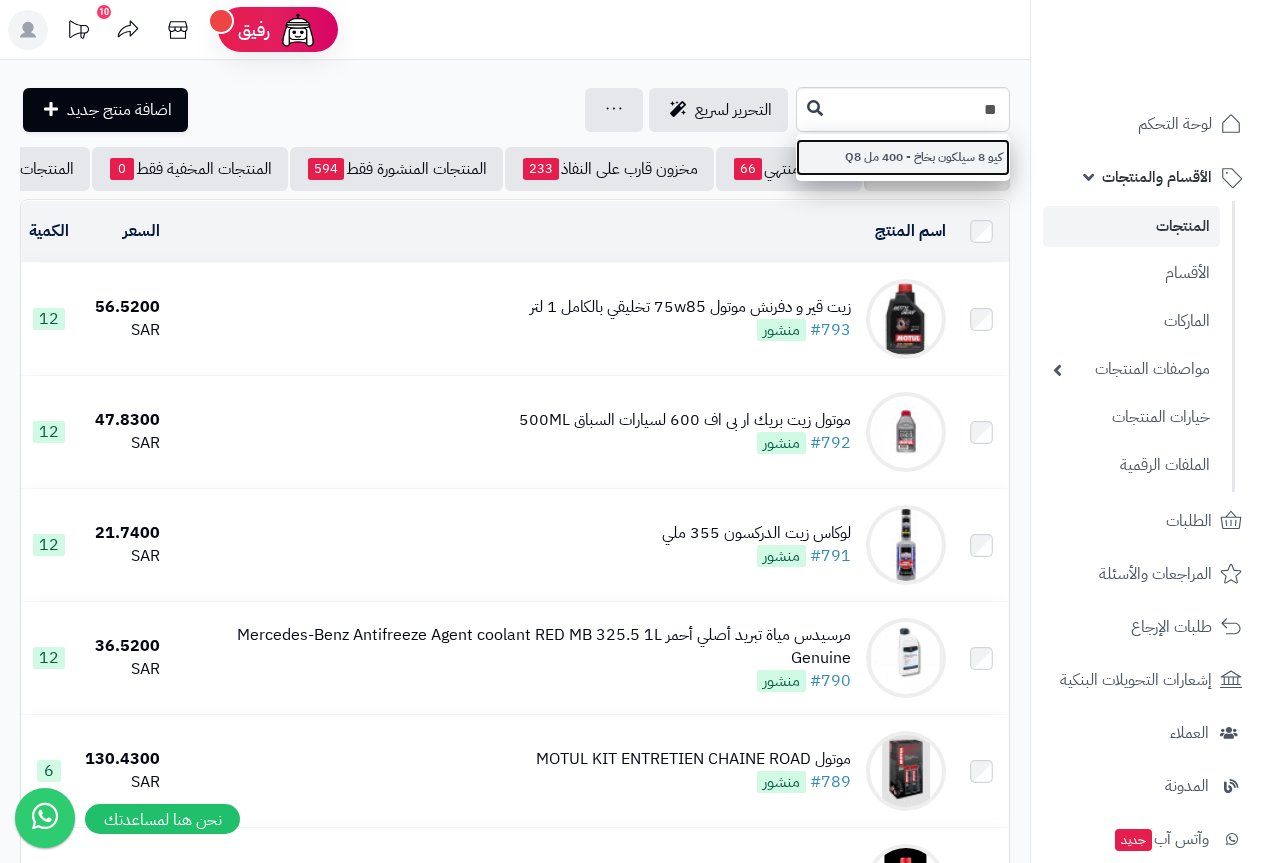 click on "كيو 8 سيلكون بخاخ - 400 مل Q8" at bounding box center (903, 157) 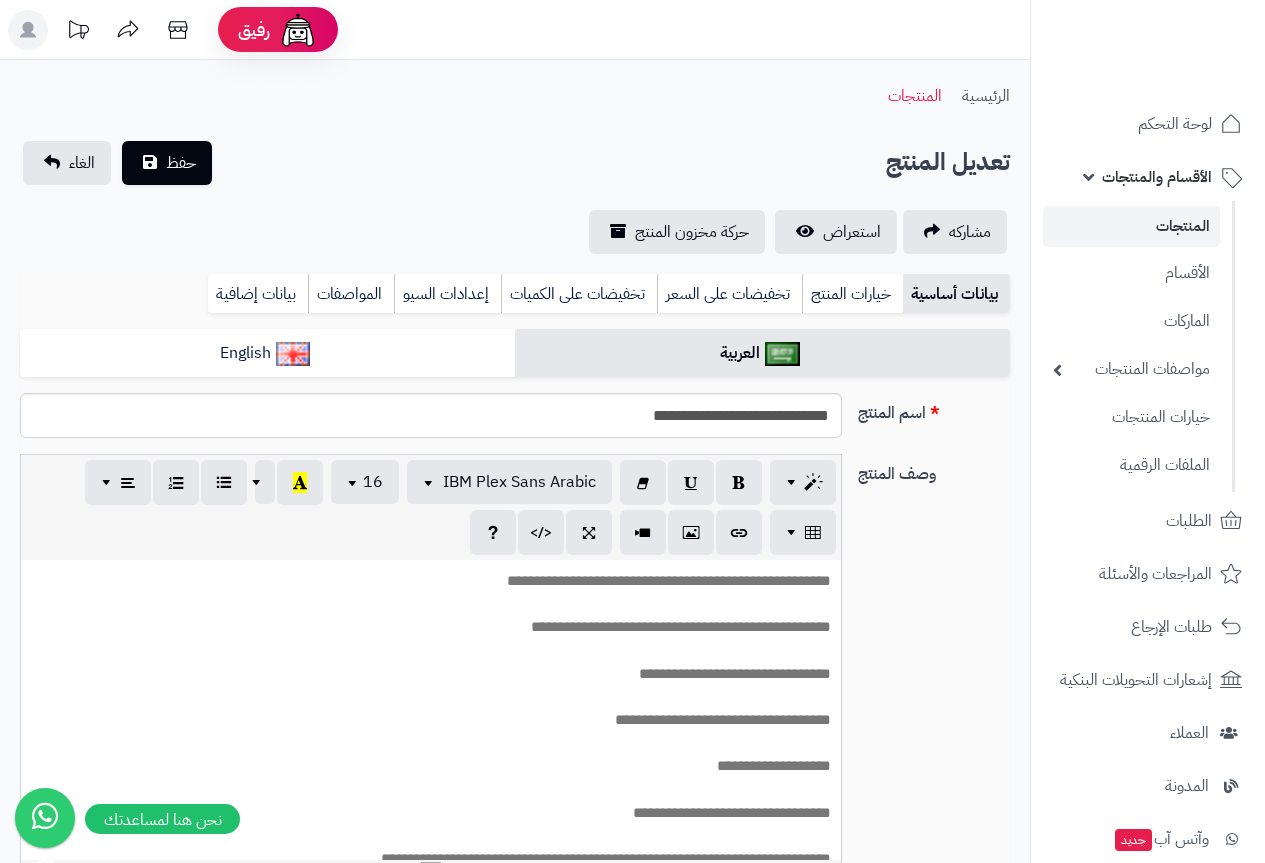 scroll, scrollTop: 0, scrollLeft: 0, axis: both 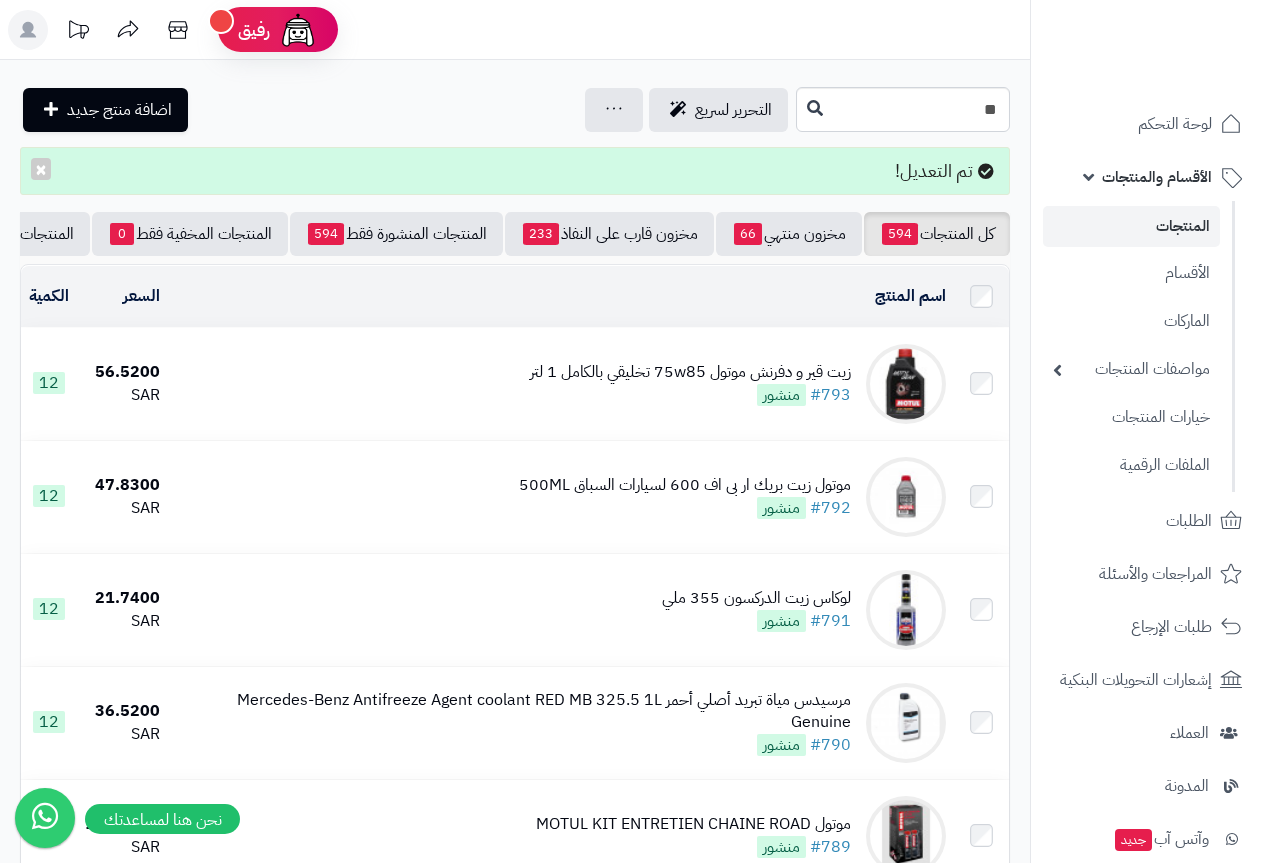 type on "*" 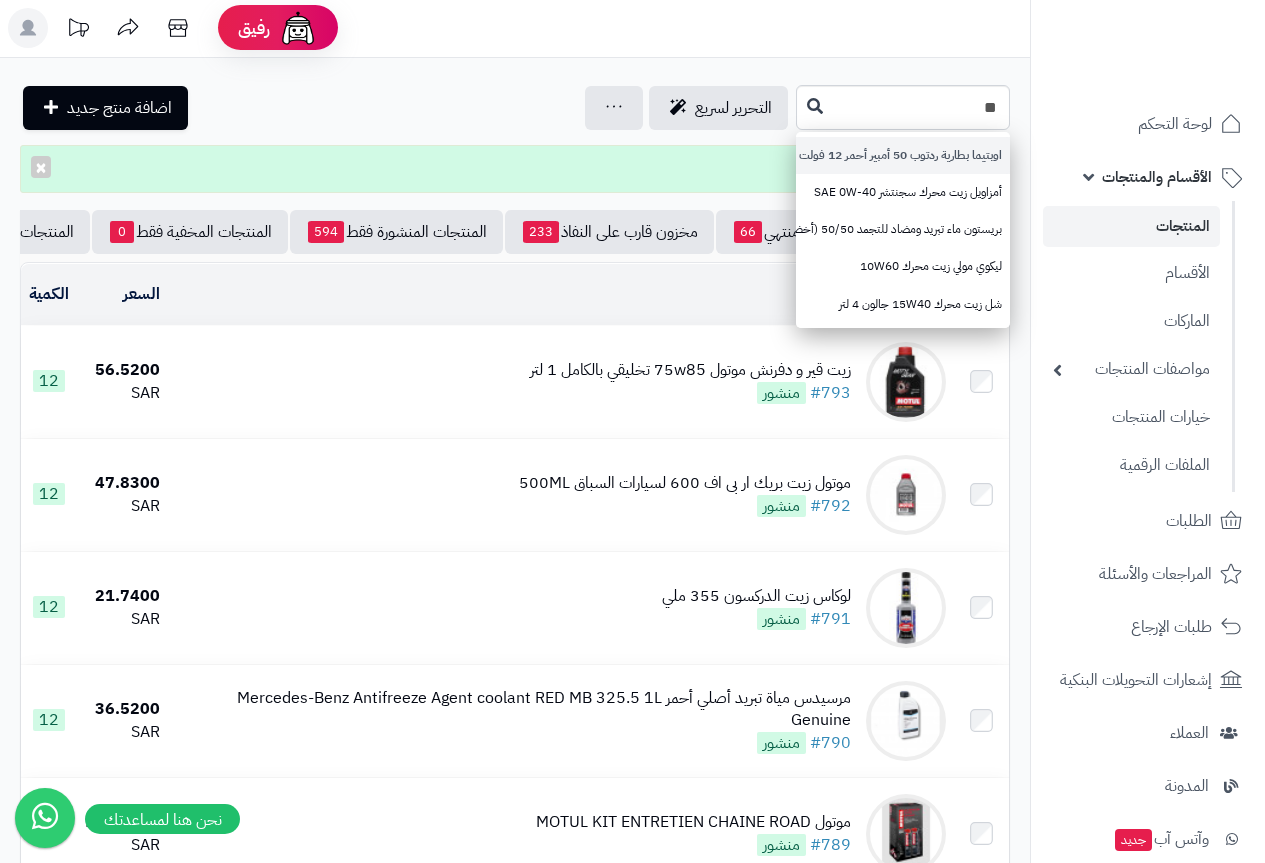 scroll, scrollTop: 0, scrollLeft: 0, axis: both 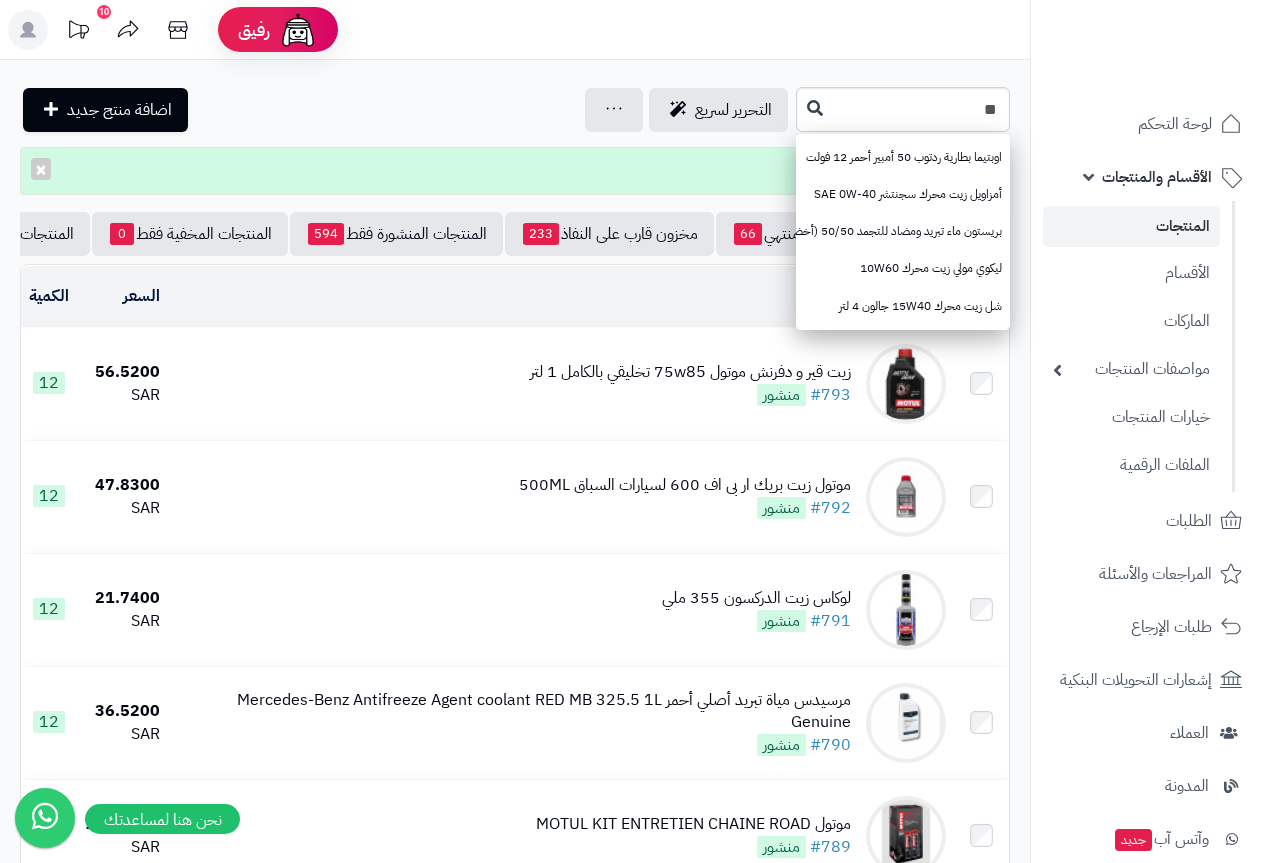 click on "**" at bounding box center [903, 109] 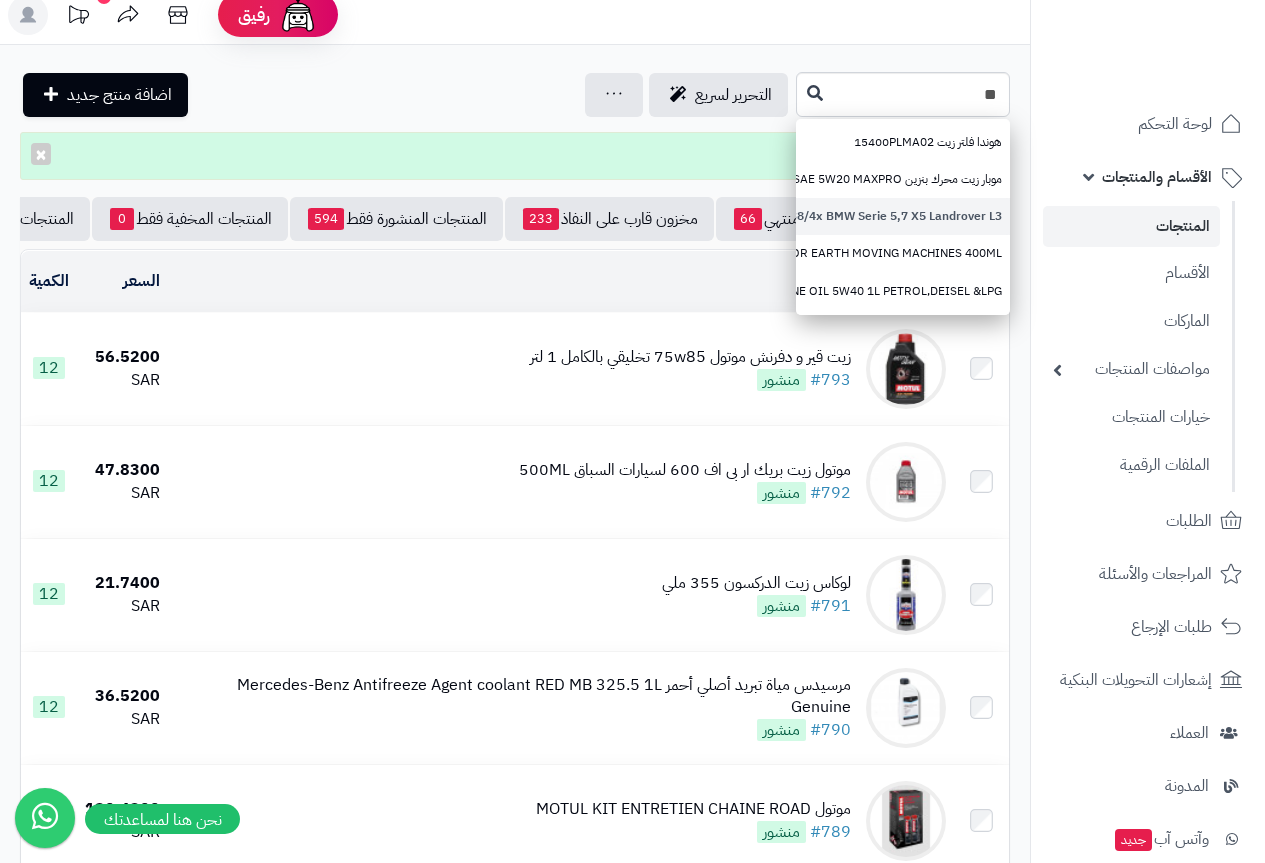 scroll, scrollTop: 0, scrollLeft: 0, axis: both 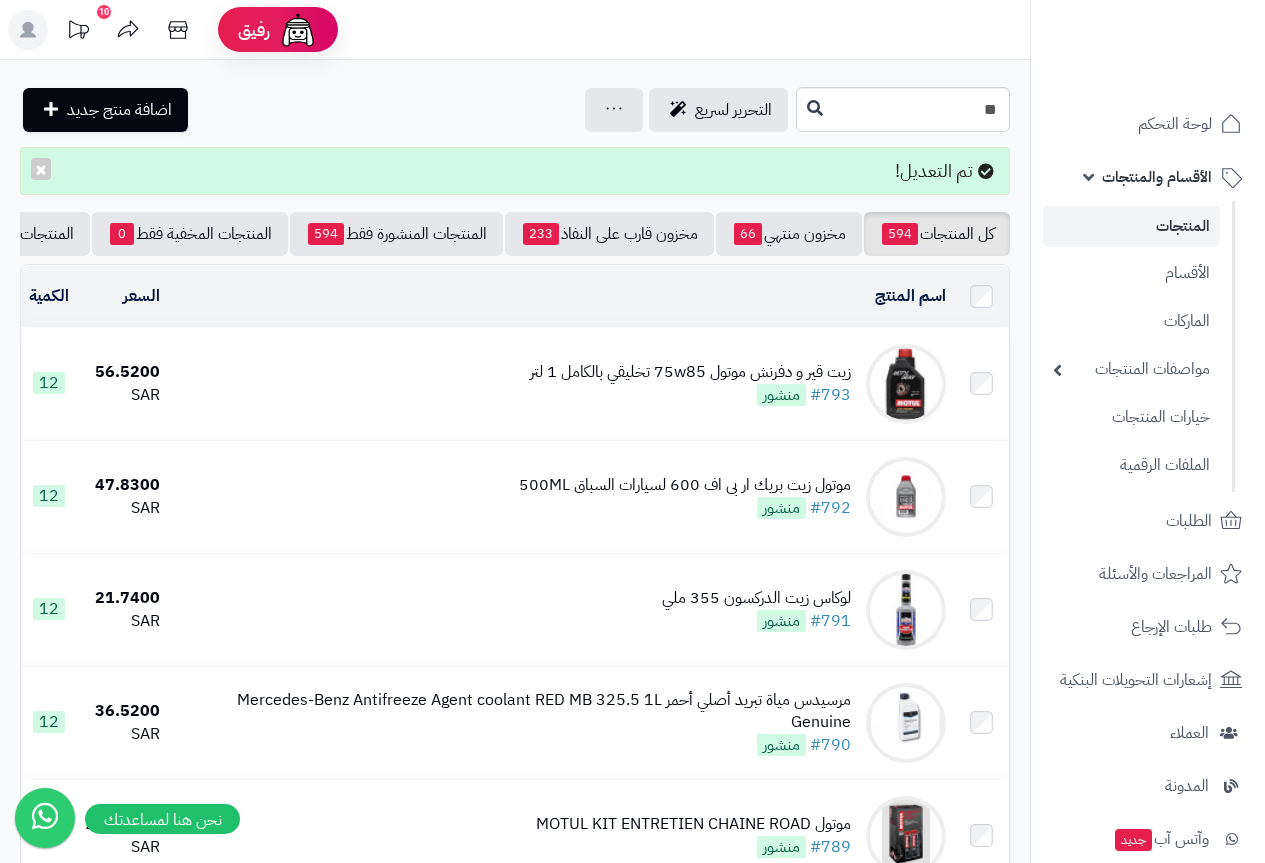 type on "*" 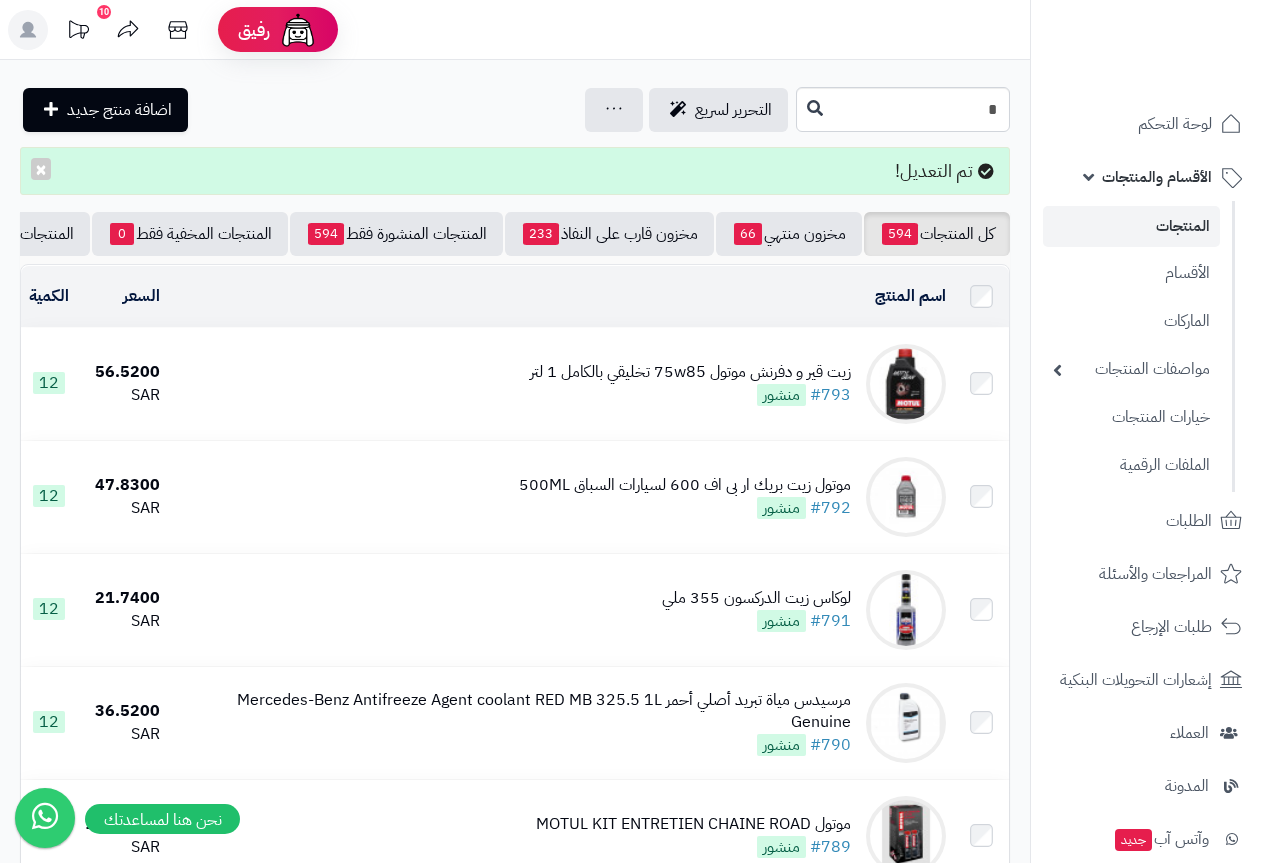 type 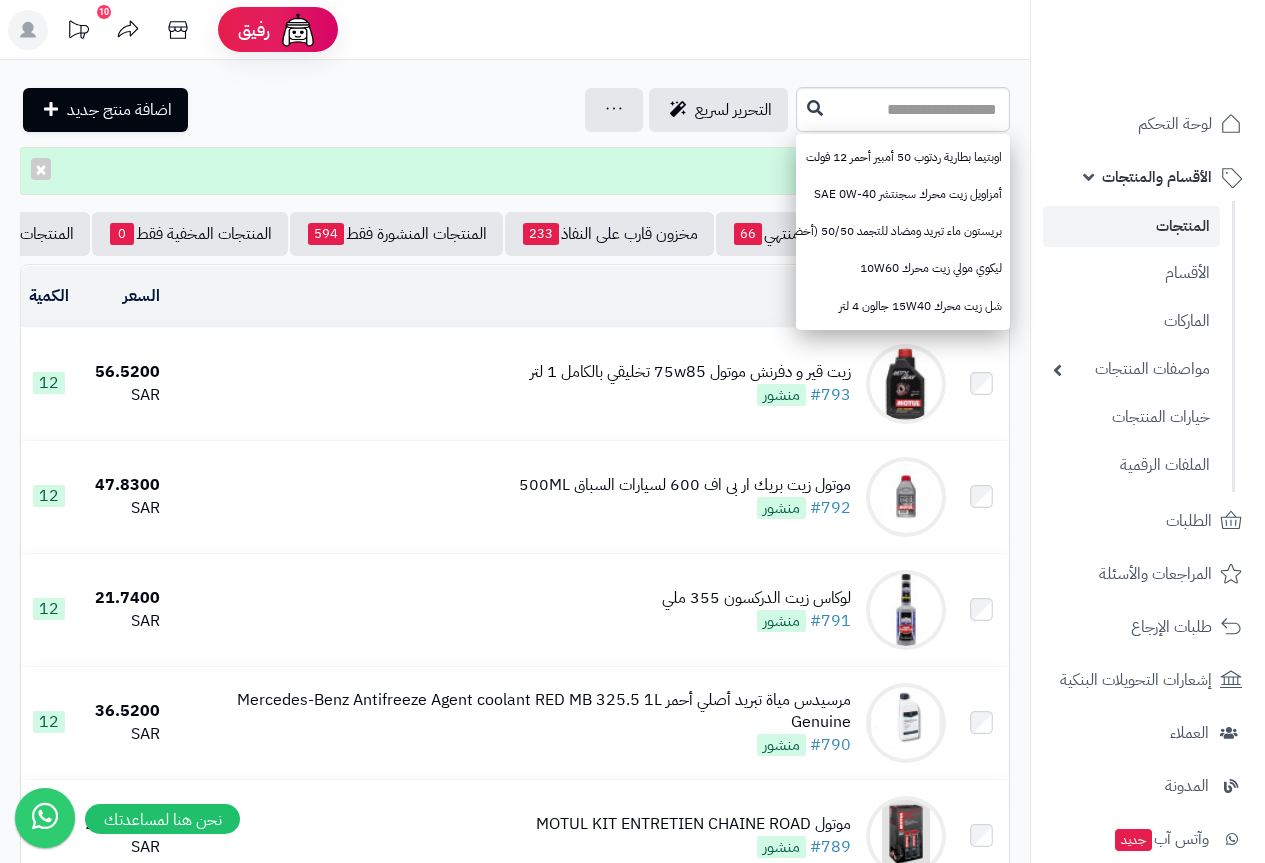 click at bounding box center (903, 109) 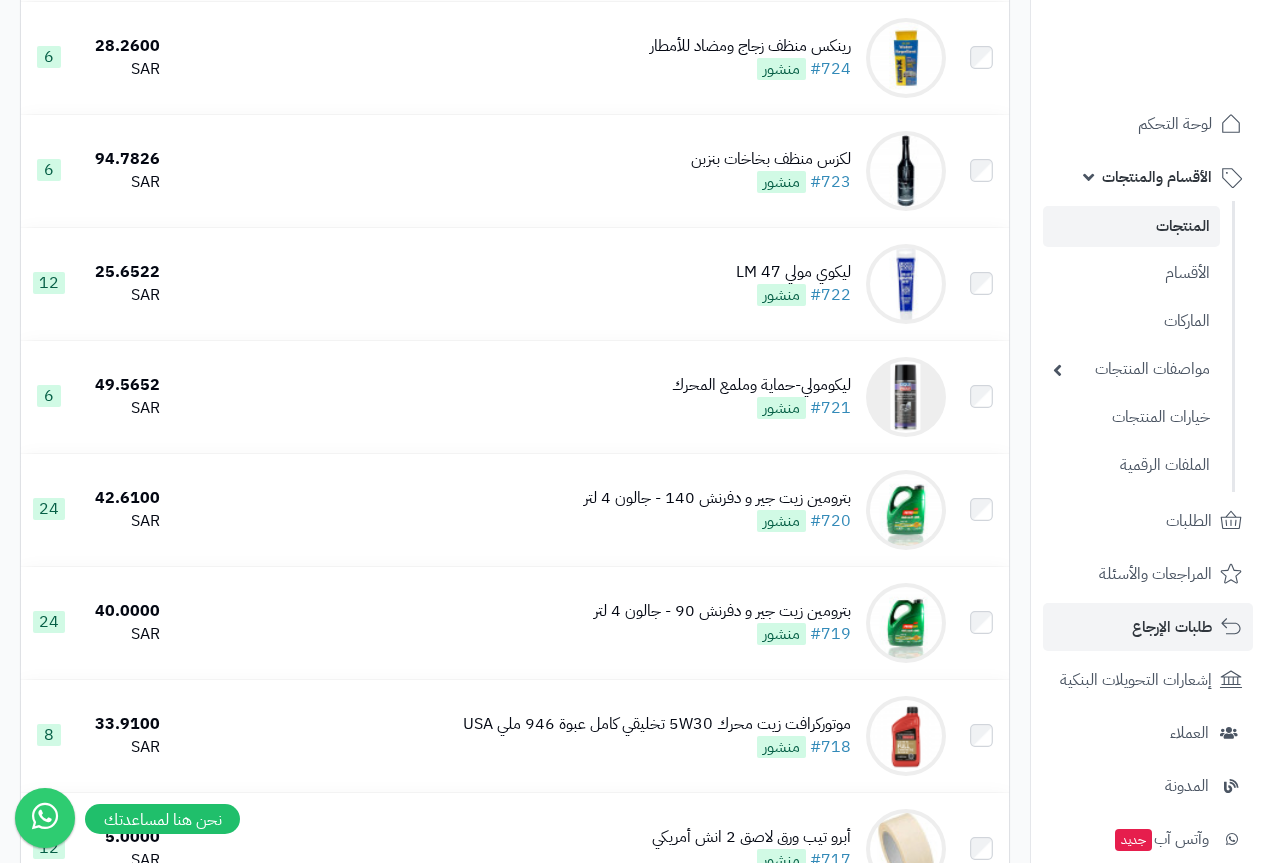 scroll, scrollTop: 8200, scrollLeft: 0, axis: vertical 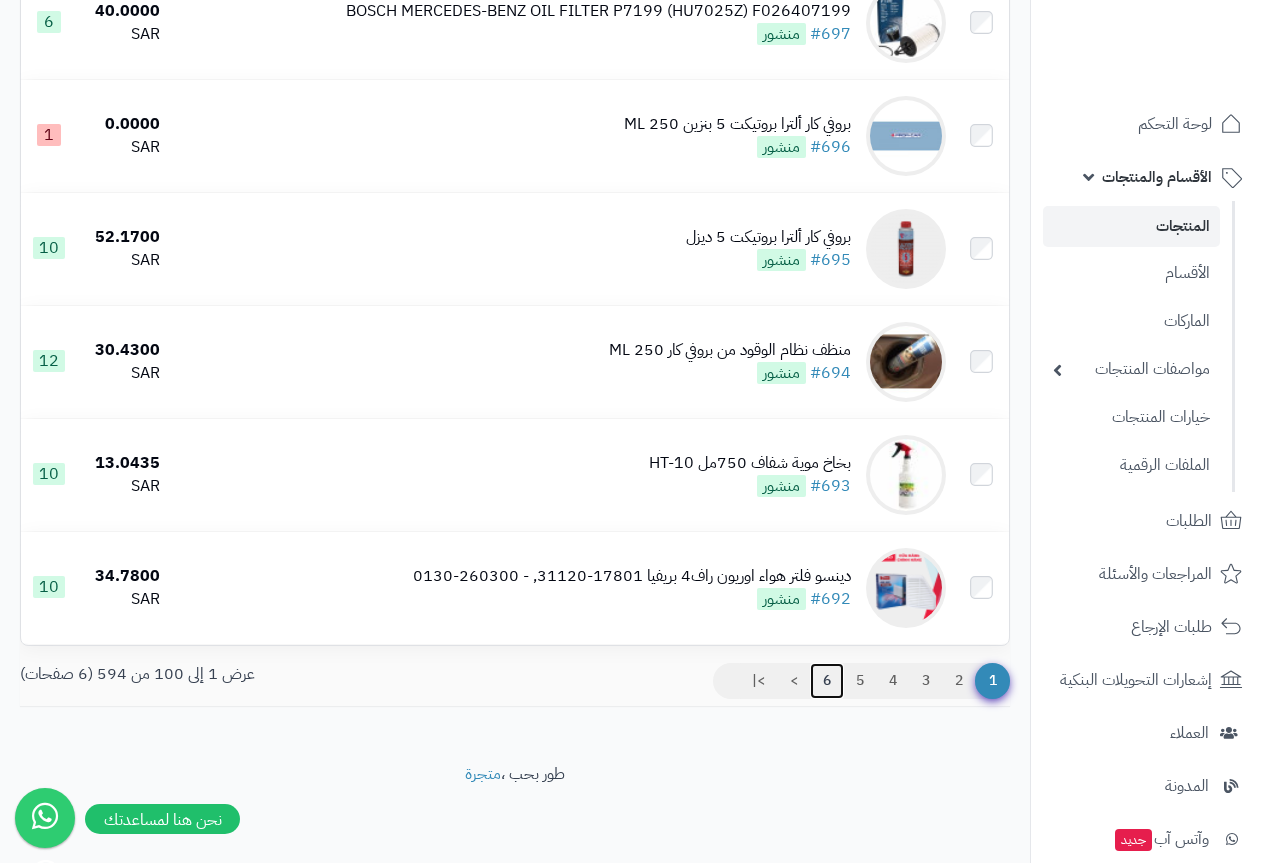 click on "6" at bounding box center [827, 681] 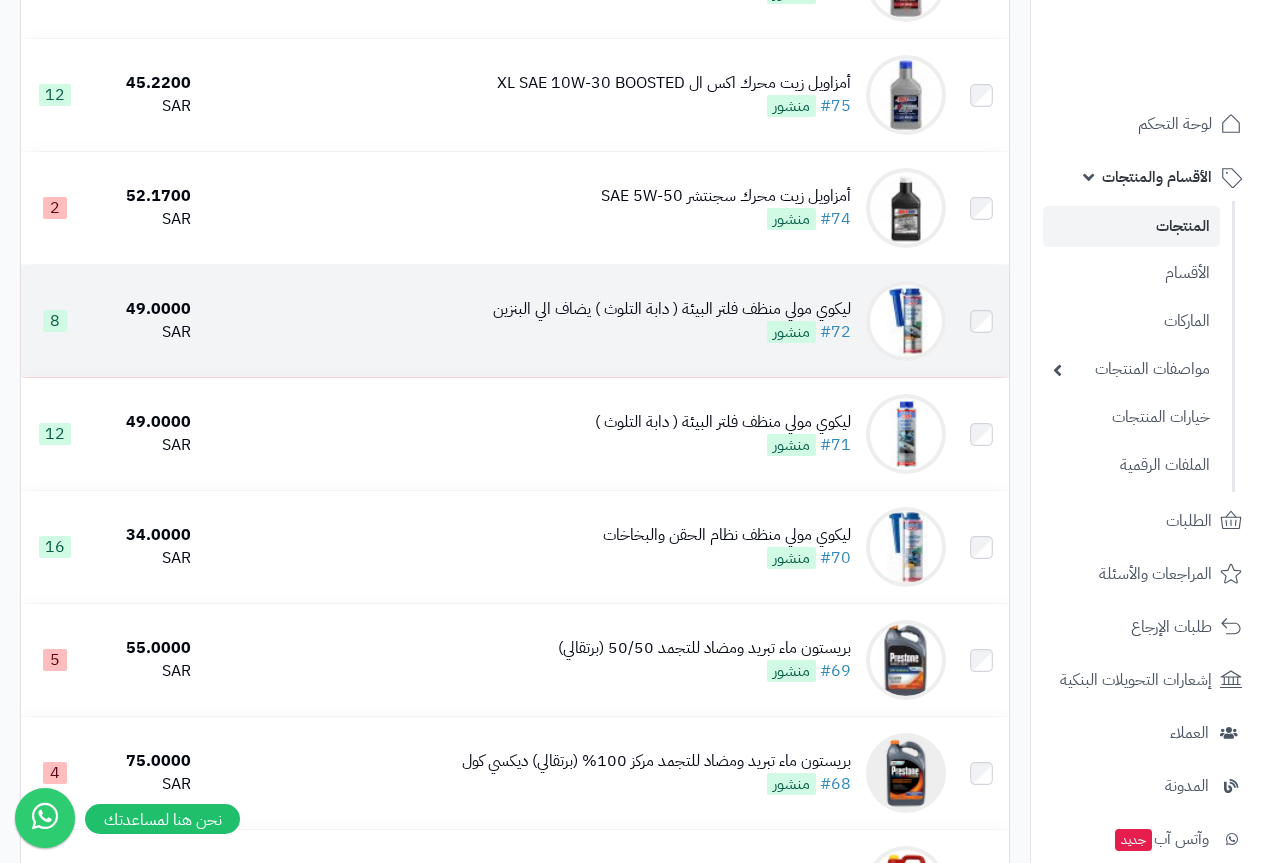 scroll, scrollTop: 9700, scrollLeft: 0, axis: vertical 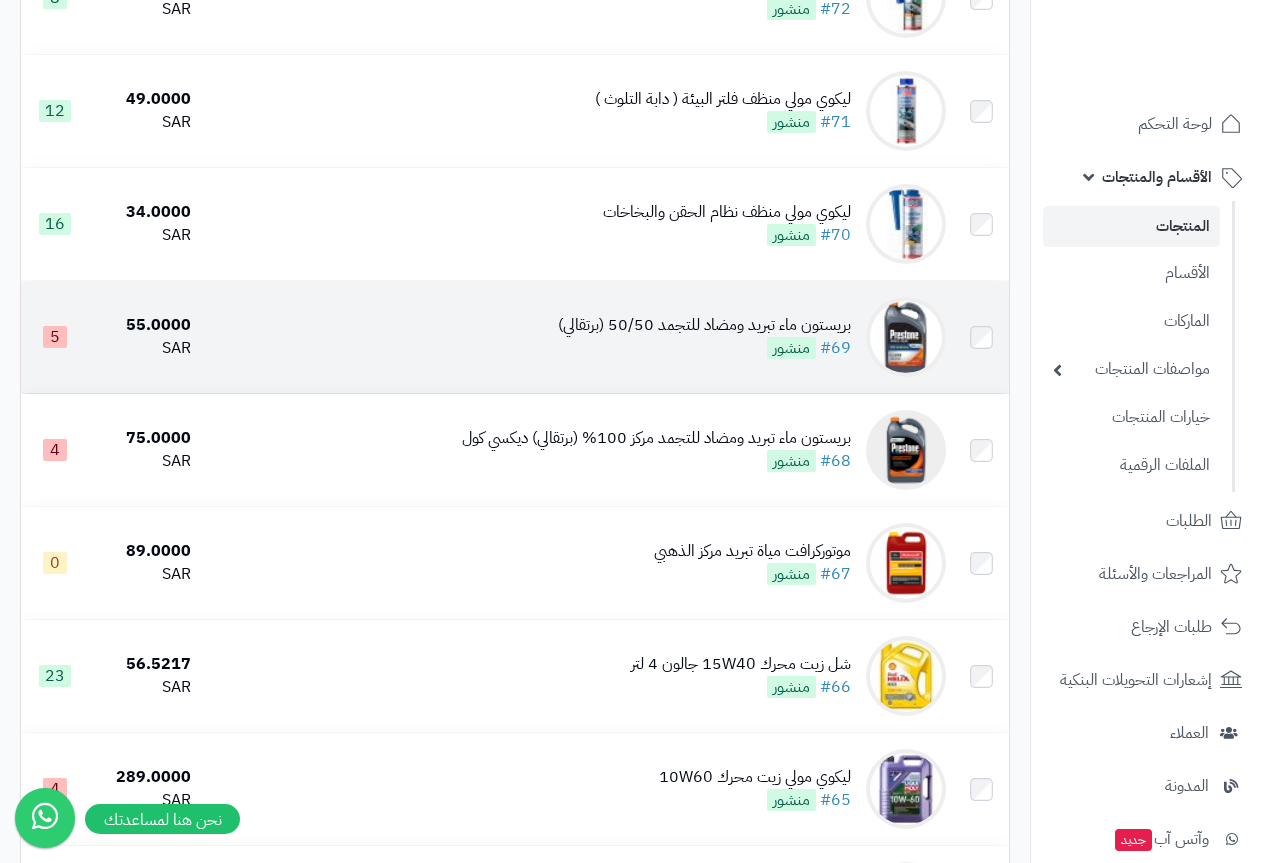 click on "بريستون ماء تبريد ومضاد للتجمد 50/50 (برتقالي)" at bounding box center (704, 325) 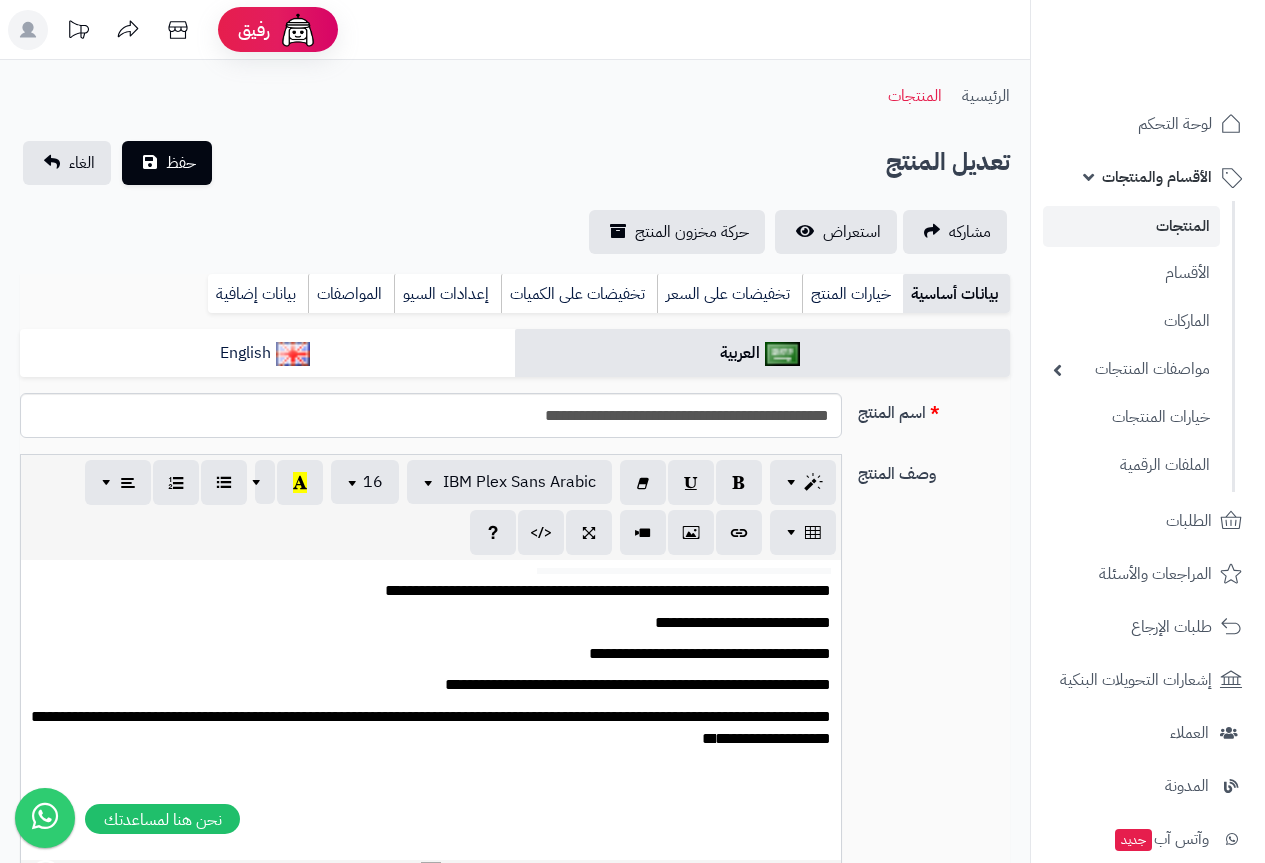 scroll, scrollTop: 500, scrollLeft: 0, axis: vertical 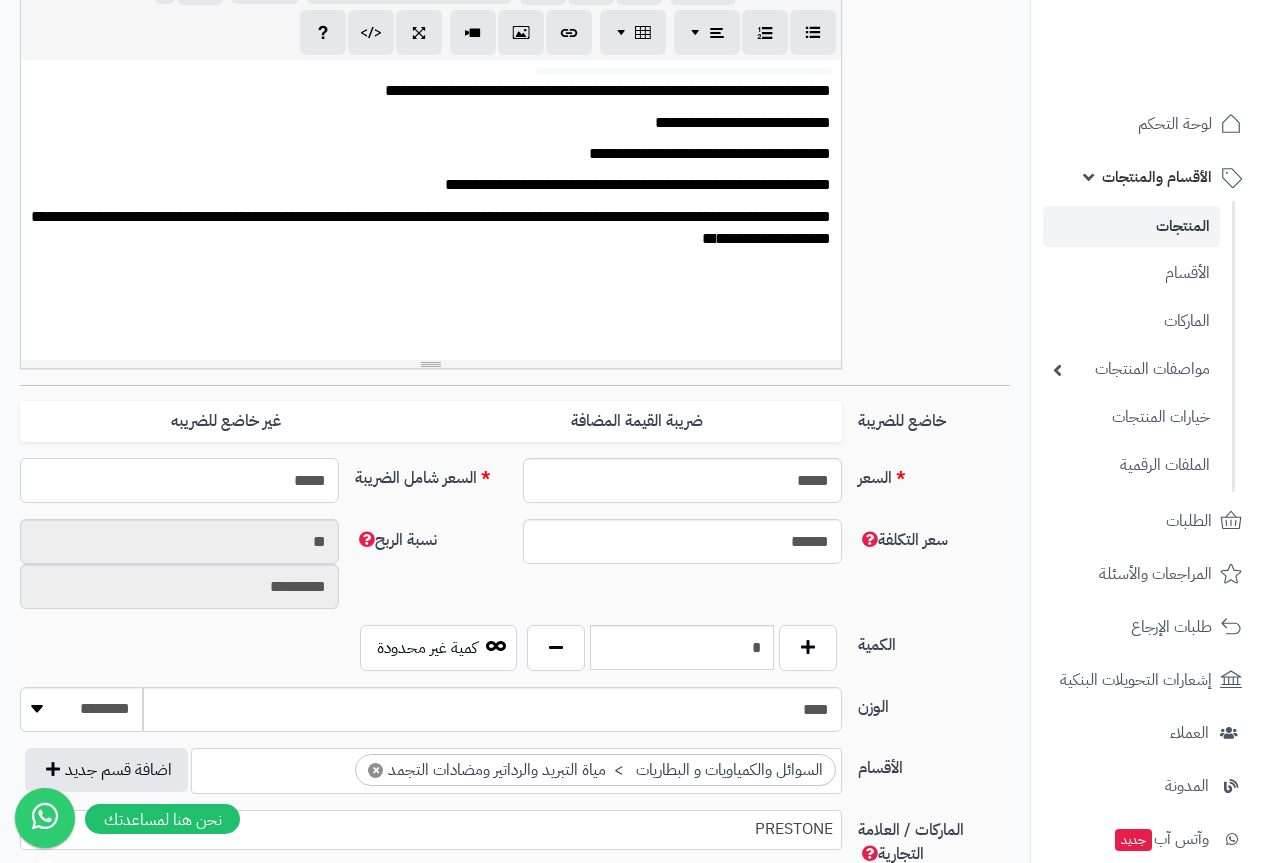 click on "*****" at bounding box center (179, 480) 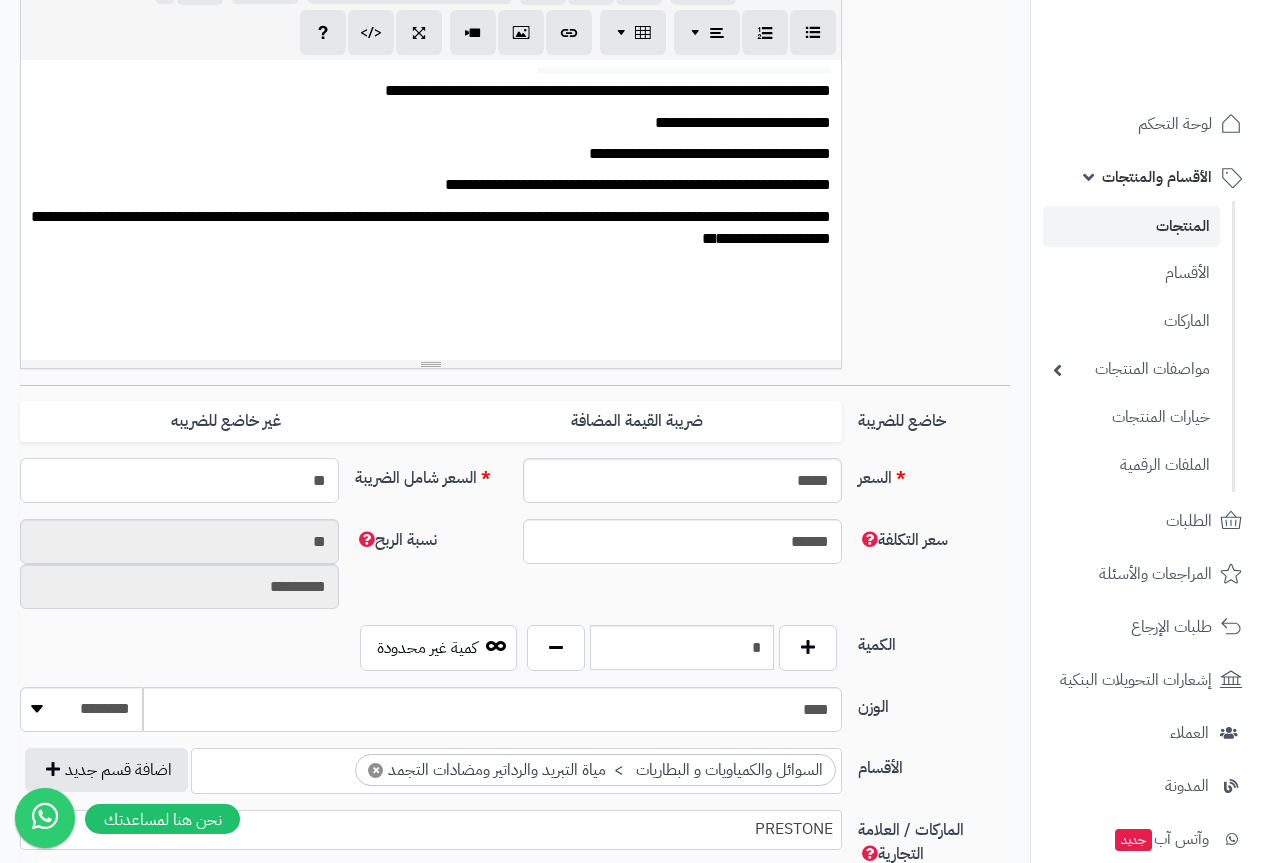 type on "**" 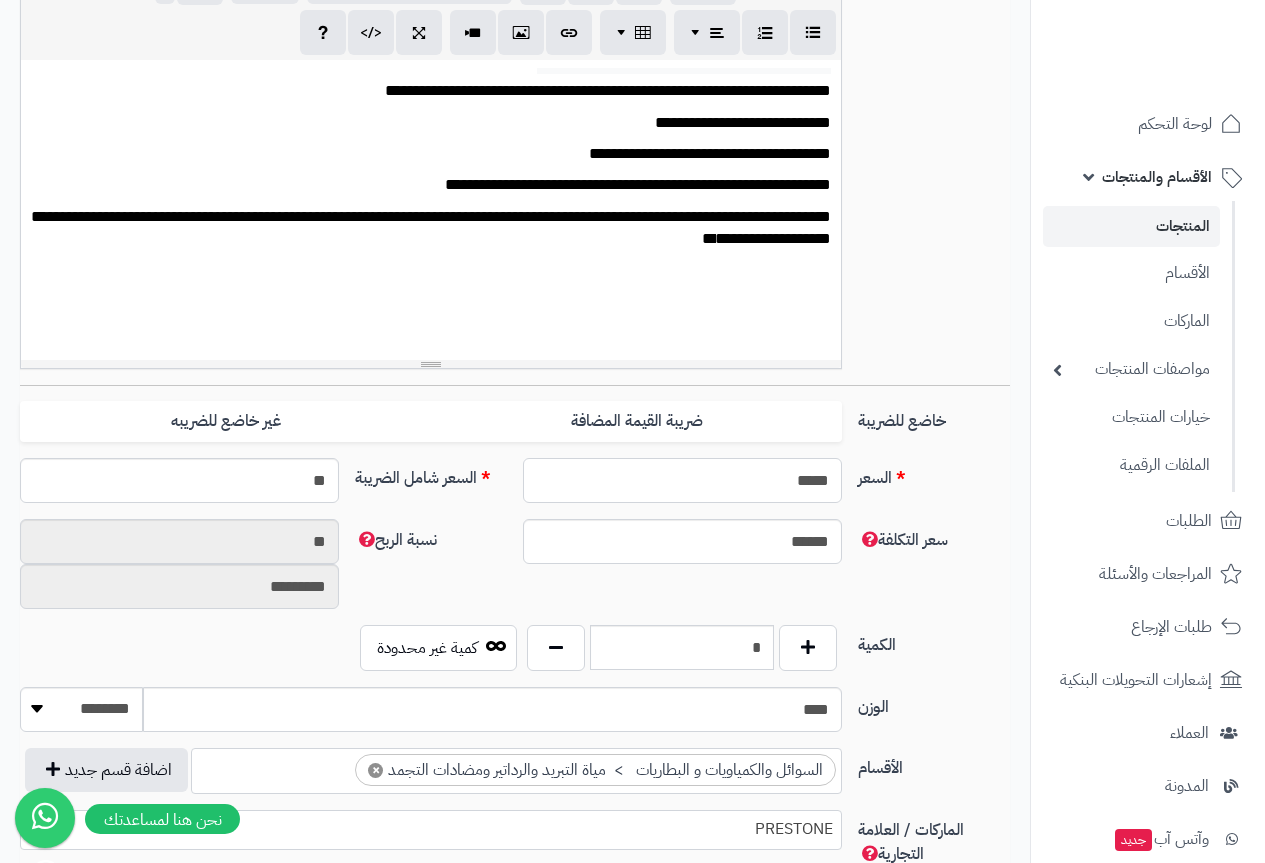 click on "*****" at bounding box center (682, 480) 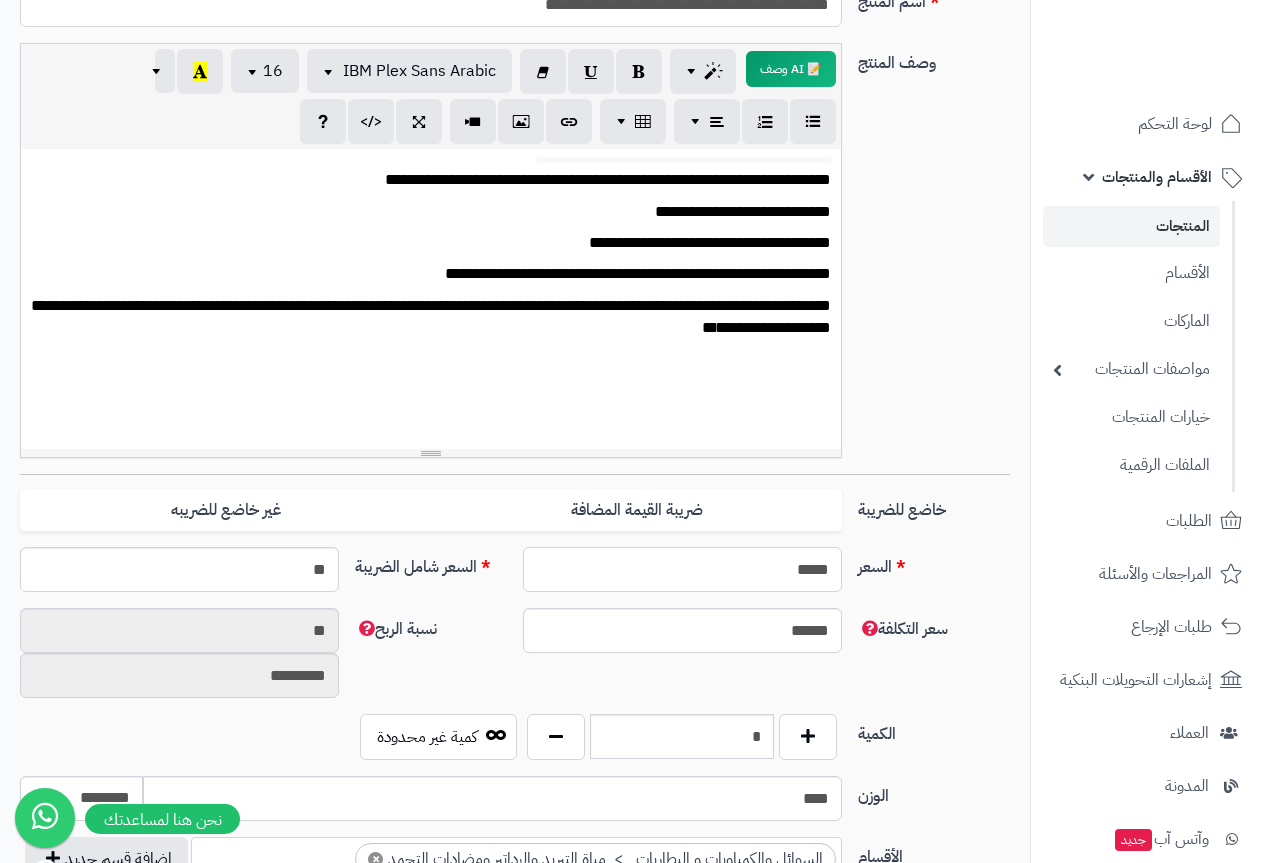 scroll, scrollTop: 600, scrollLeft: 0, axis: vertical 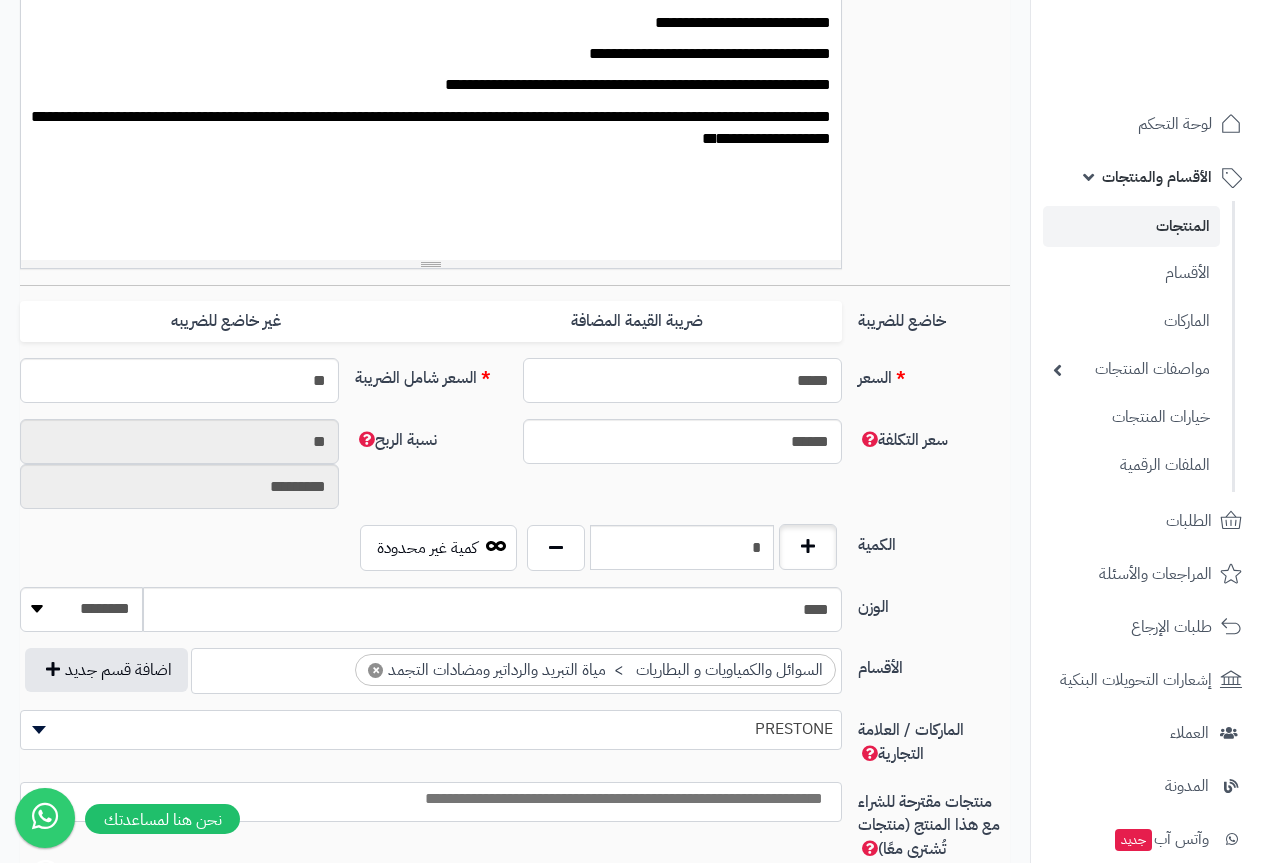 type on "**********" 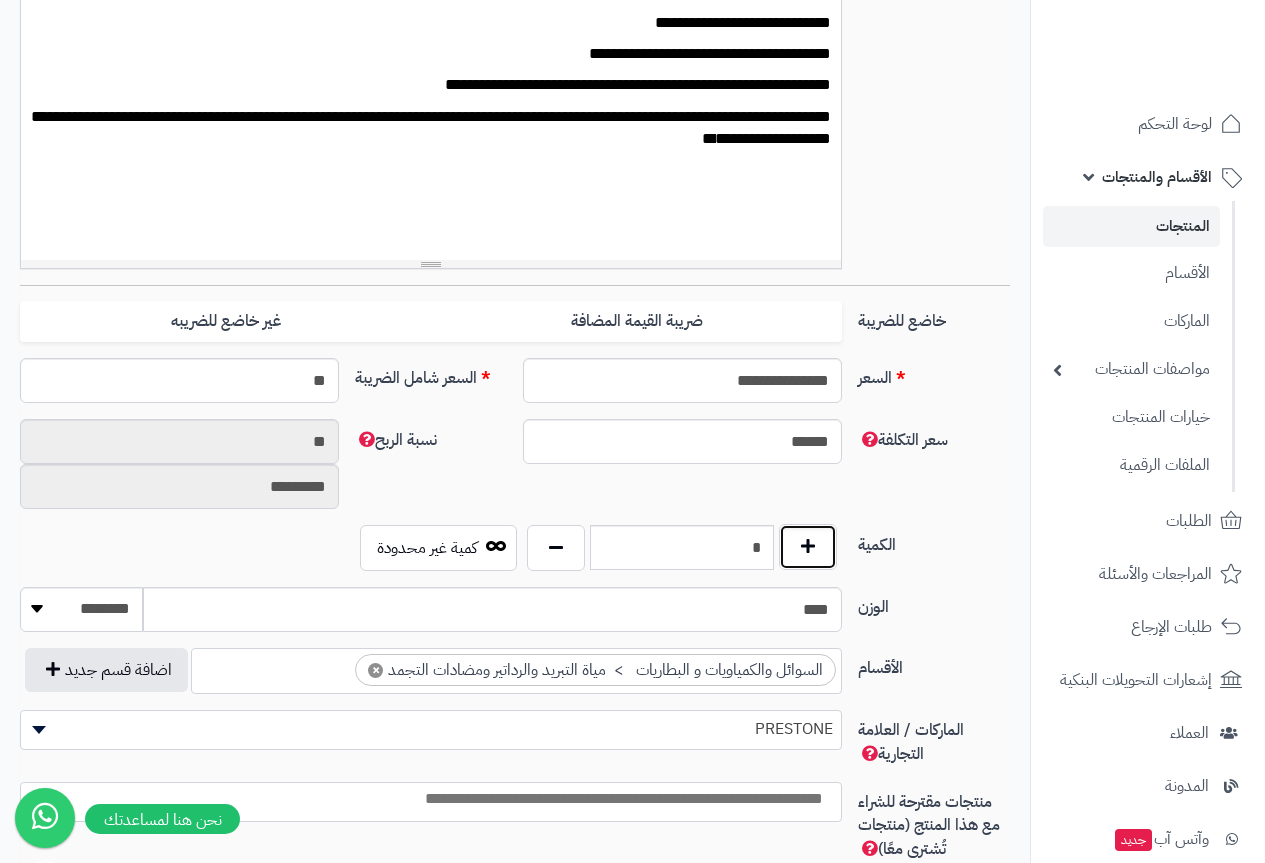 click at bounding box center [808, 547] 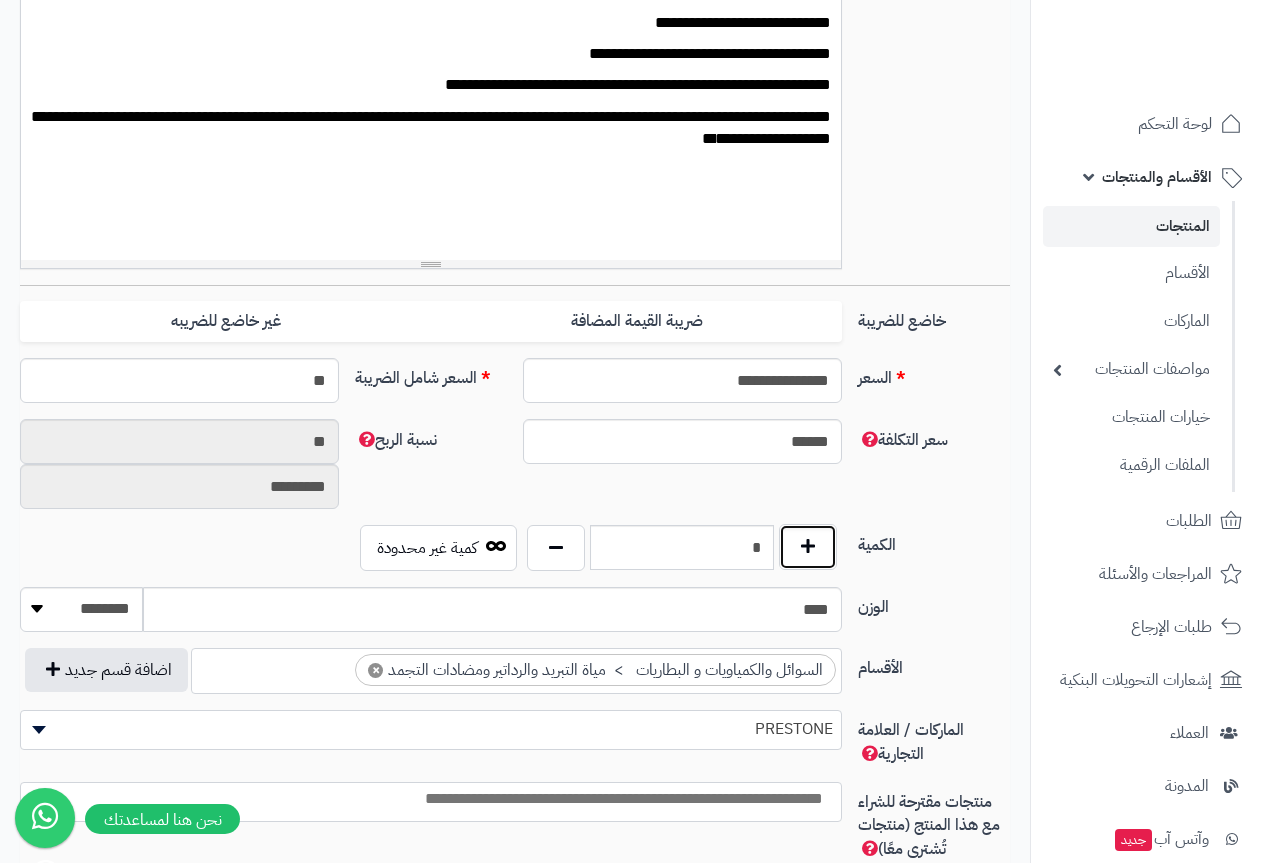 click at bounding box center (808, 547) 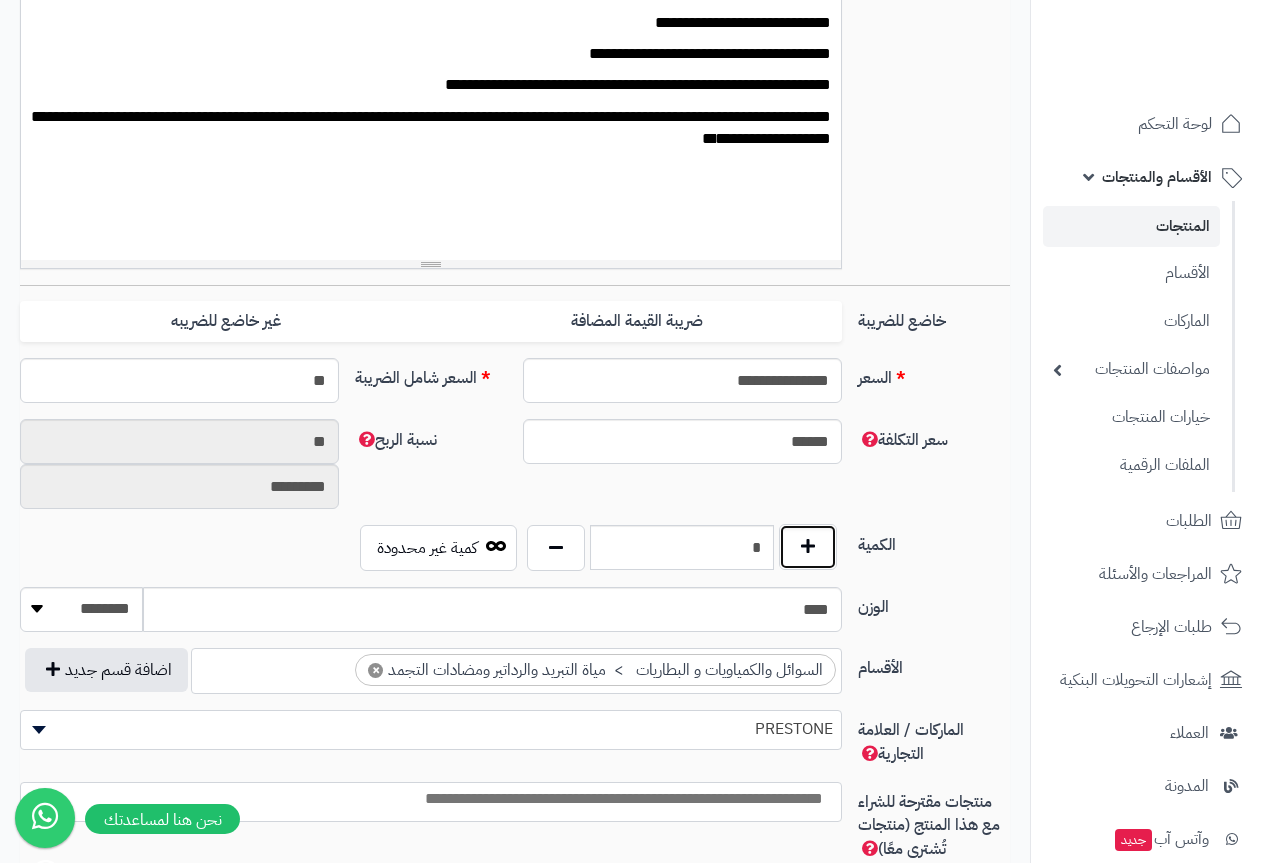 click at bounding box center (808, 547) 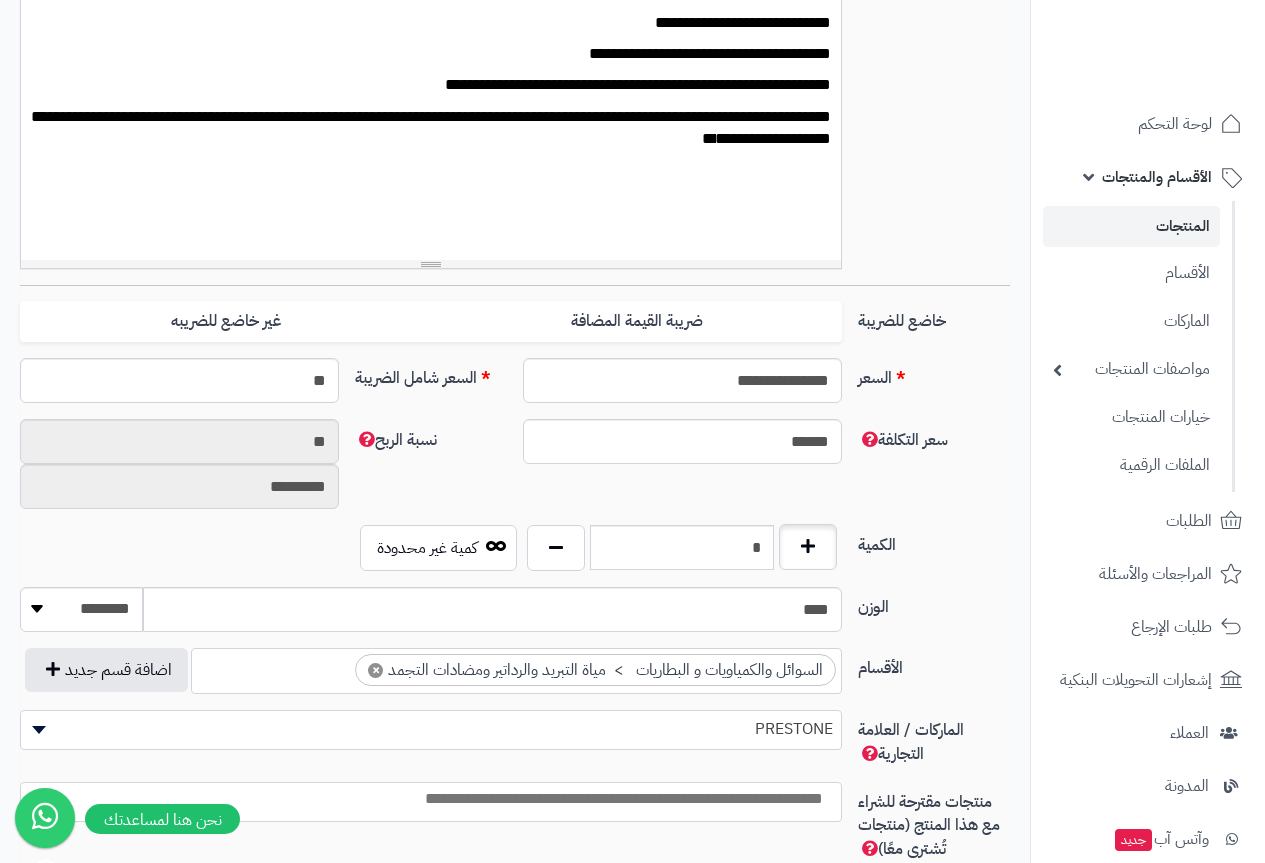 type on "*" 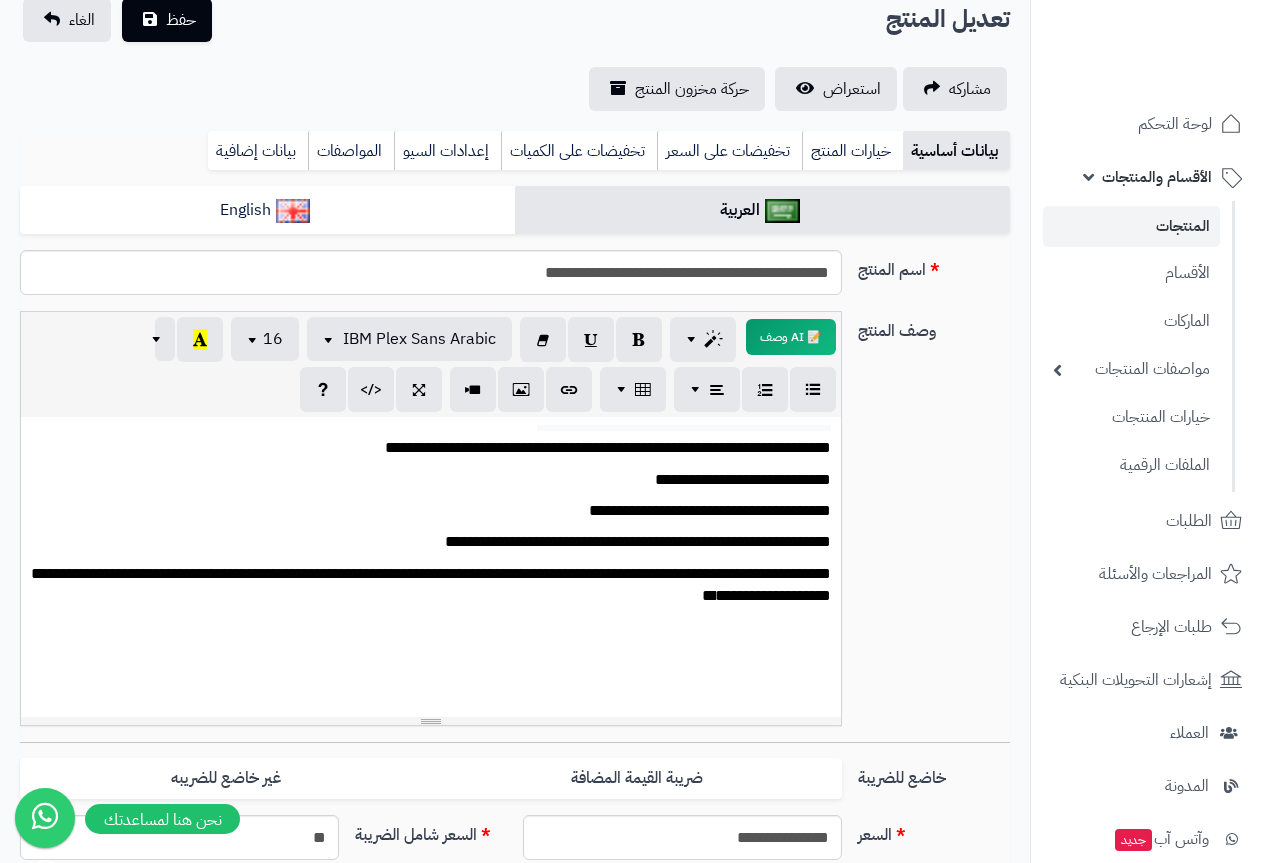 scroll, scrollTop: 0, scrollLeft: 0, axis: both 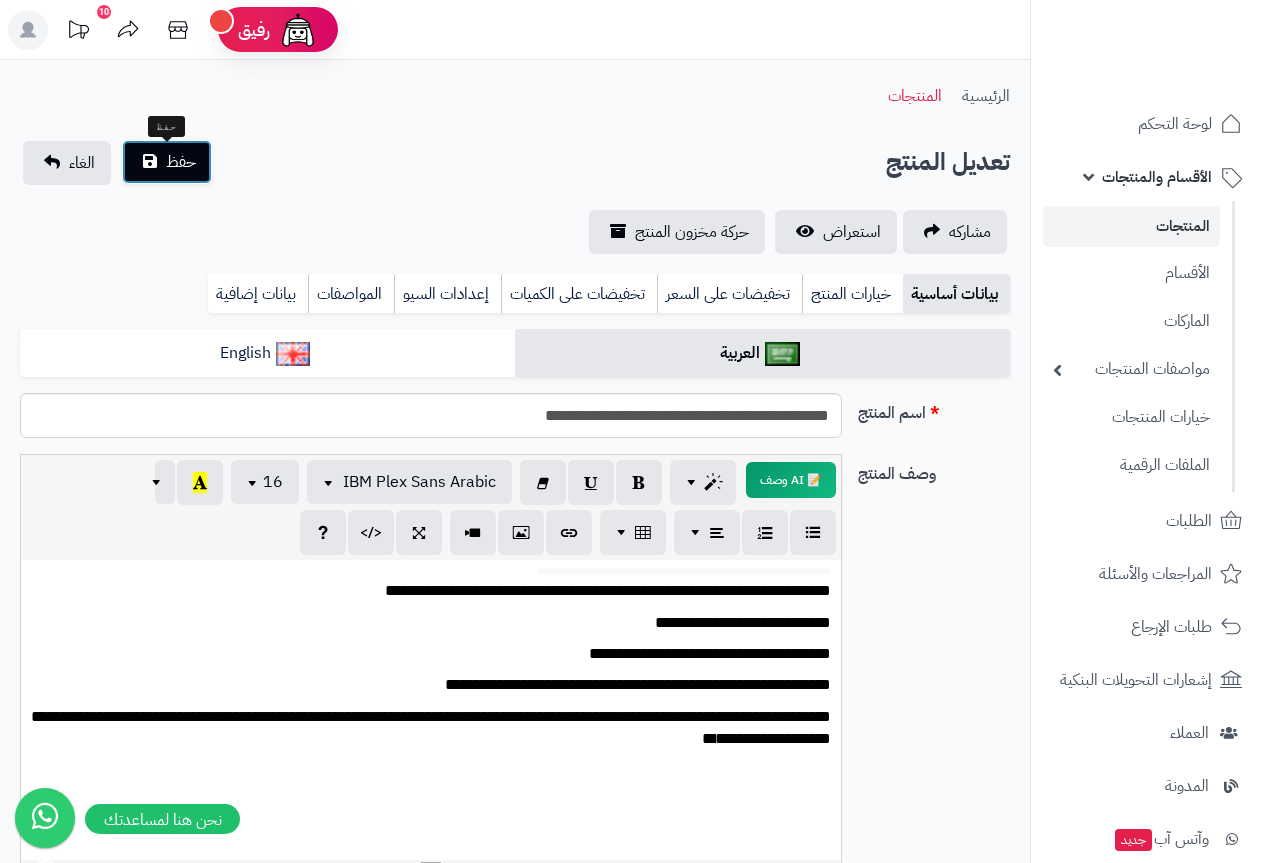 click on "حفظ" at bounding box center (181, 162) 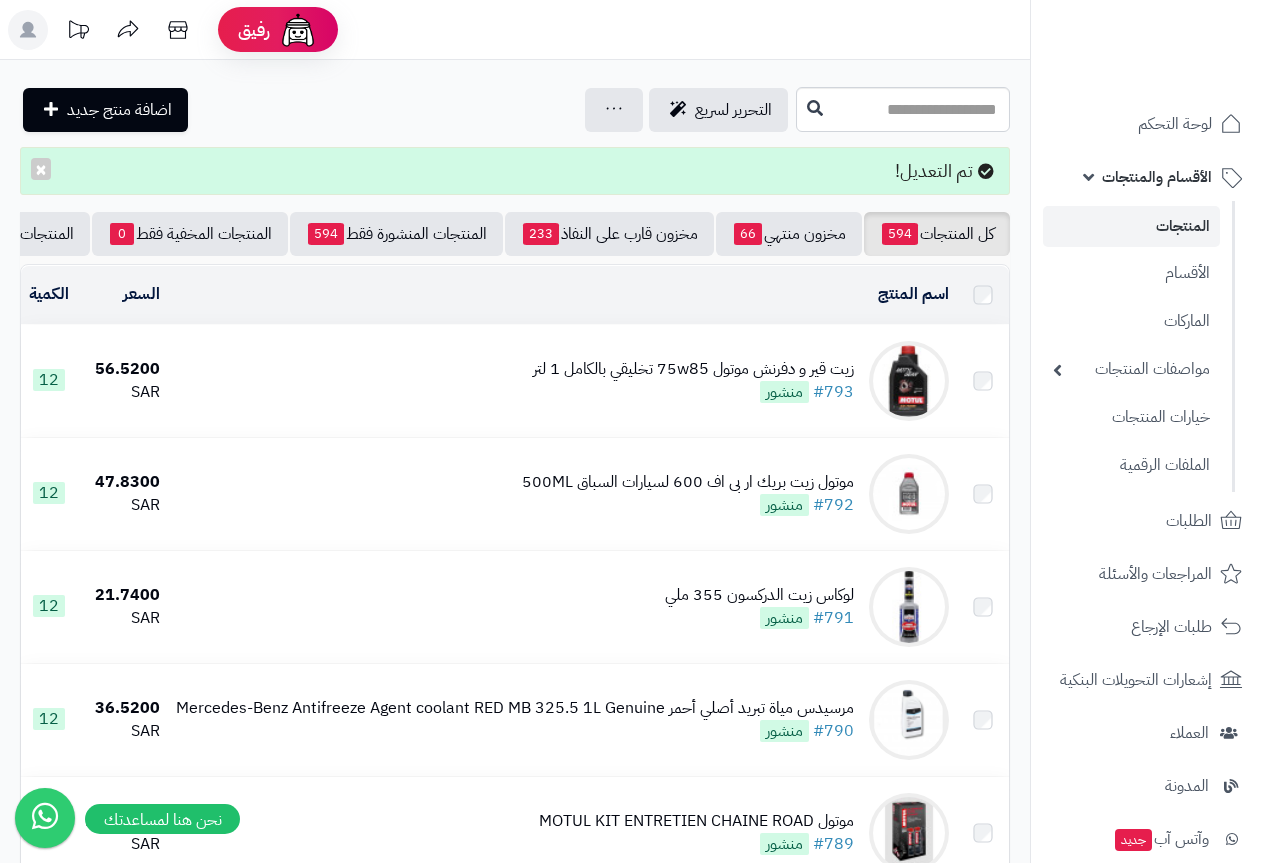 scroll, scrollTop: 0, scrollLeft: 0, axis: both 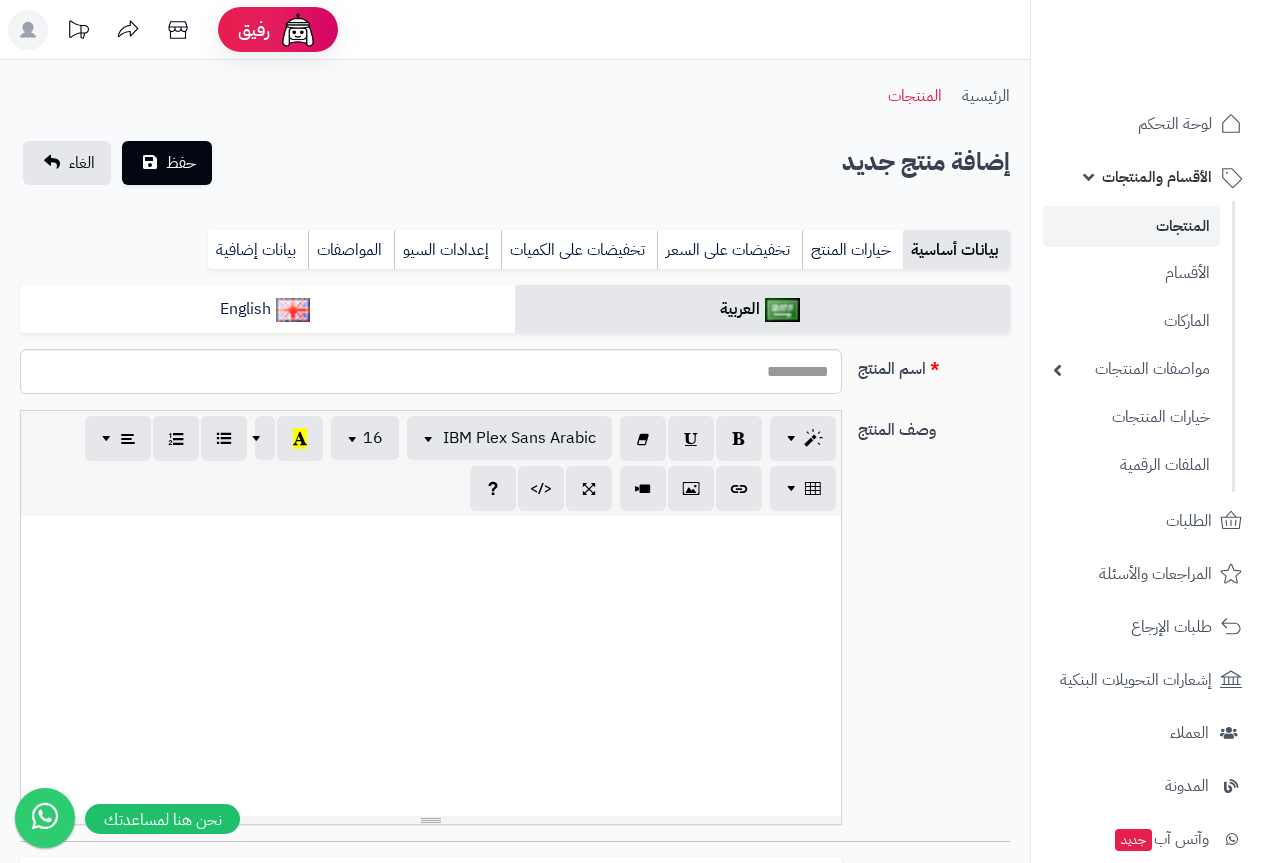 select 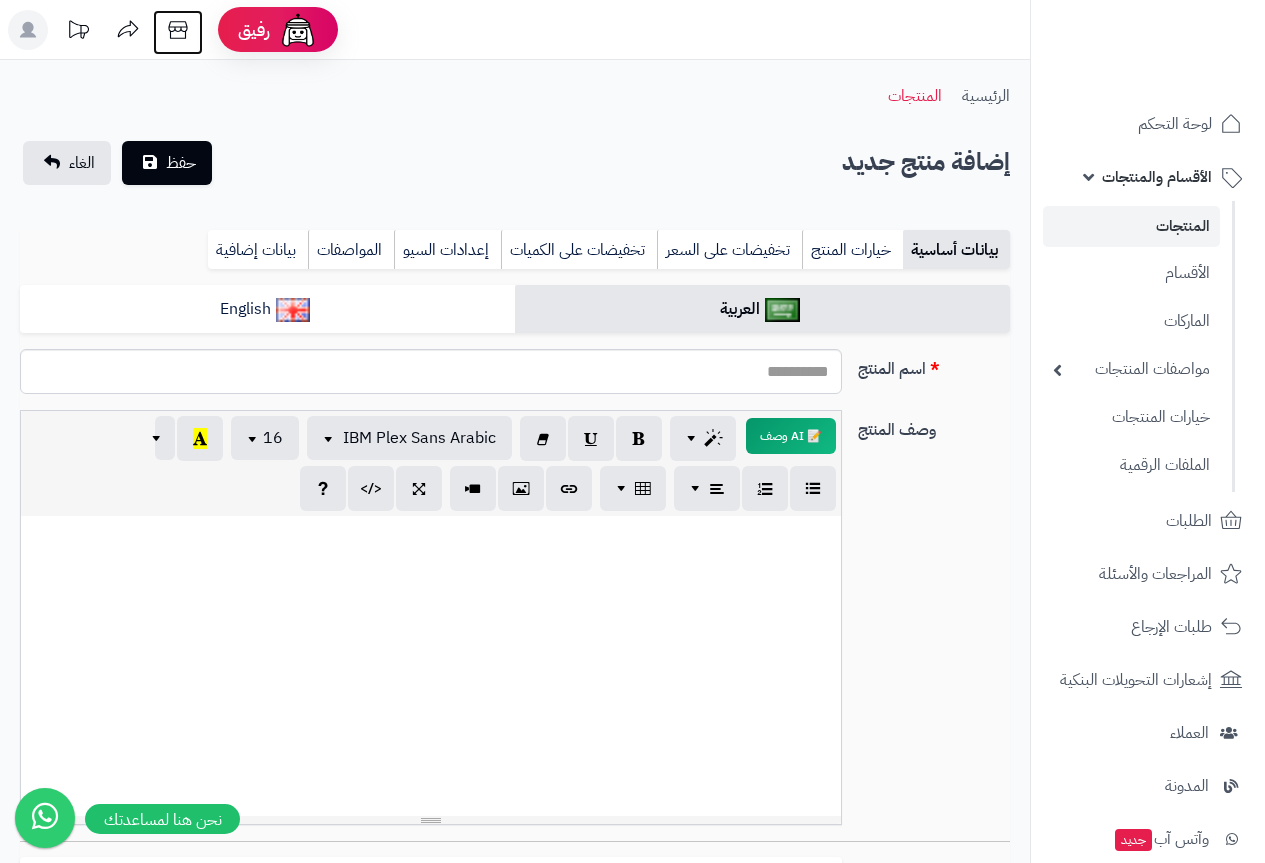 scroll, scrollTop: 0, scrollLeft: 0, axis: both 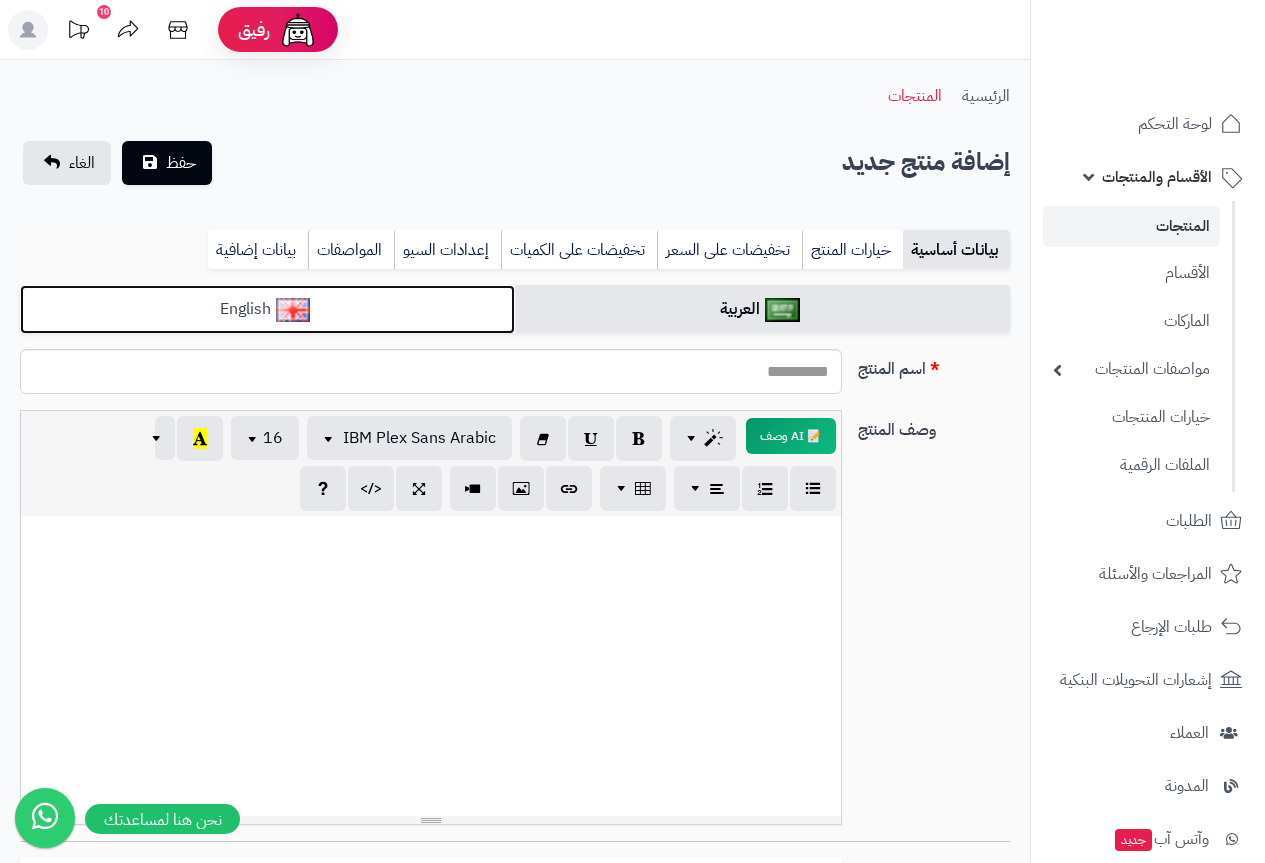 click on "English" at bounding box center (267, 309) 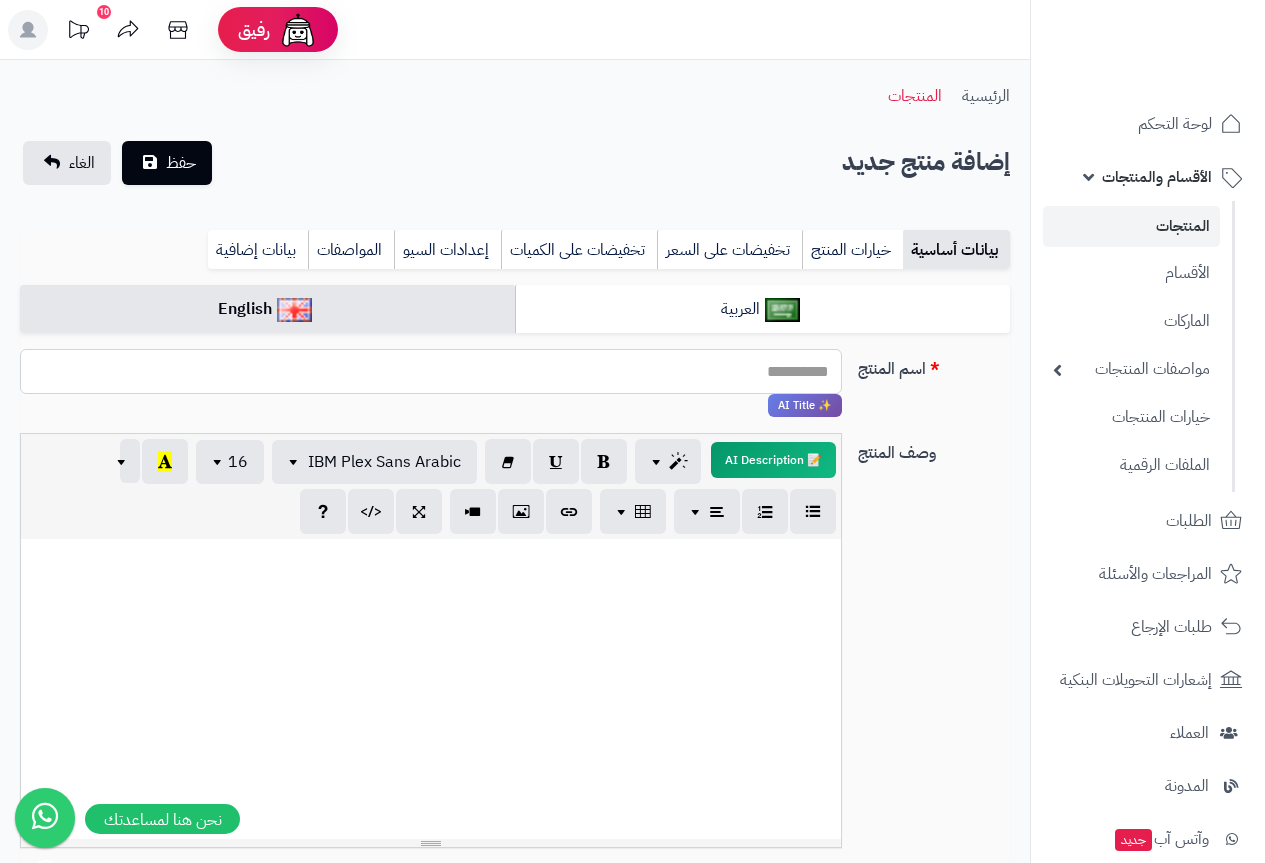 click on "اسم المنتج" at bounding box center [431, 371] 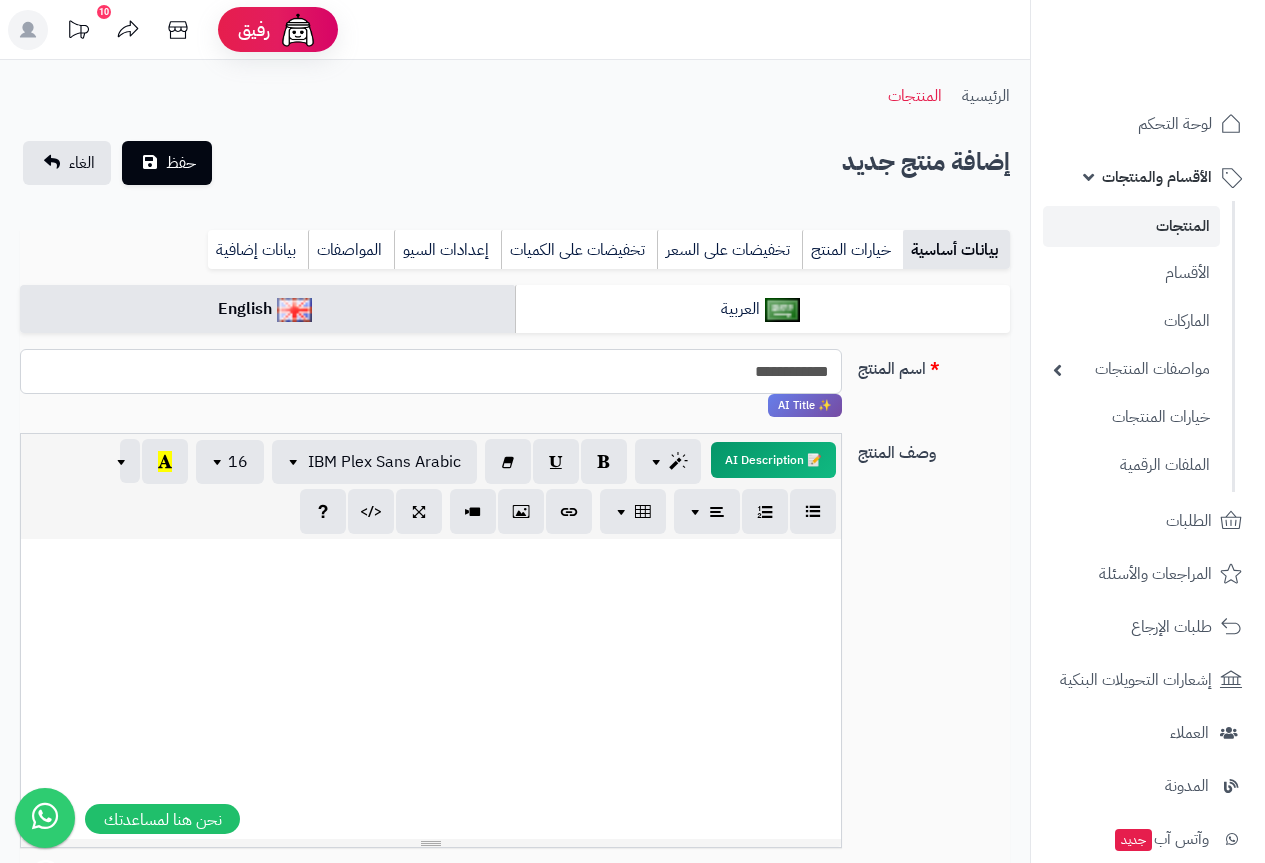 type on "**********" 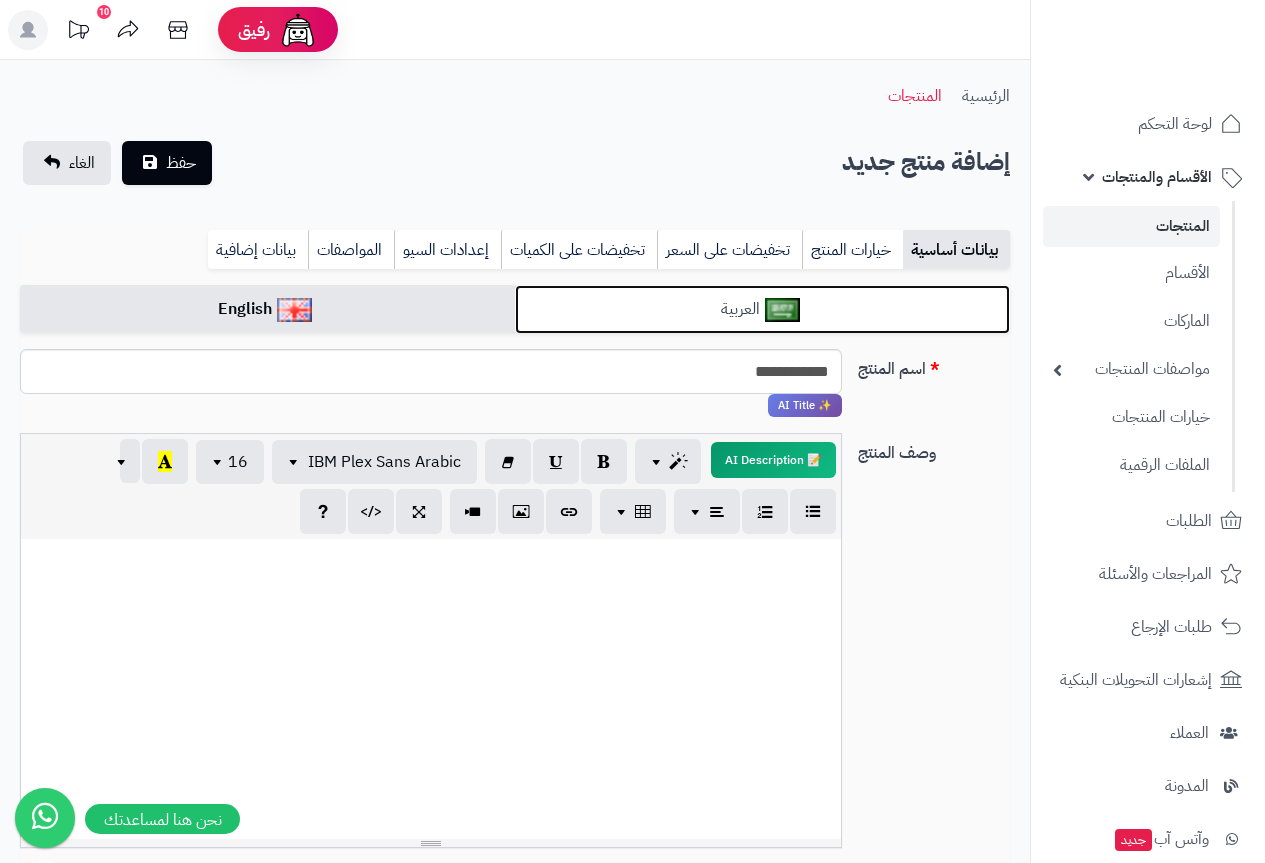 click on "العربية" at bounding box center (762, 309) 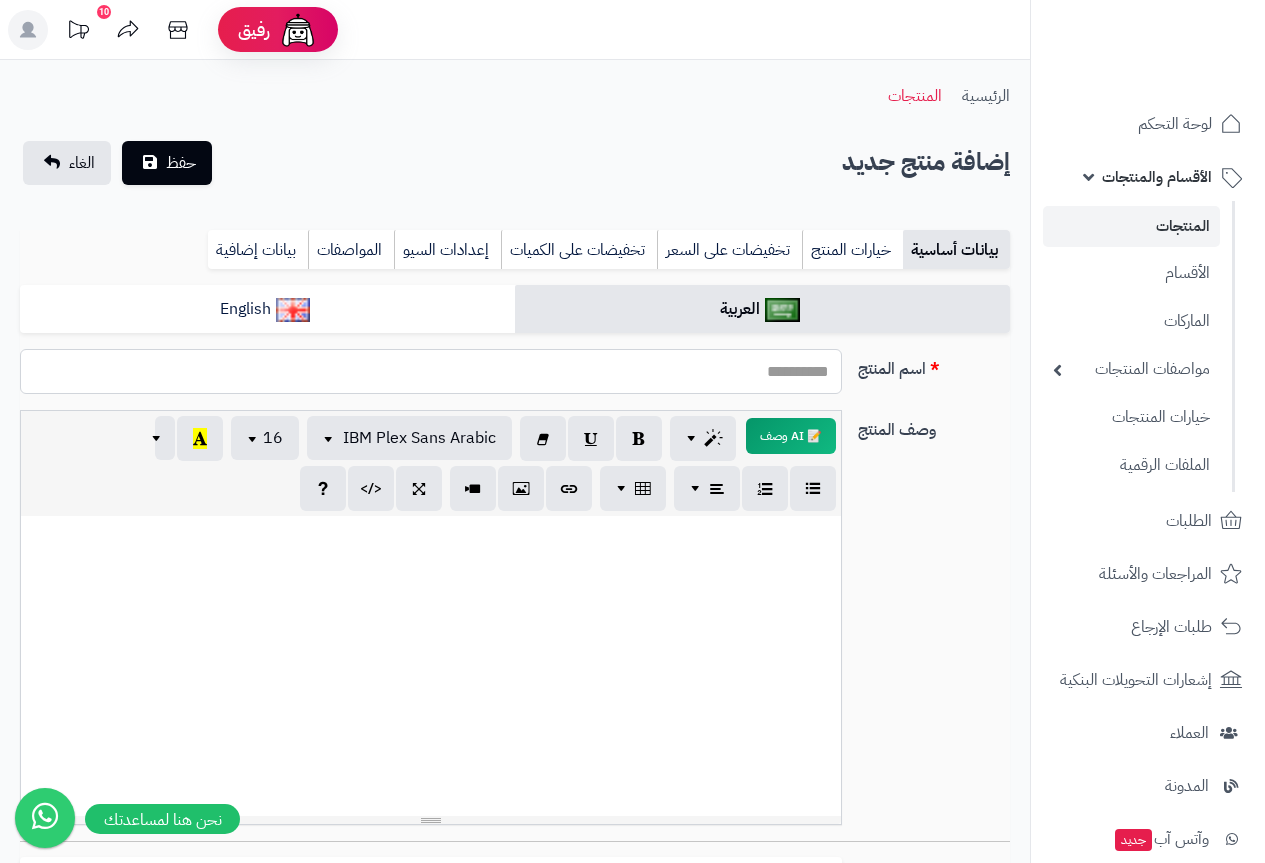 click on "اسم المنتج" at bounding box center [431, 371] 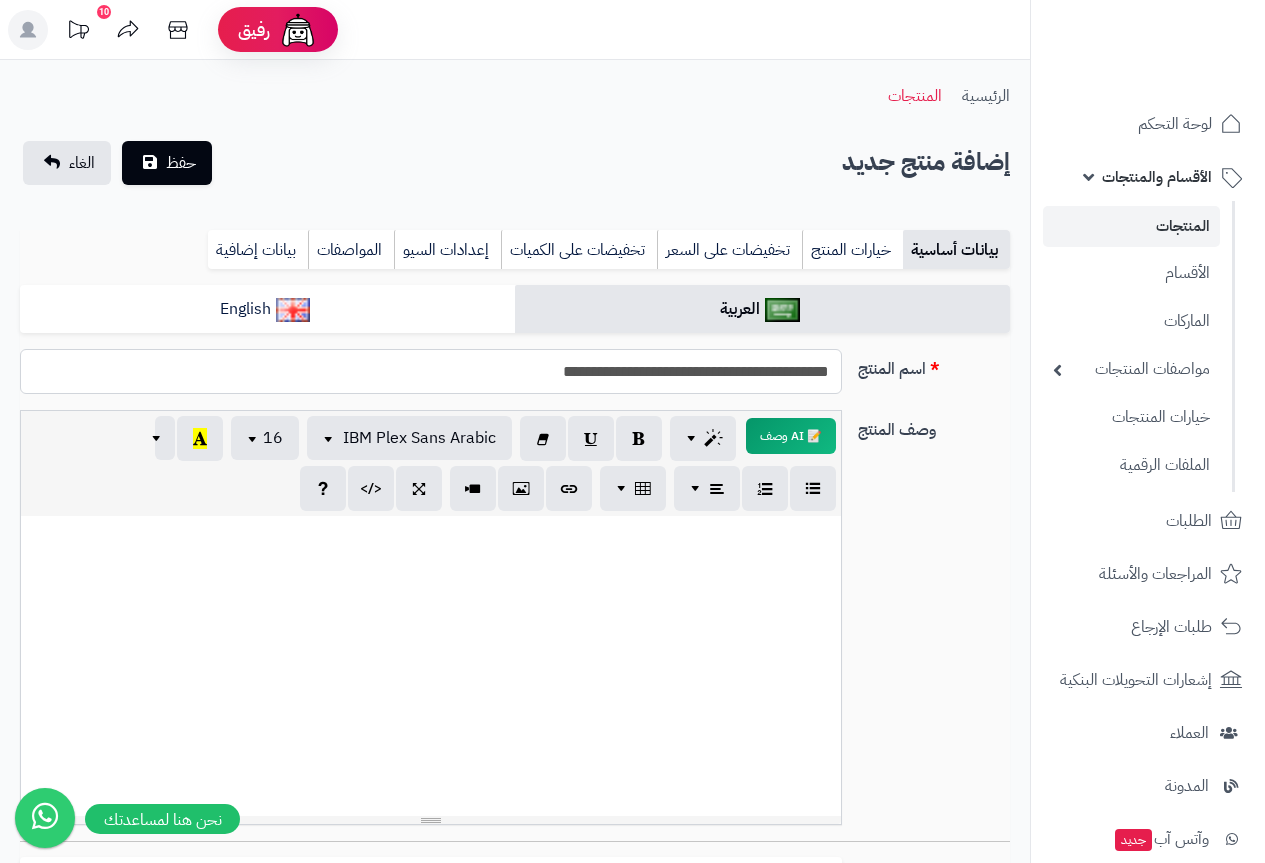 type on "**********" 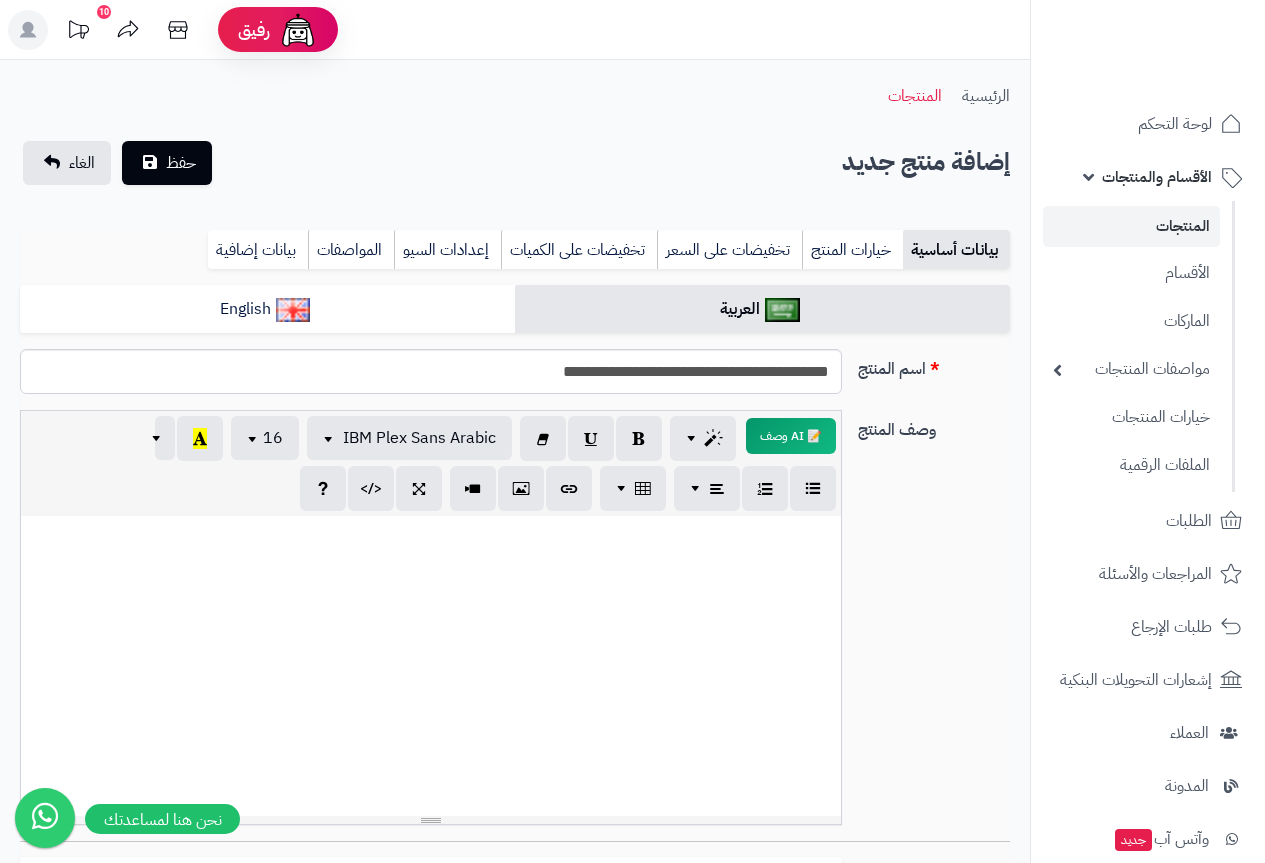 click at bounding box center [431, 666] 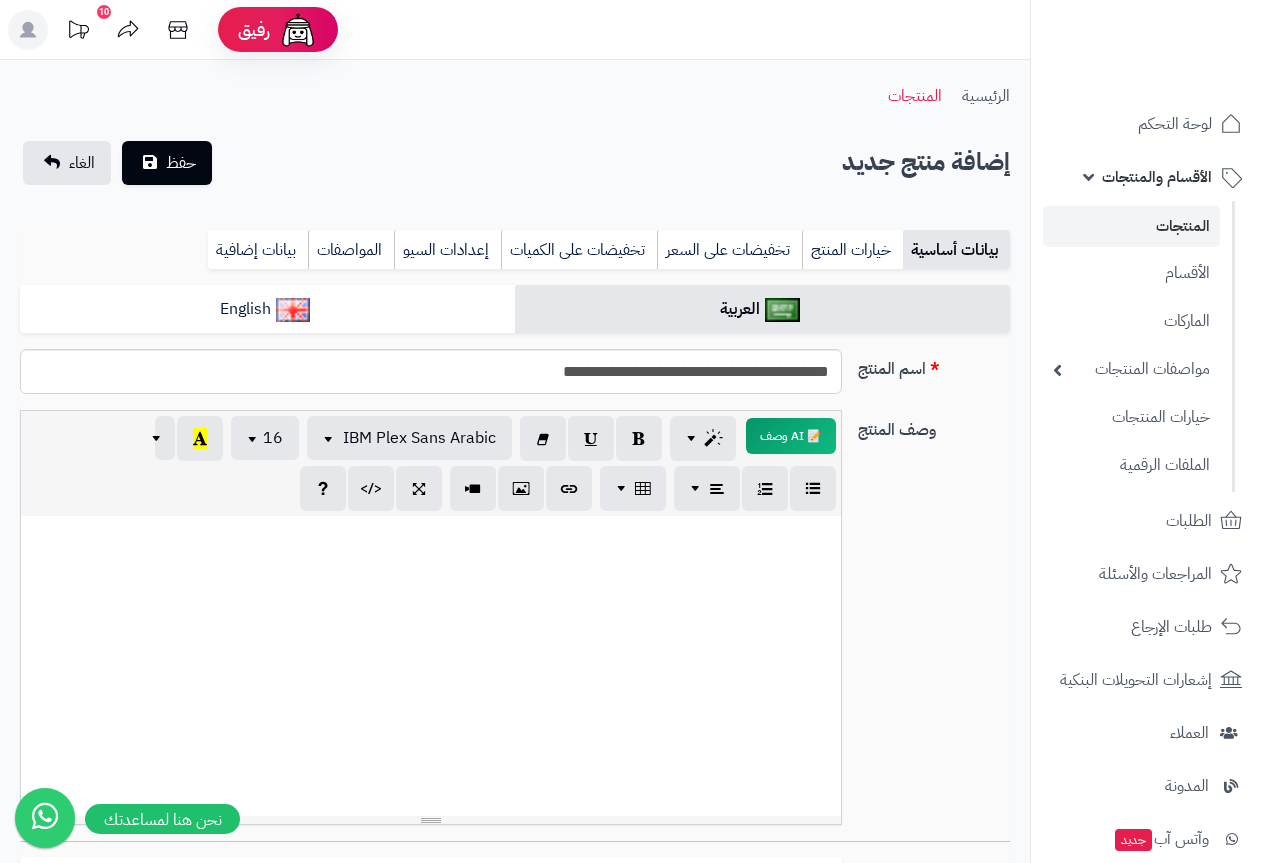 paste 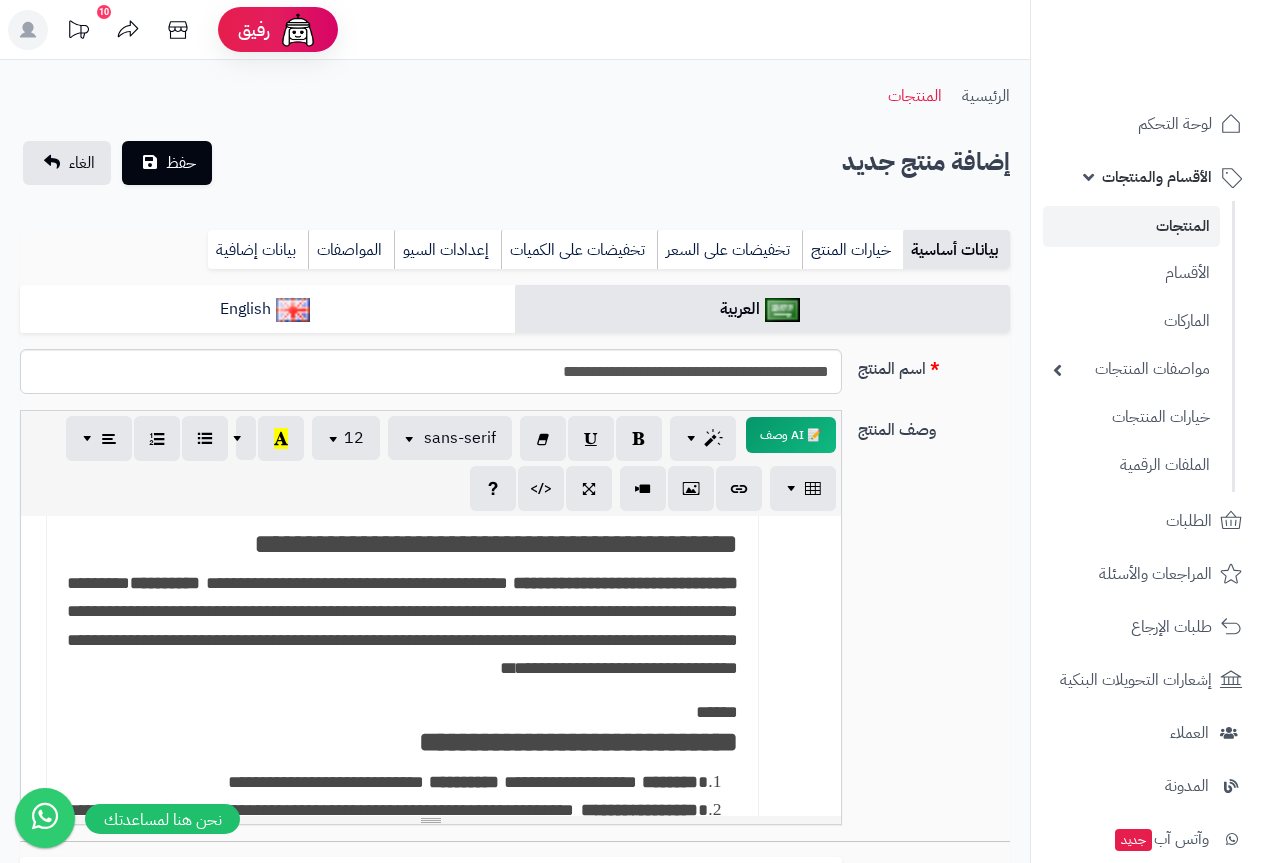 scroll, scrollTop: 100, scrollLeft: 0, axis: vertical 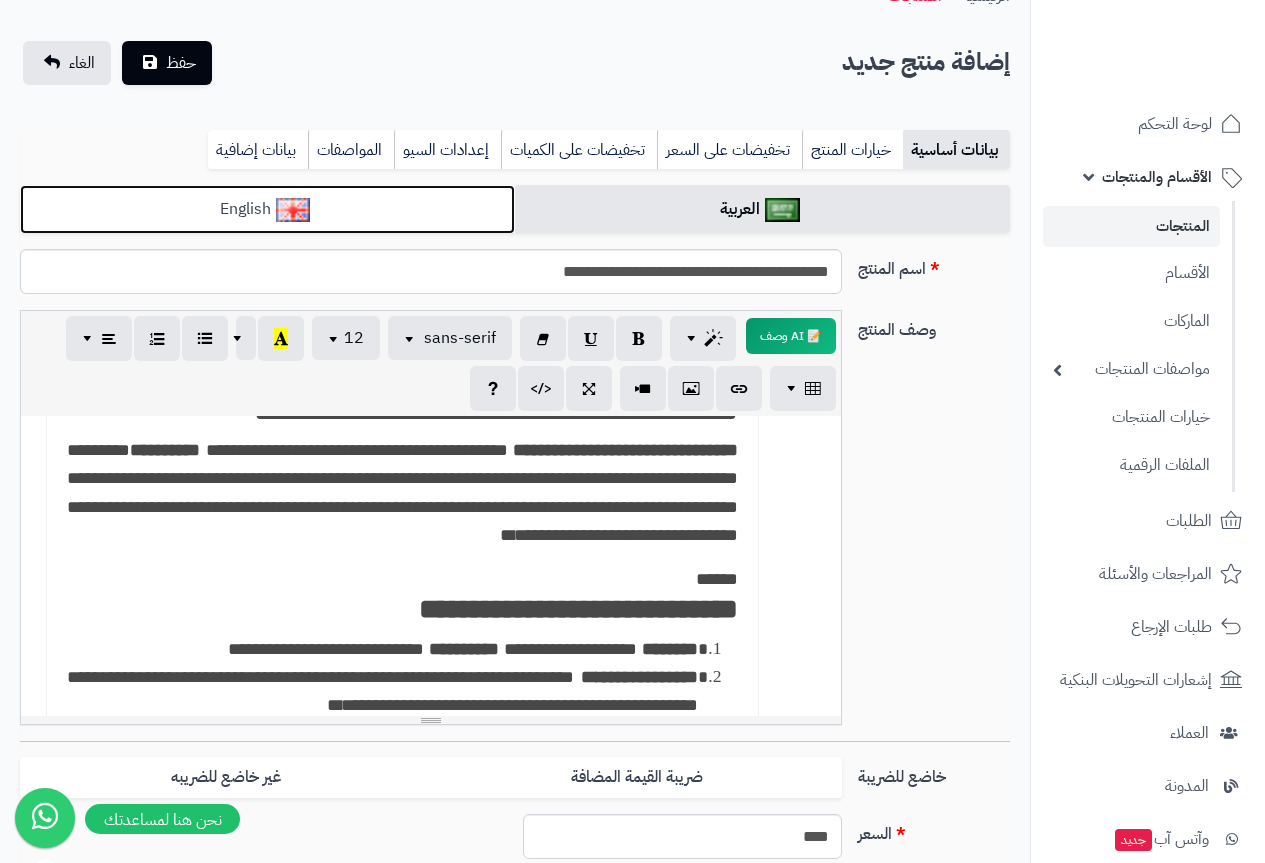 click on "English" at bounding box center [267, 209] 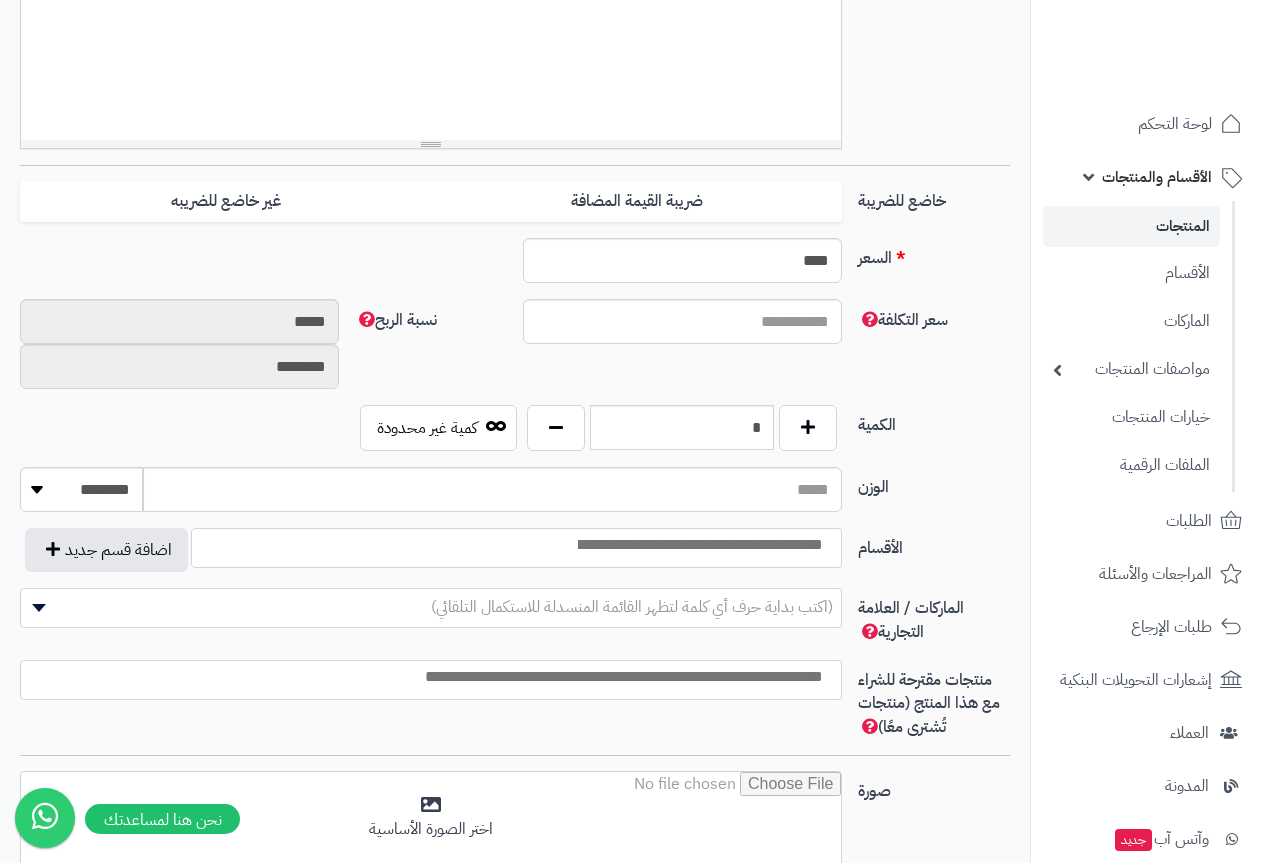 scroll, scrollTop: 700, scrollLeft: 0, axis: vertical 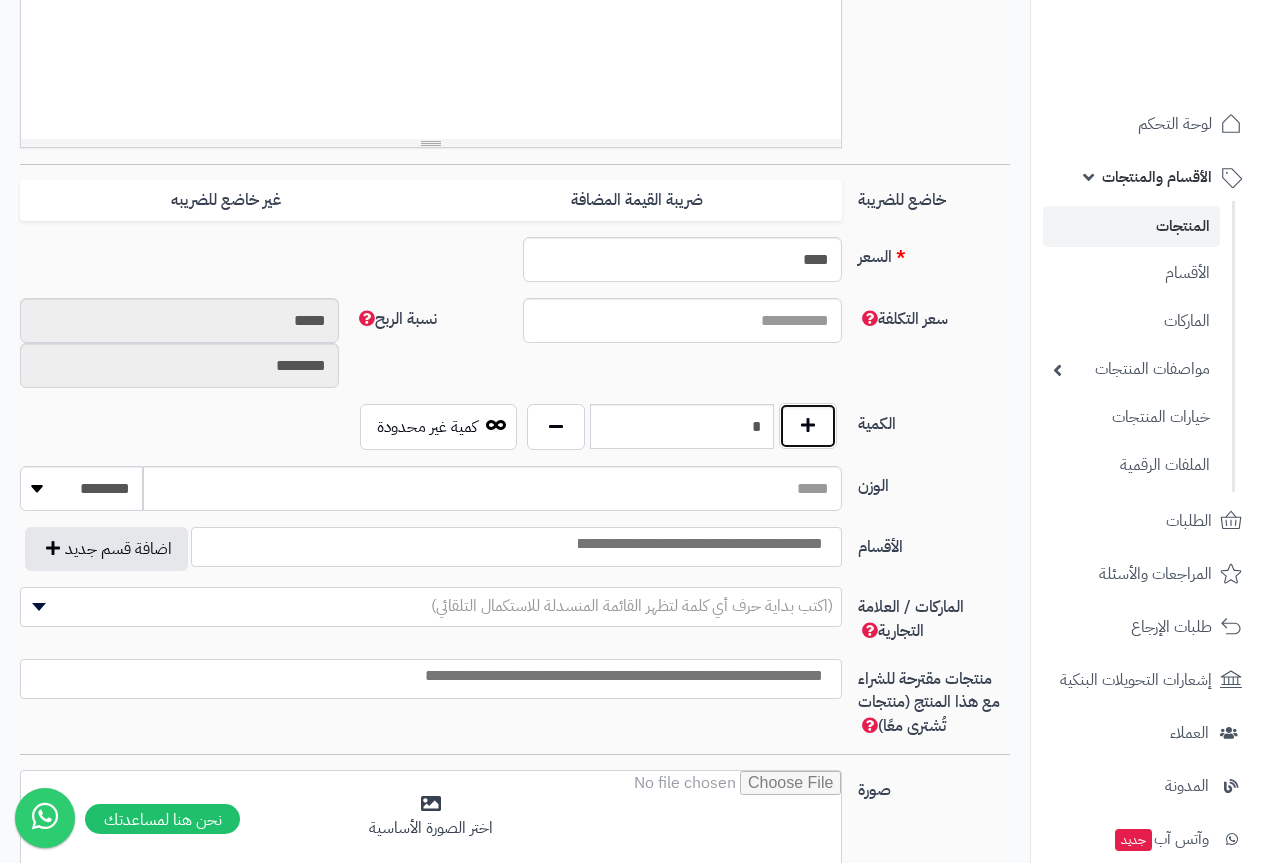click at bounding box center (808, 426) 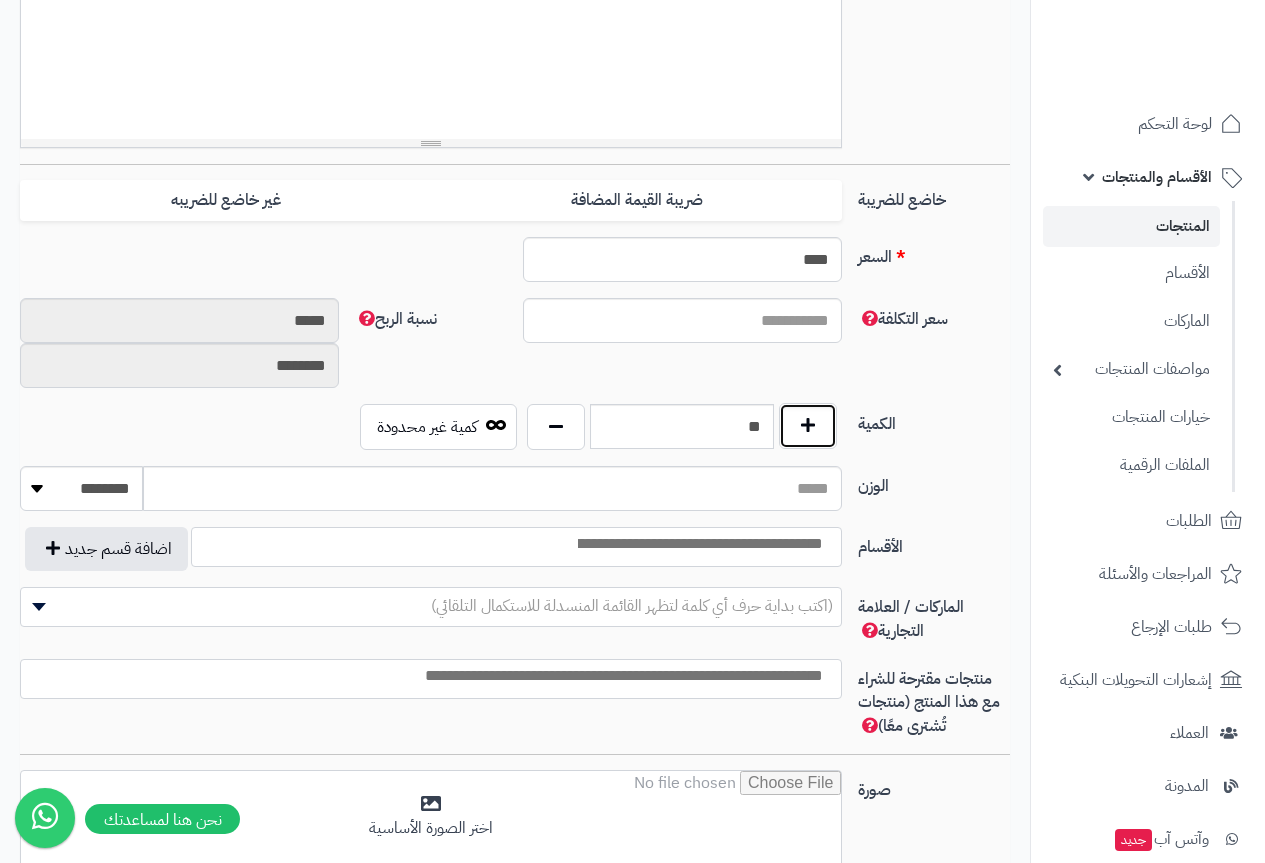 click at bounding box center [808, 426] 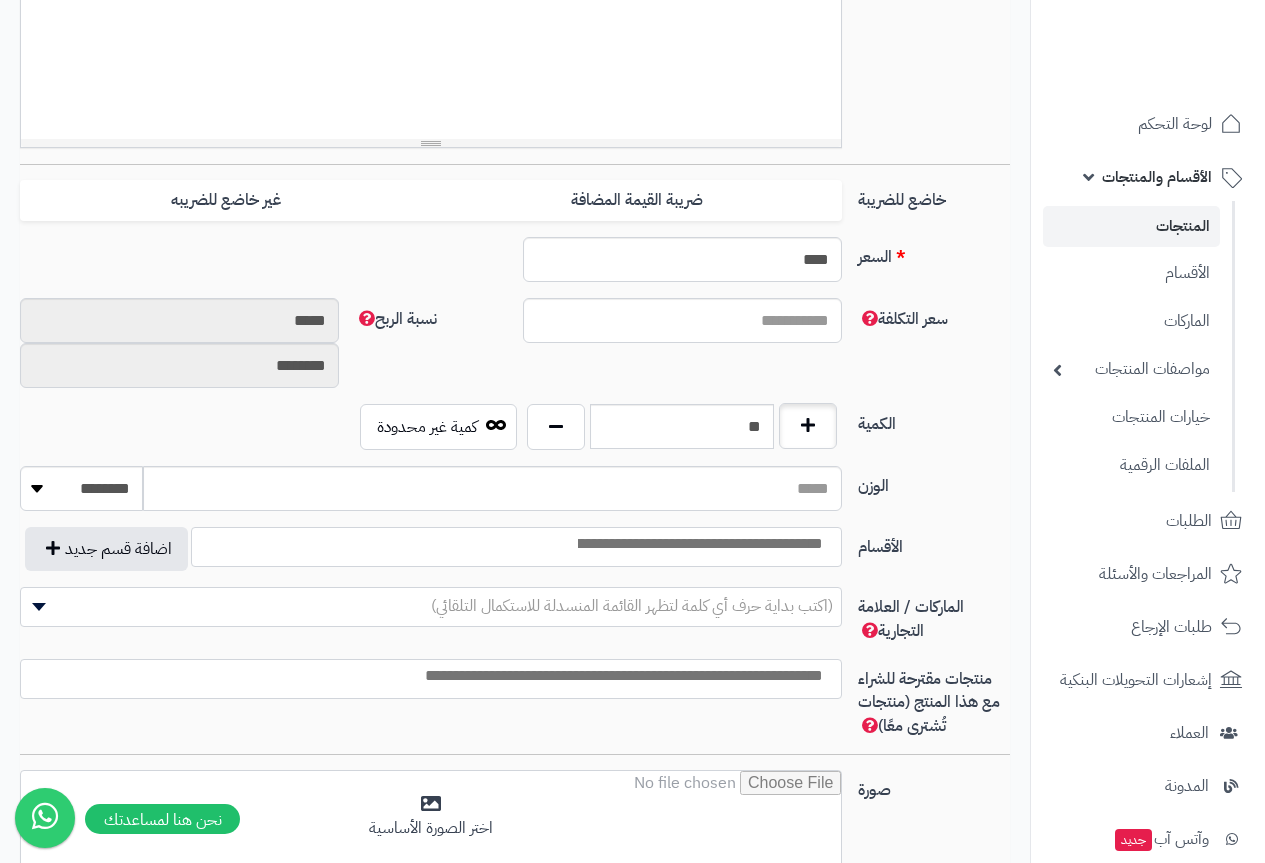 type on "**" 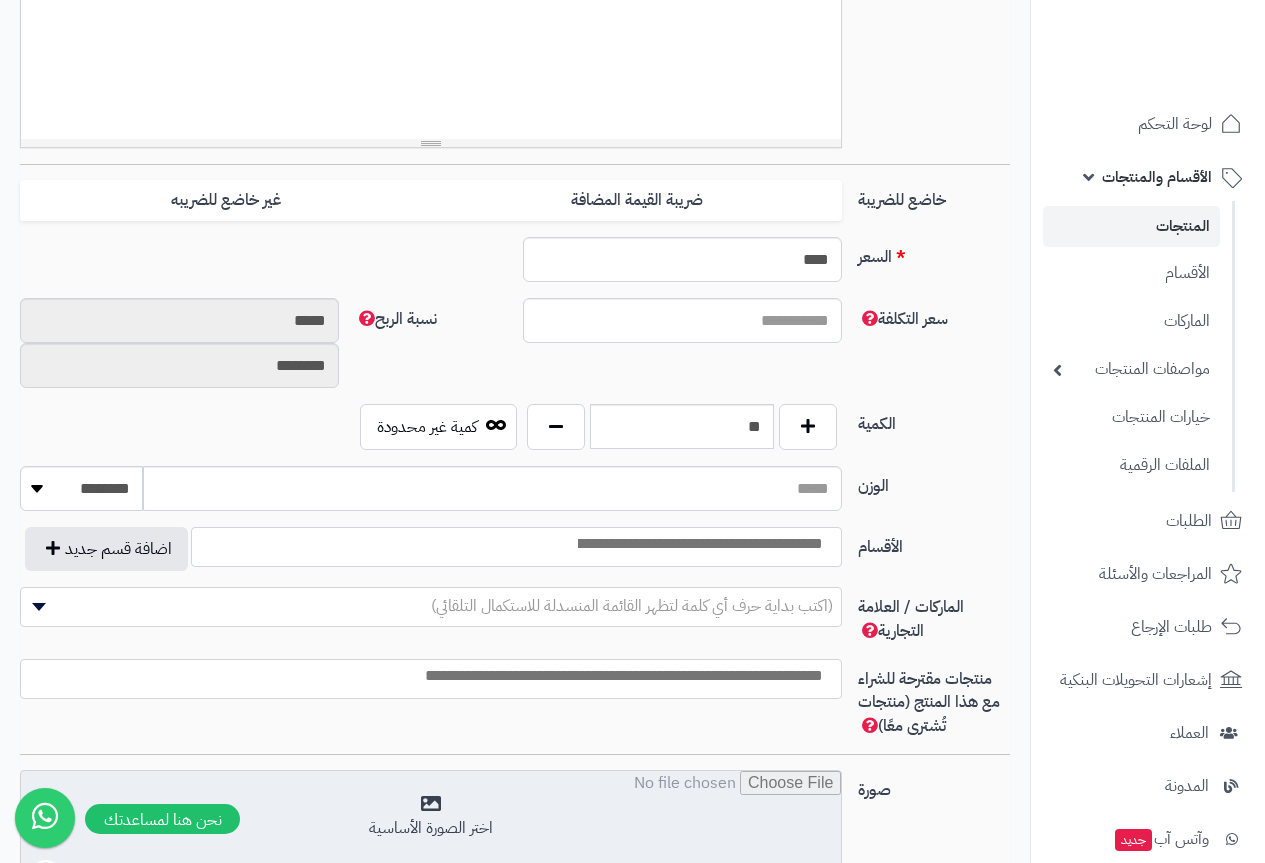 click at bounding box center [431, 821] 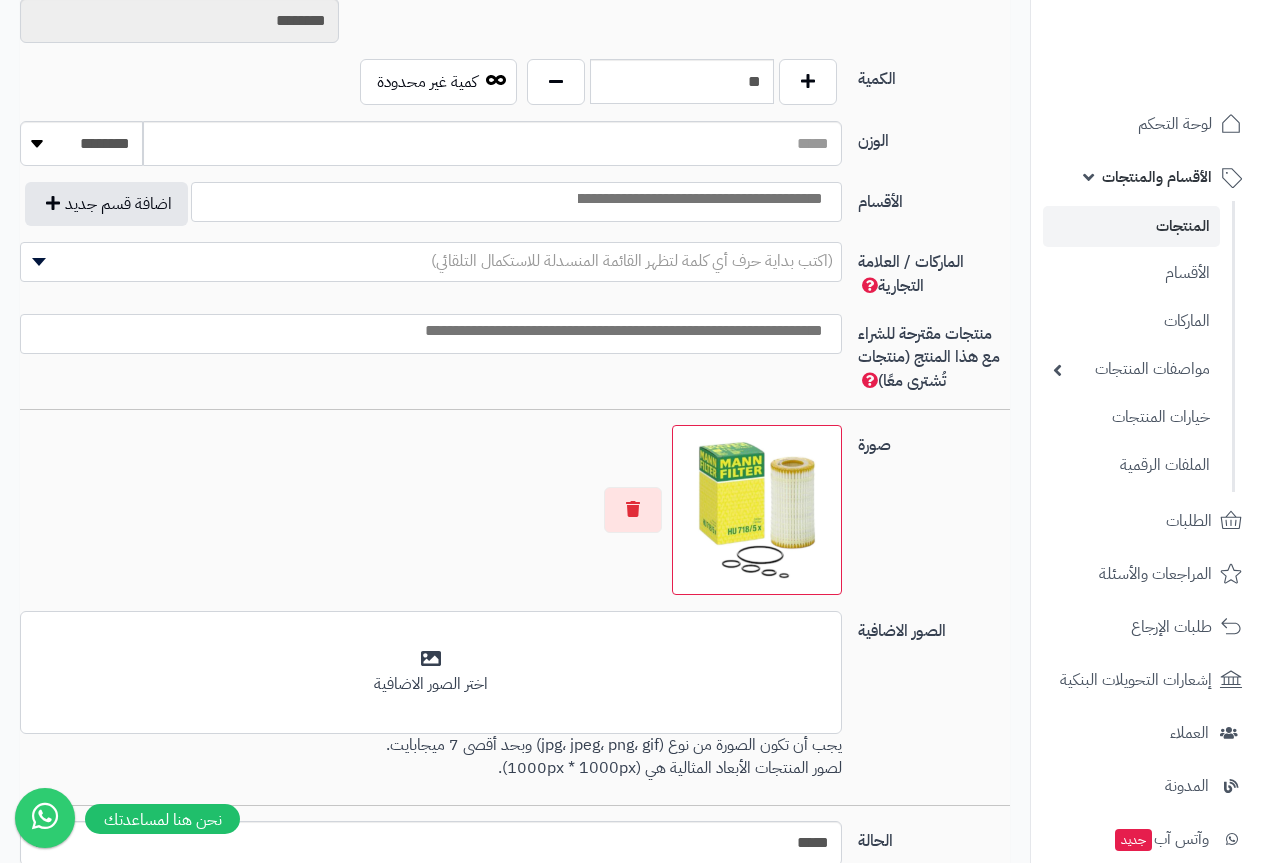 scroll, scrollTop: 1081, scrollLeft: 0, axis: vertical 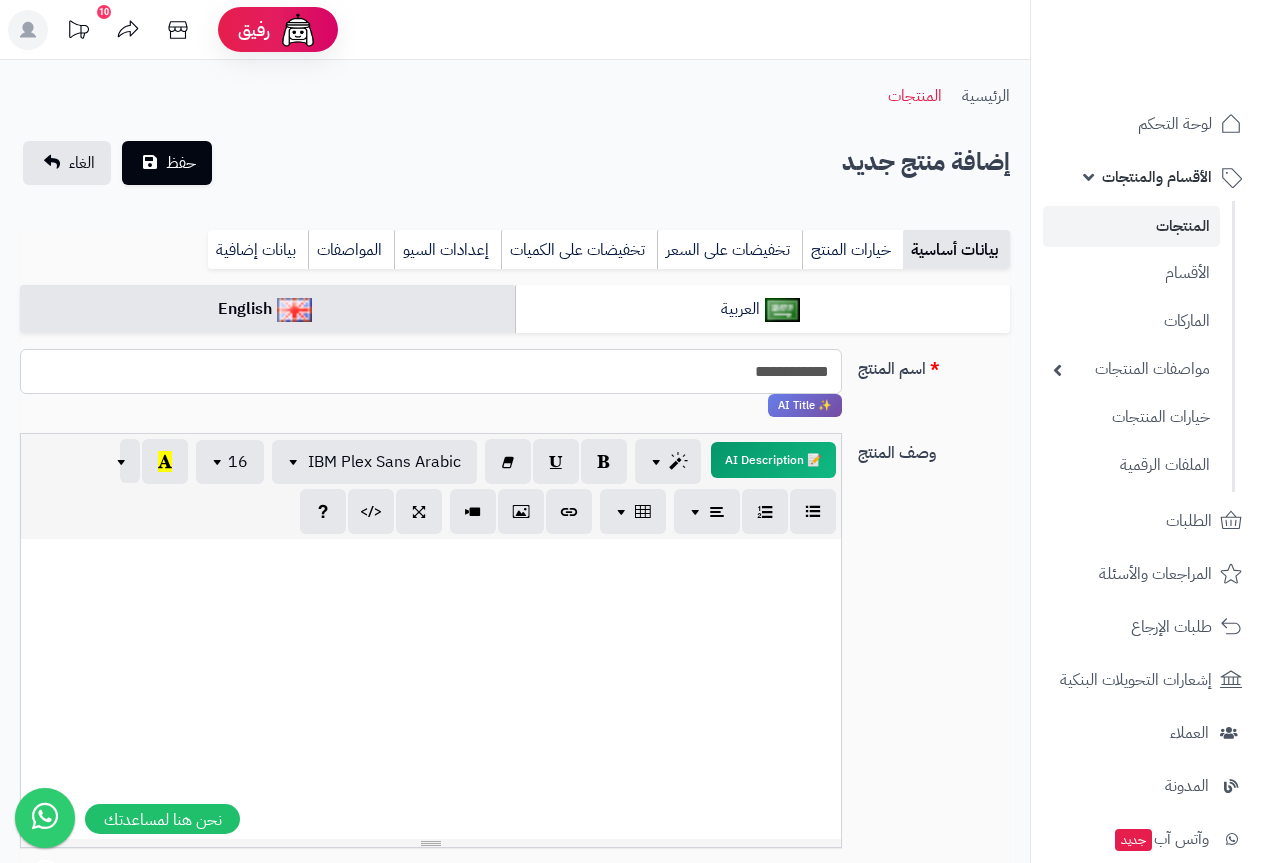 drag, startPoint x: 717, startPoint y: 379, endPoint x: 818, endPoint y: 372, distance: 101.24229 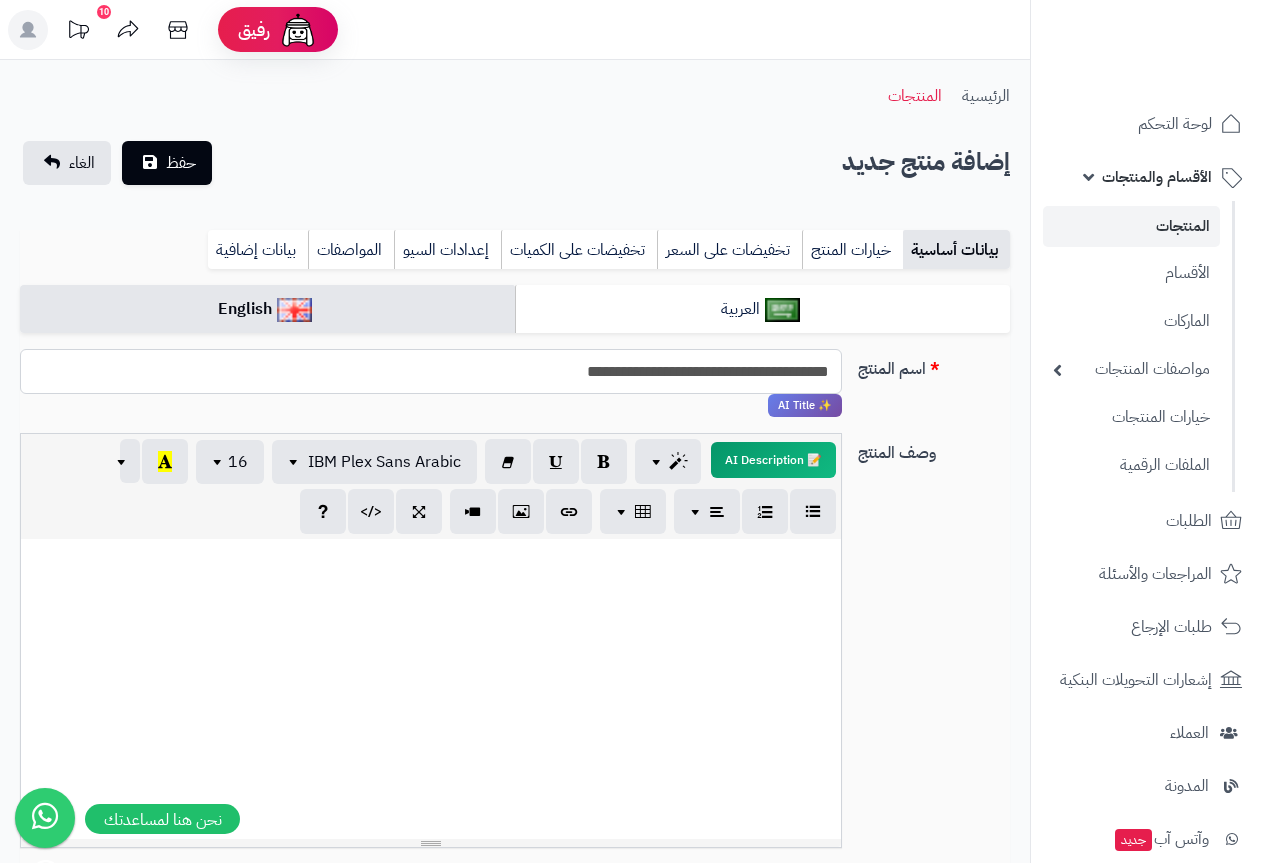type on "**********" 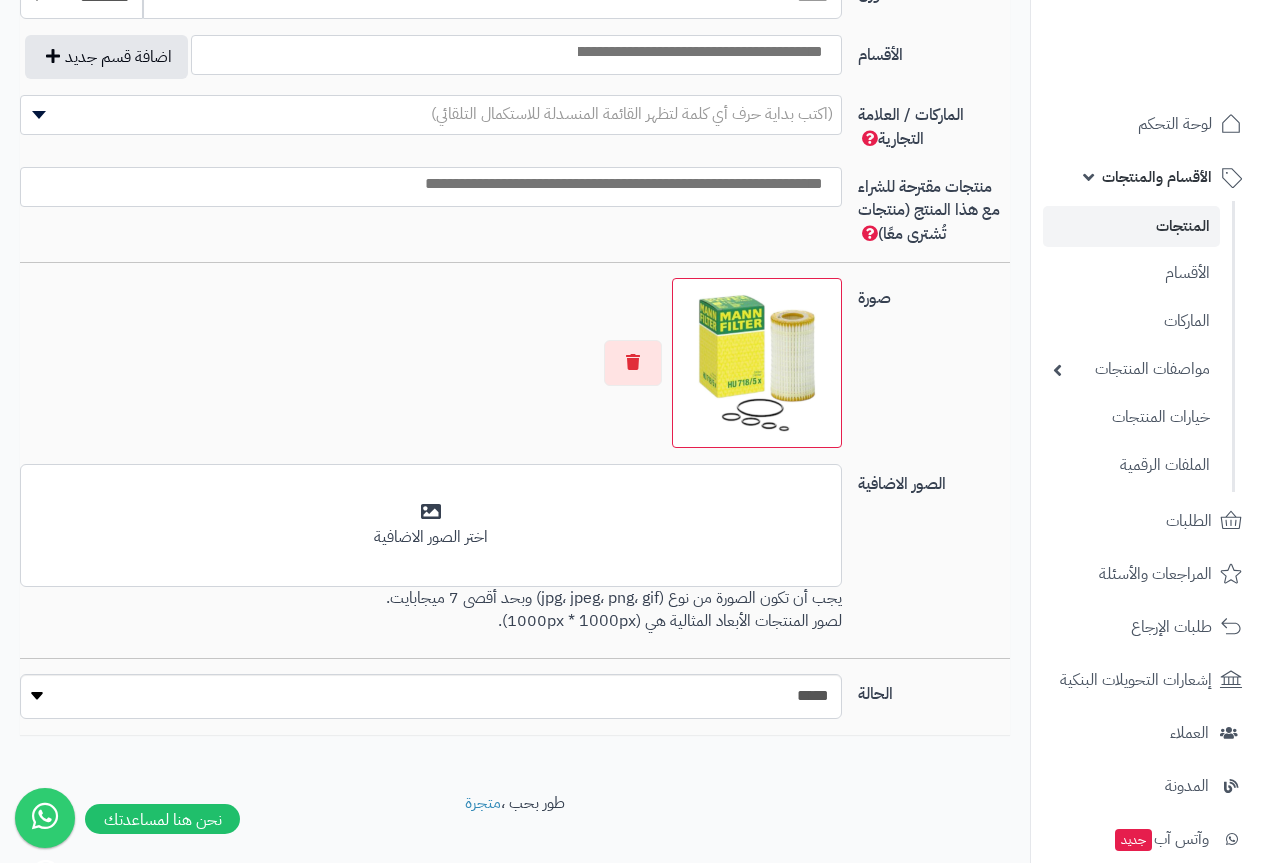 scroll, scrollTop: 1200, scrollLeft: 0, axis: vertical 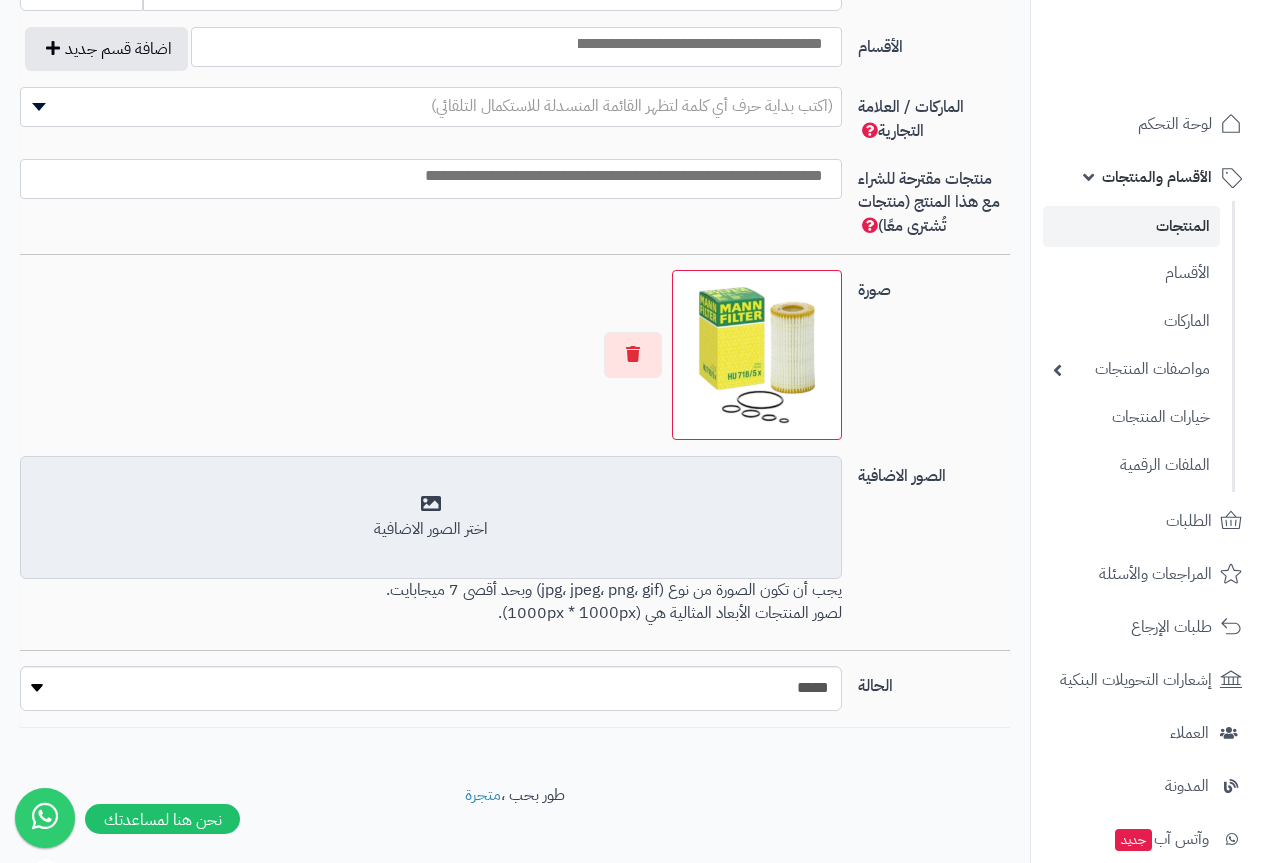 click on "اختر الصور الاضافية" at bounding box center [431, 517] 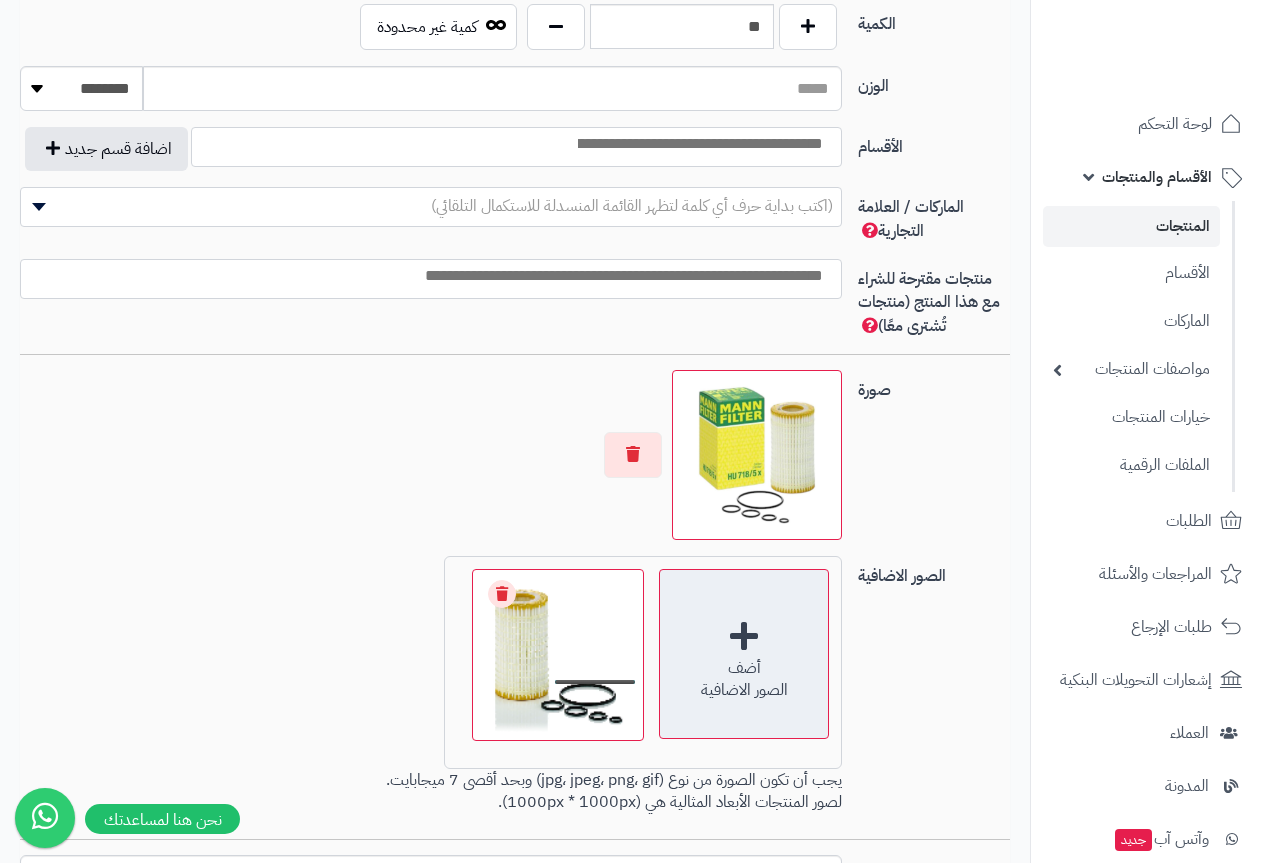 scroll, scrollTop: 600, scrollLeft: 0, axis: vertical 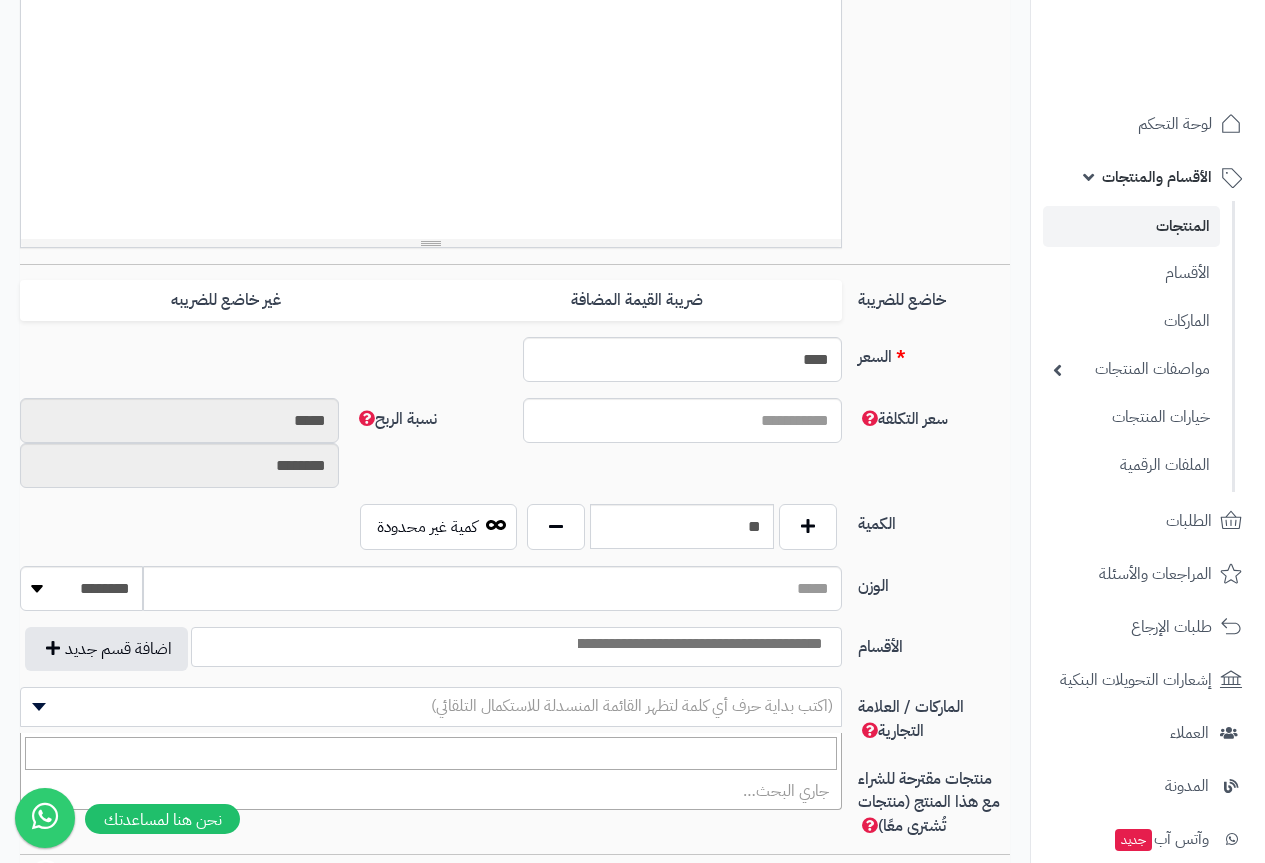 click on "(اكتب بداية حرف أي كلمة لتظهر القائمة المنسدلة للاستكمال التلقائي)" at bounding box center [632, 706] 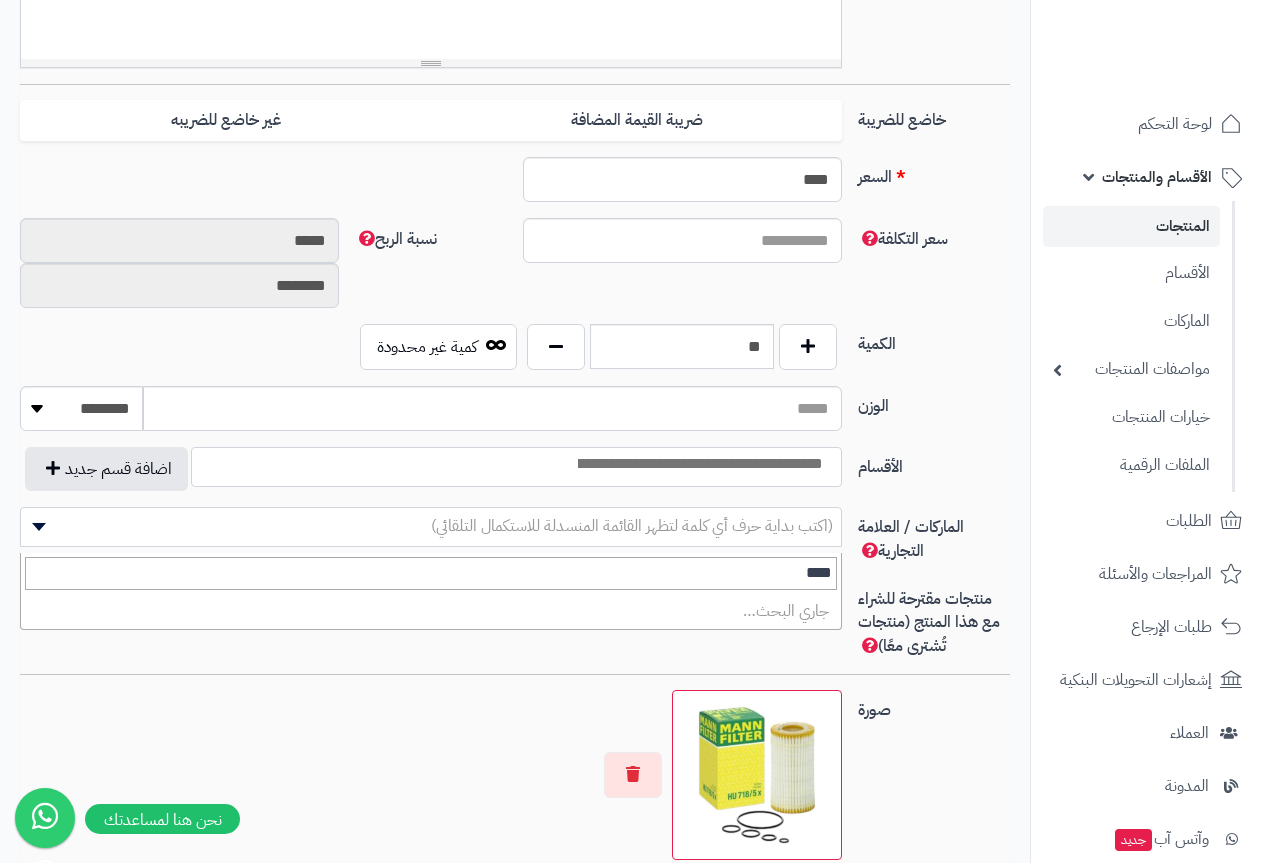 scroll, scrollTop: 800, scrollLeft: 0, axis: vertical 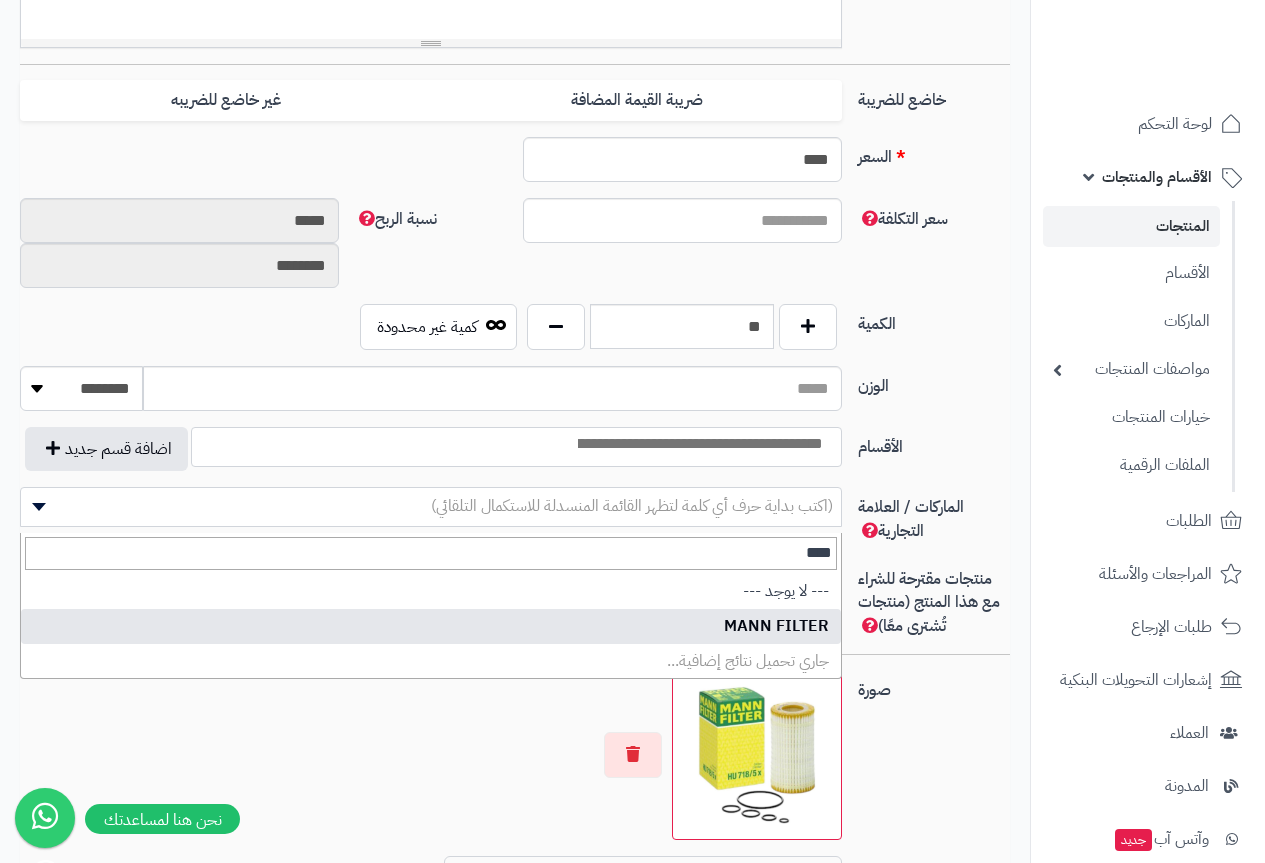 type on "****" 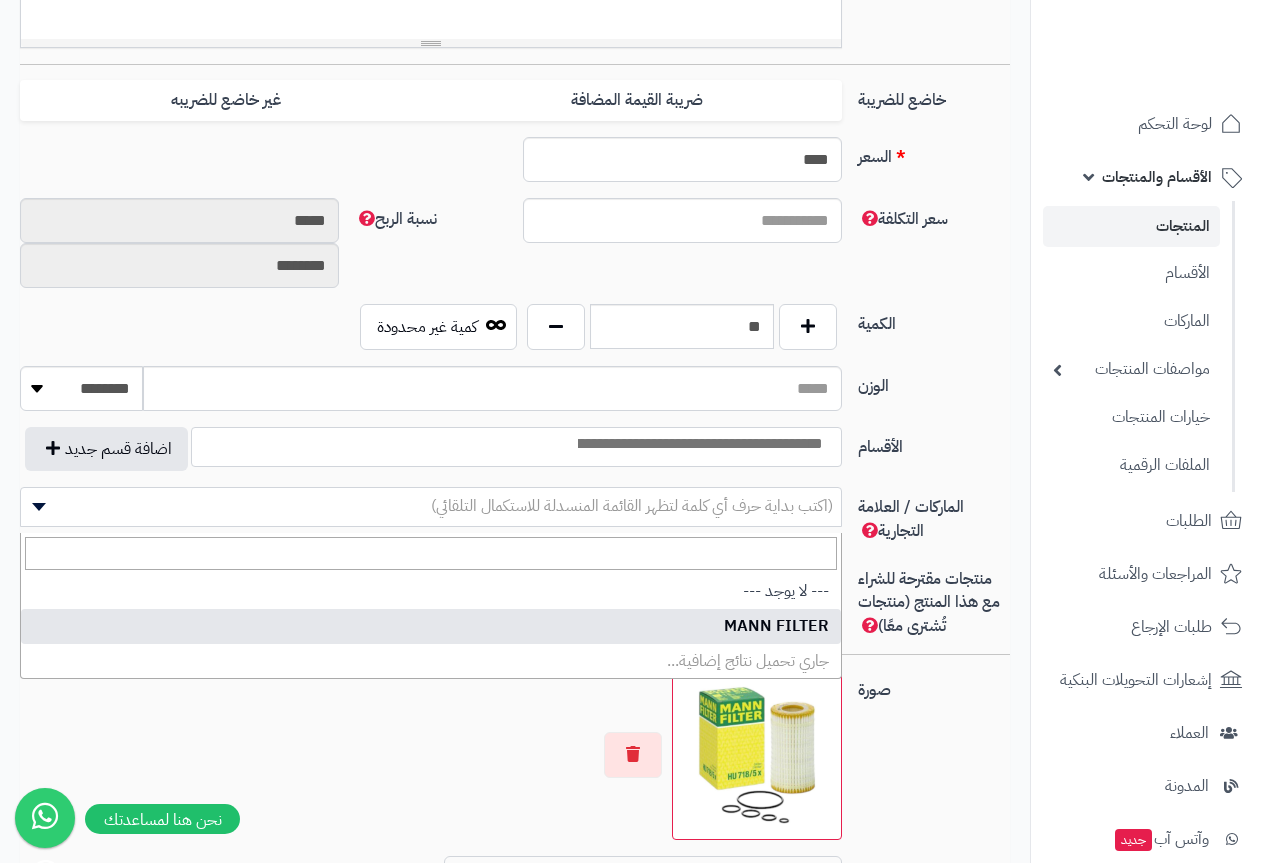 select on "**" 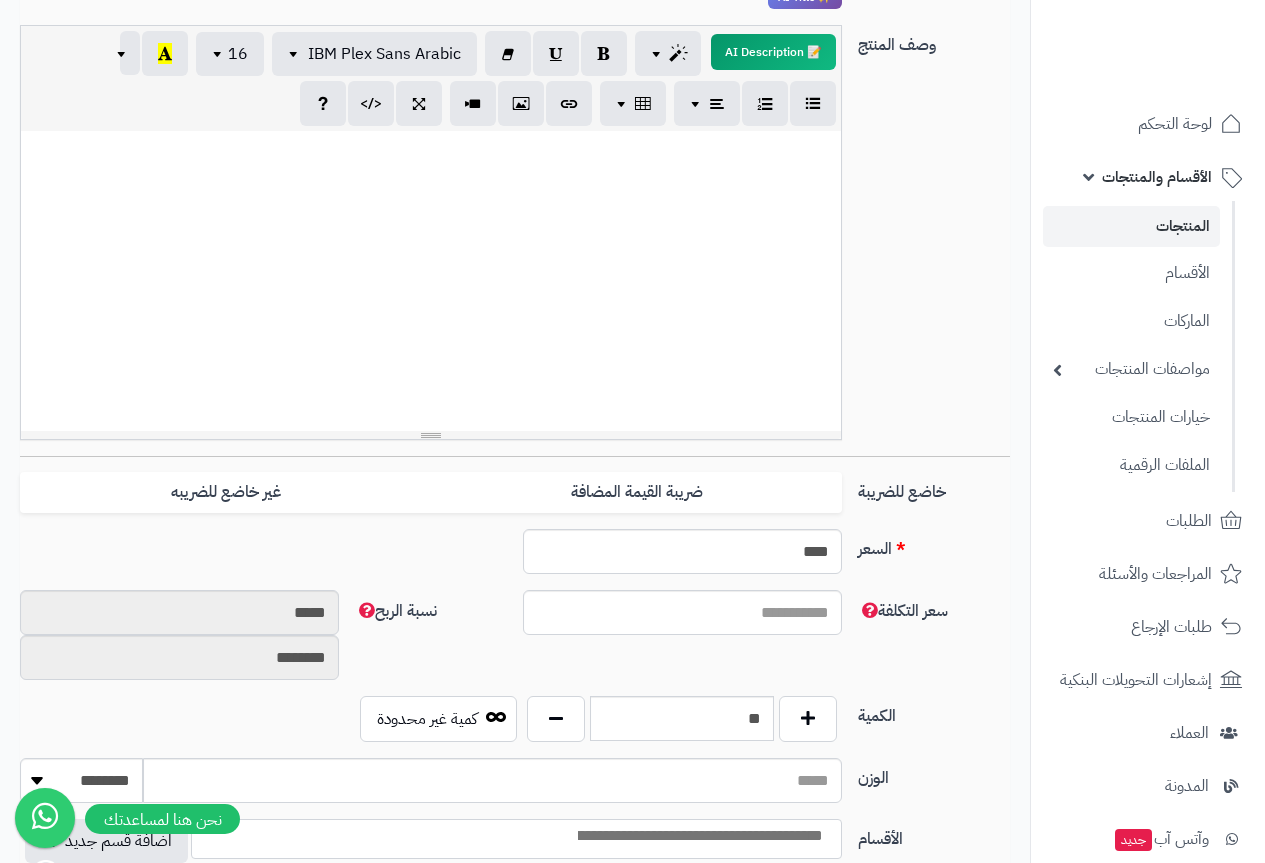 scroll, scrollTop: 400, scrollLeft: 0, axis: vertical 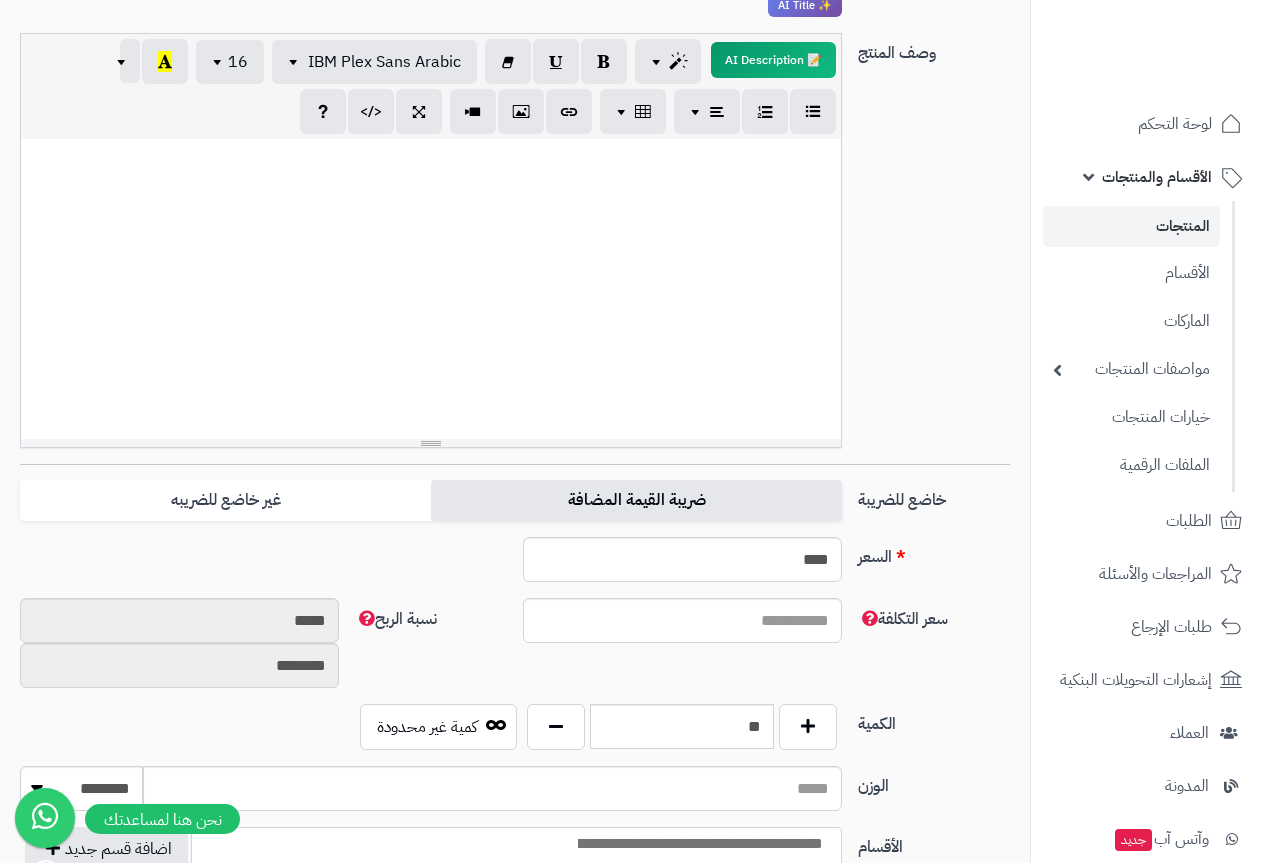 click on "ضريبة القيمة المضافة" at bounding box center (636, 500) 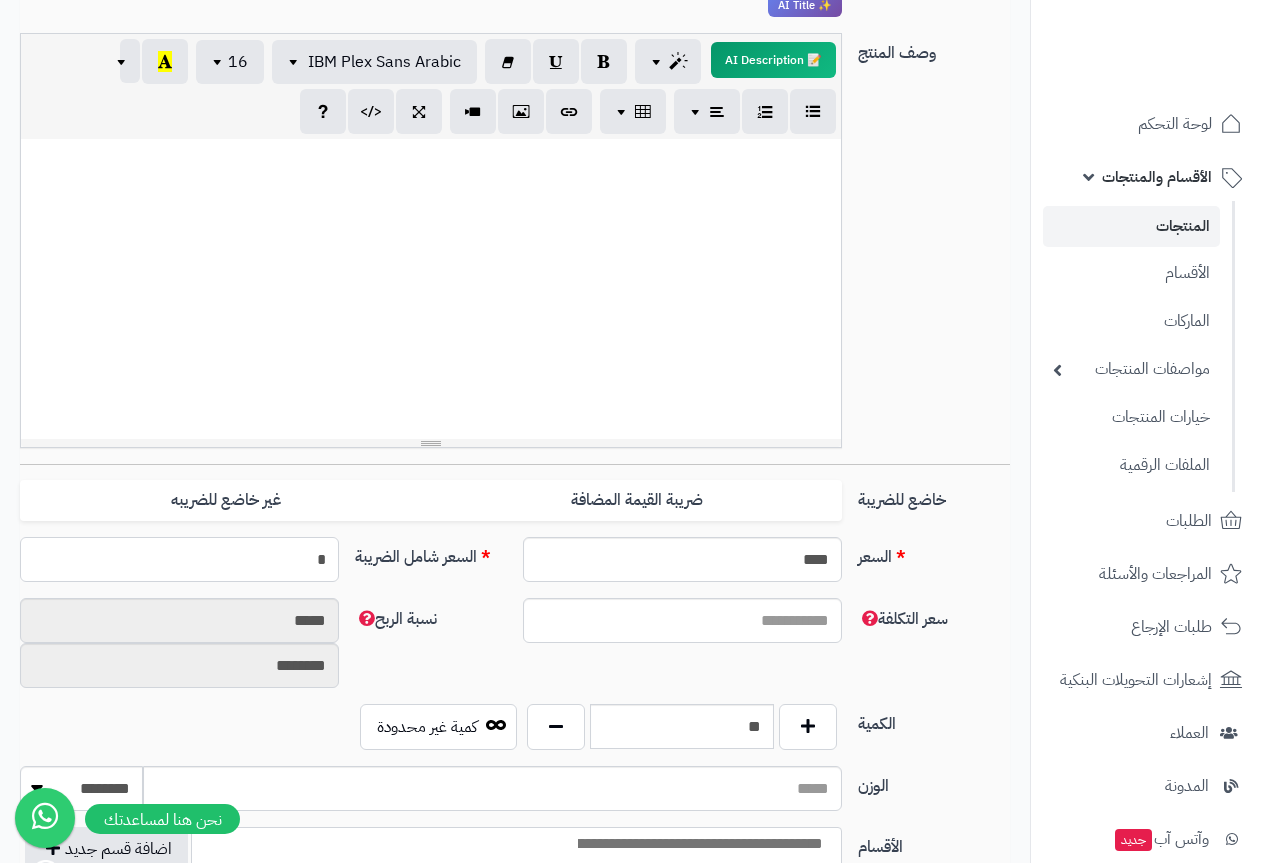 click on "*" at bounding box center [179, 559] 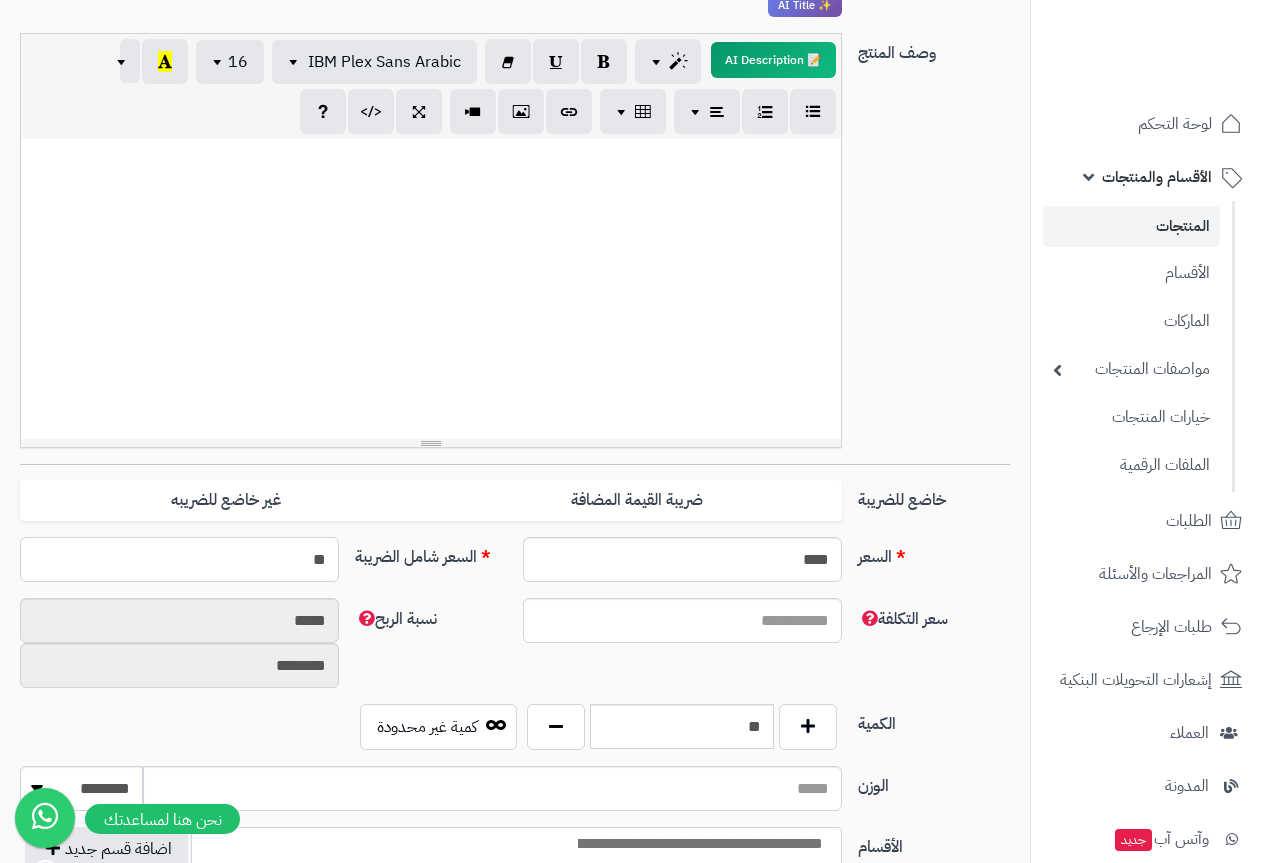 type on "*" 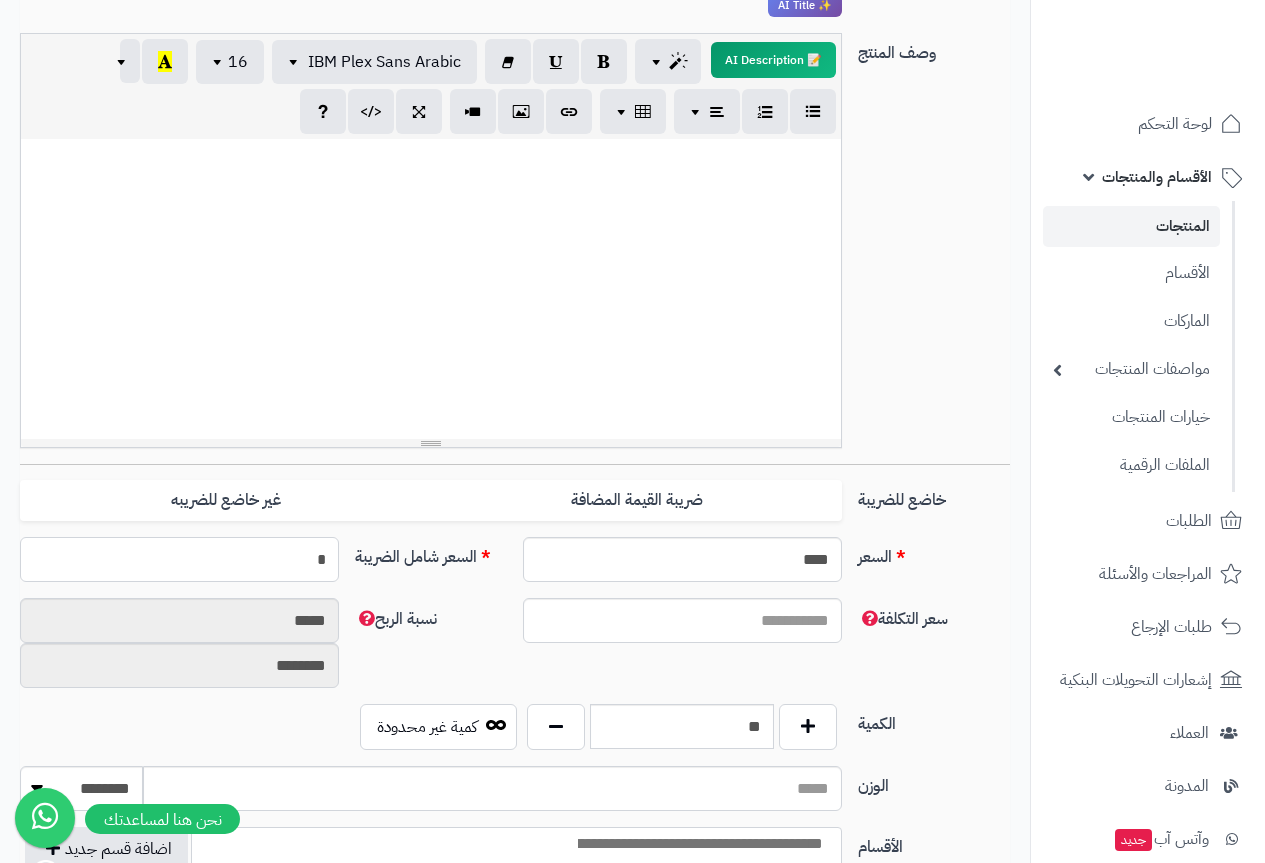 type on "**********" 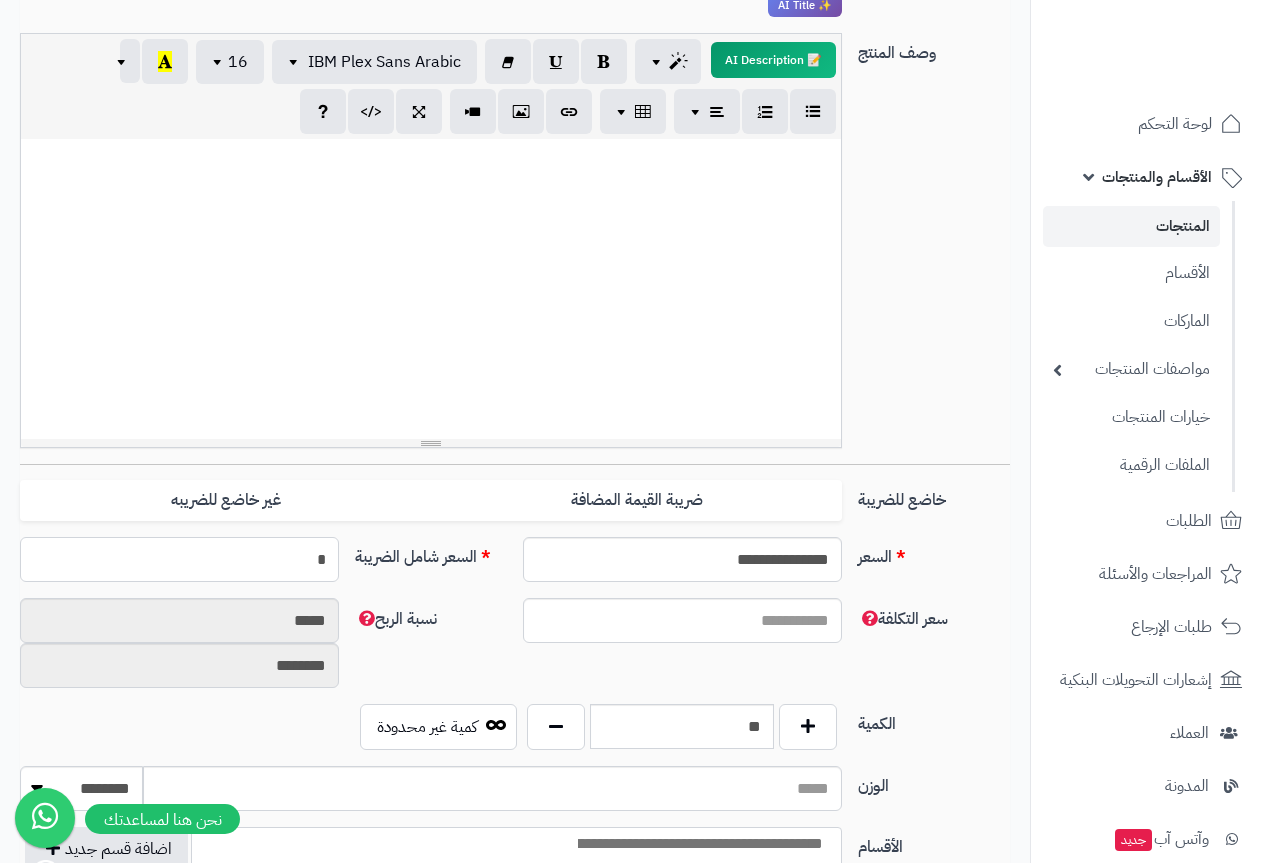 type on "**" 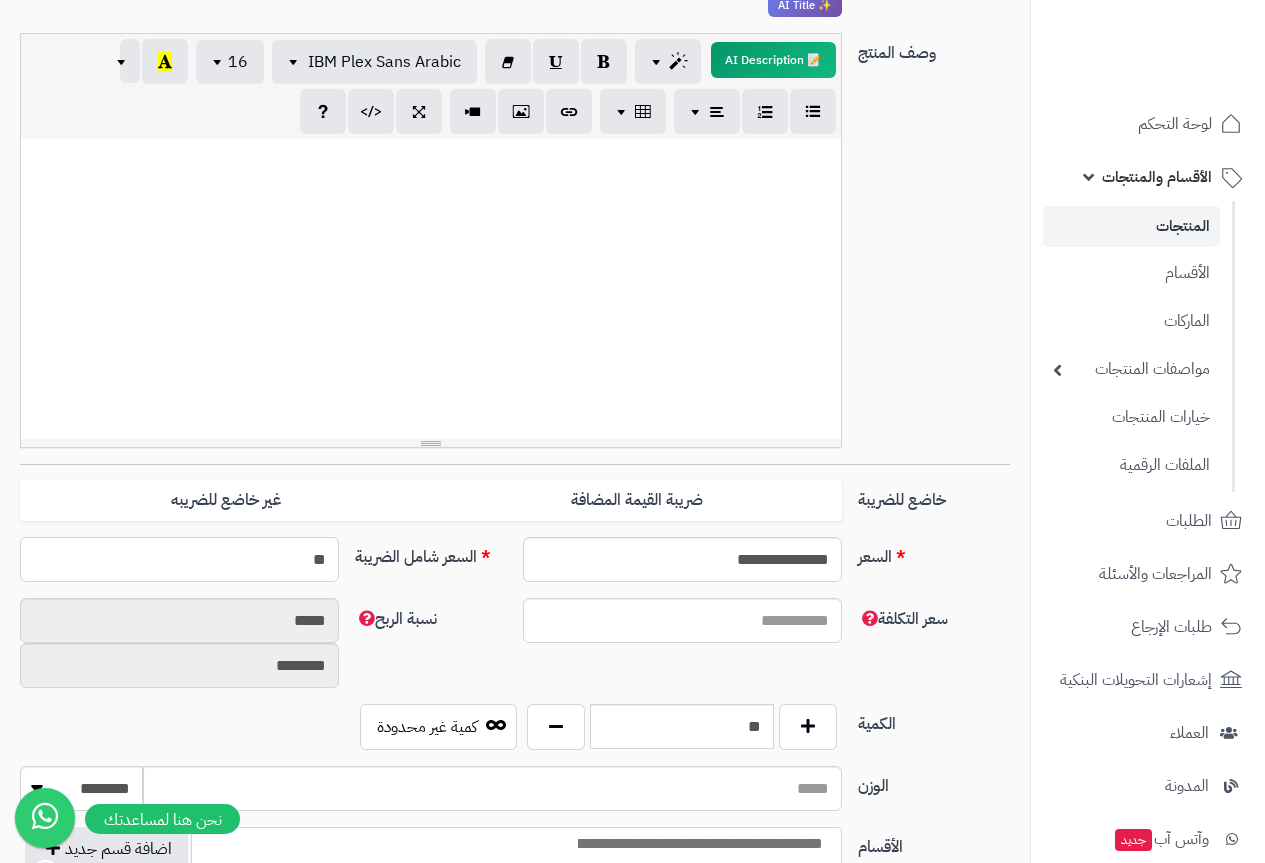 type on "**********" 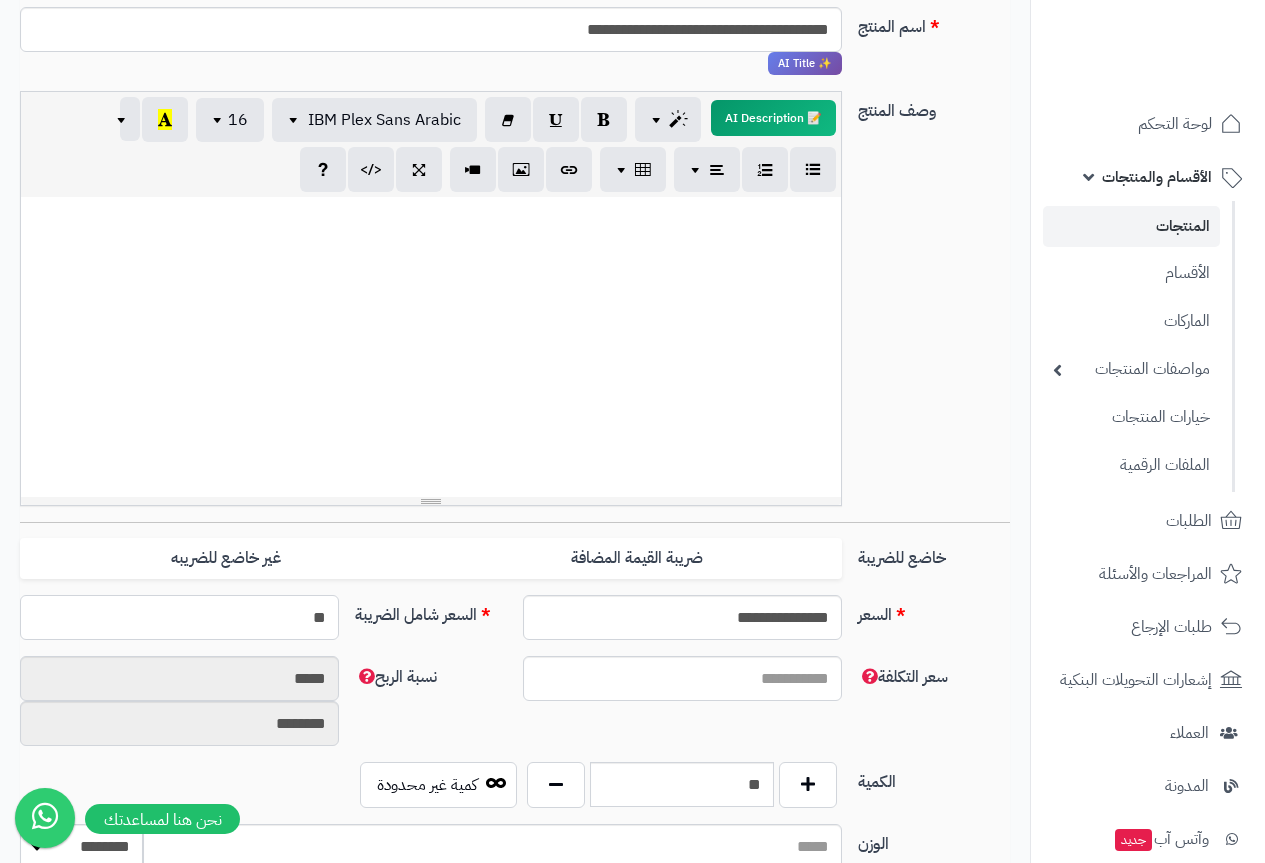 scroll, scrollTop: 400, scrollLeft: 0, axis: vertical 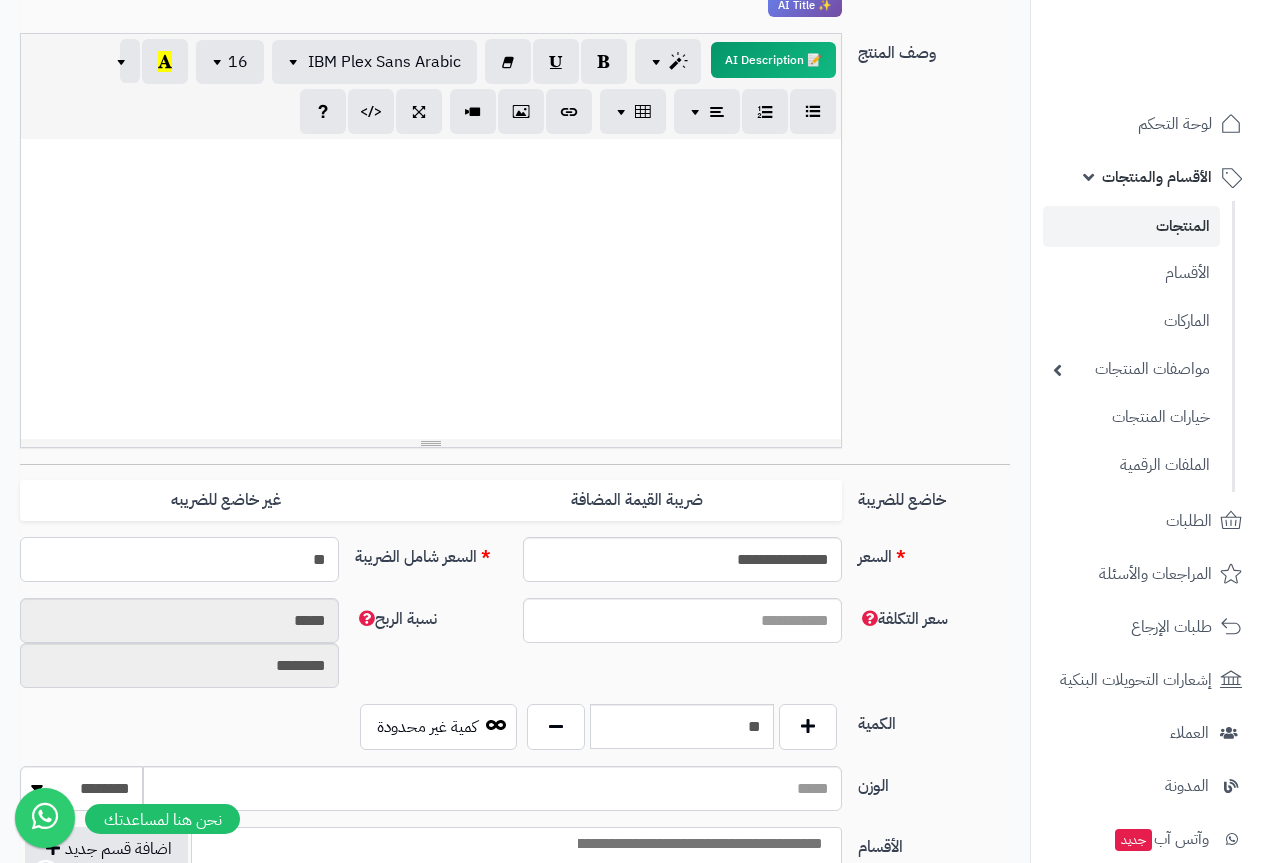 type on "**" 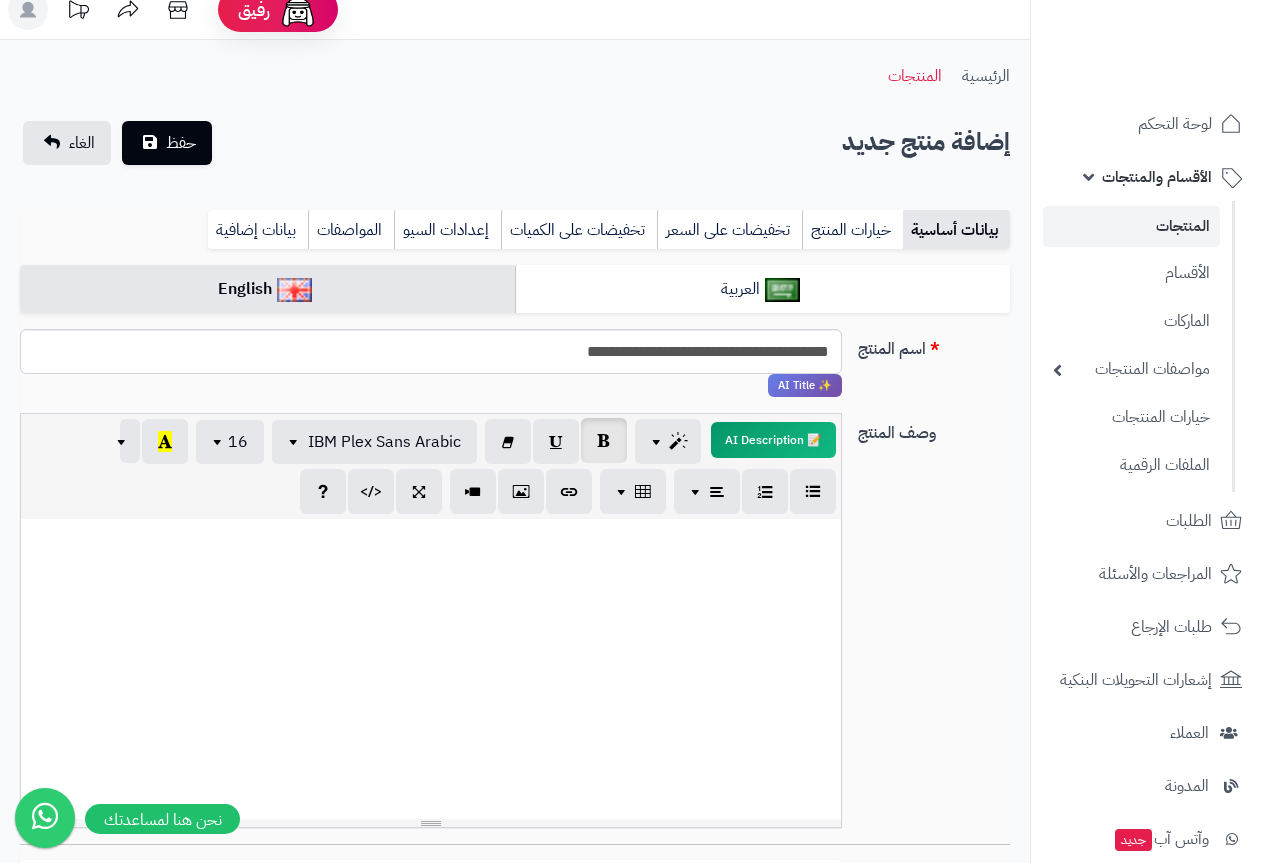 scroll, scrollTop: 0, scrollLeft: 0, axis: both 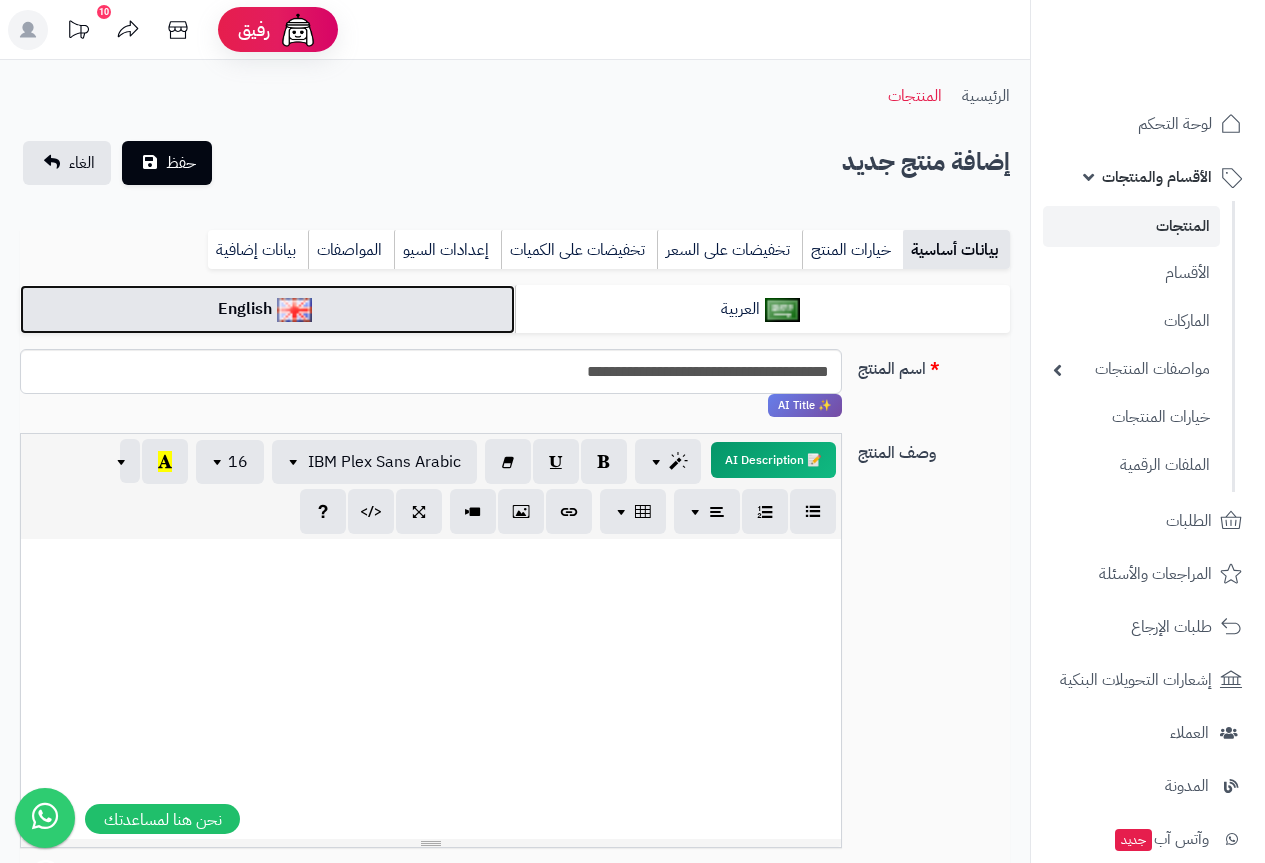 click on "English" at bounding box center (267, 309) 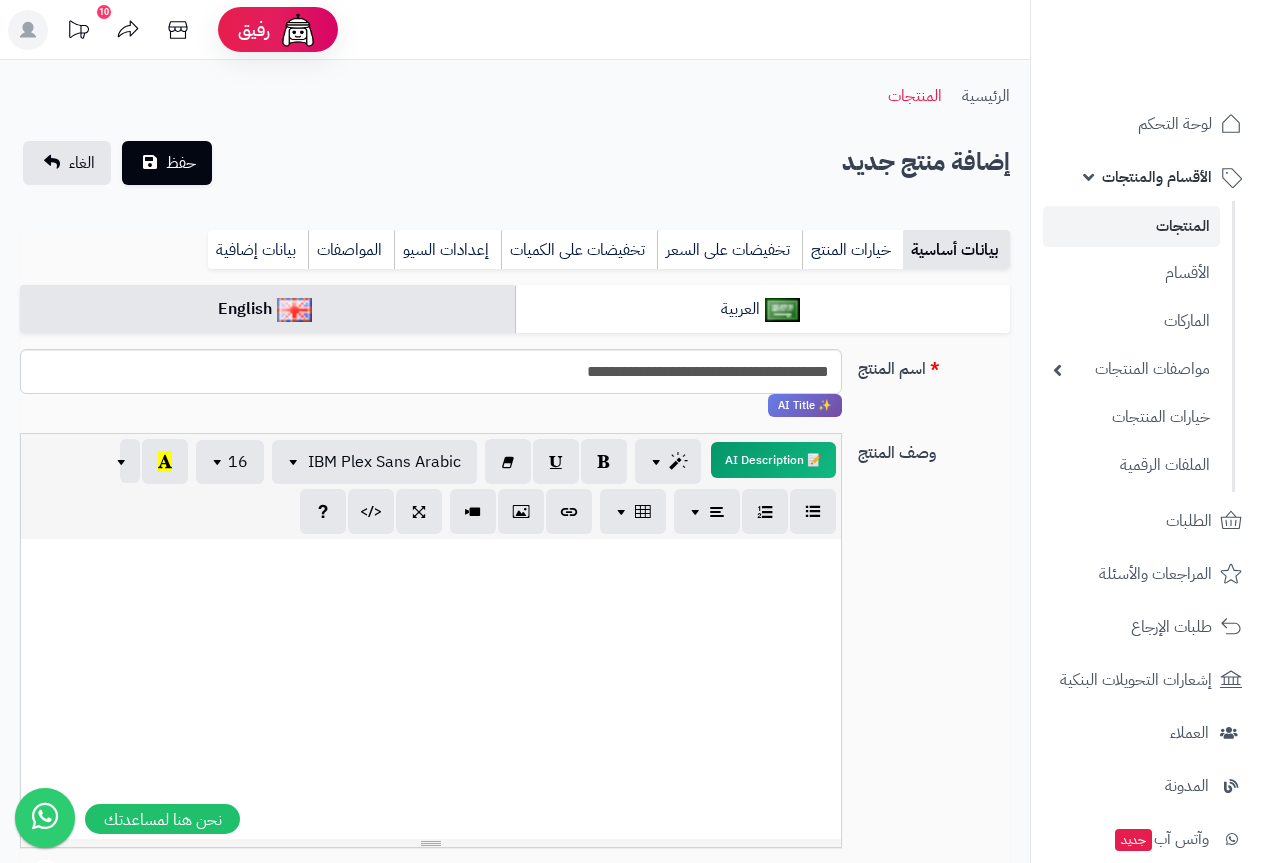click at bounding box center (431, 689) 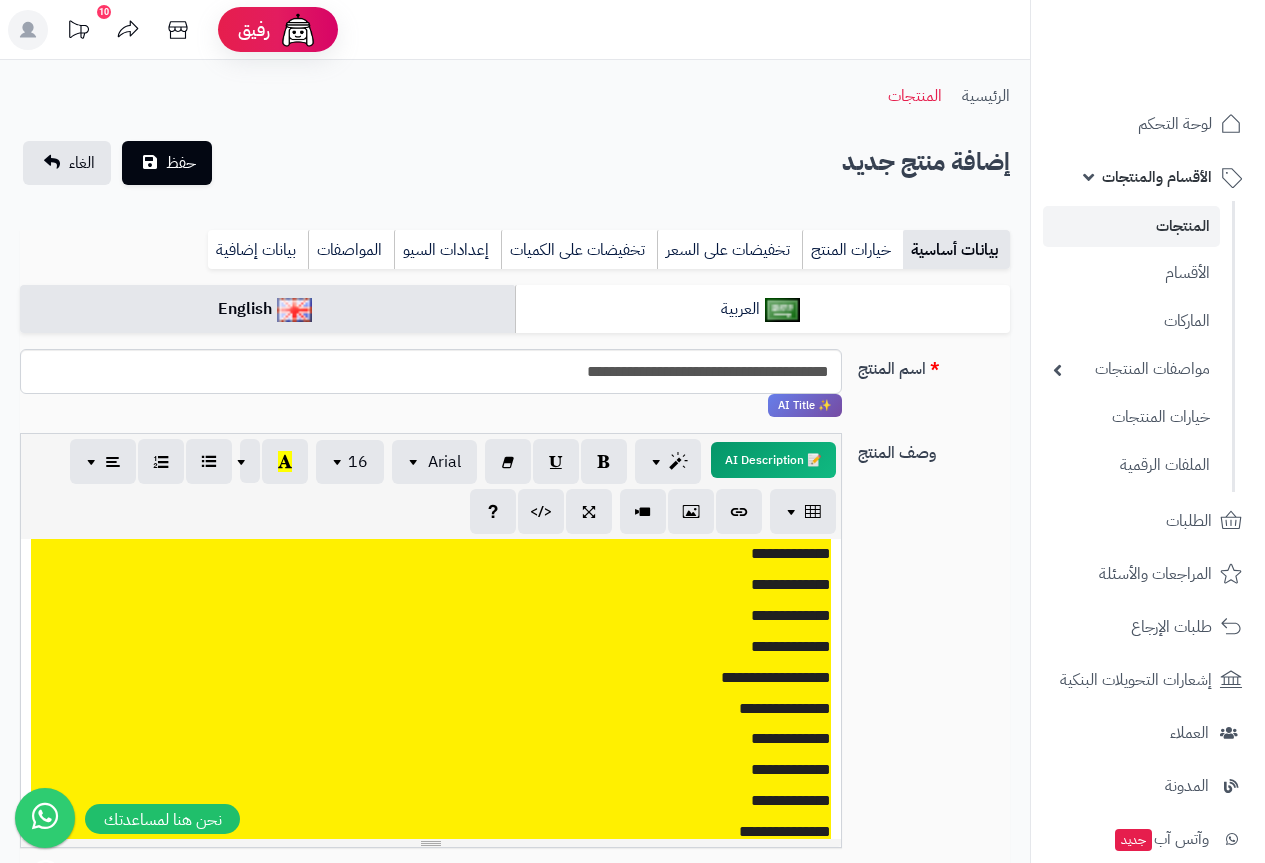 scroll, scrollTop: 0, scrollLeft: 0, axis: both 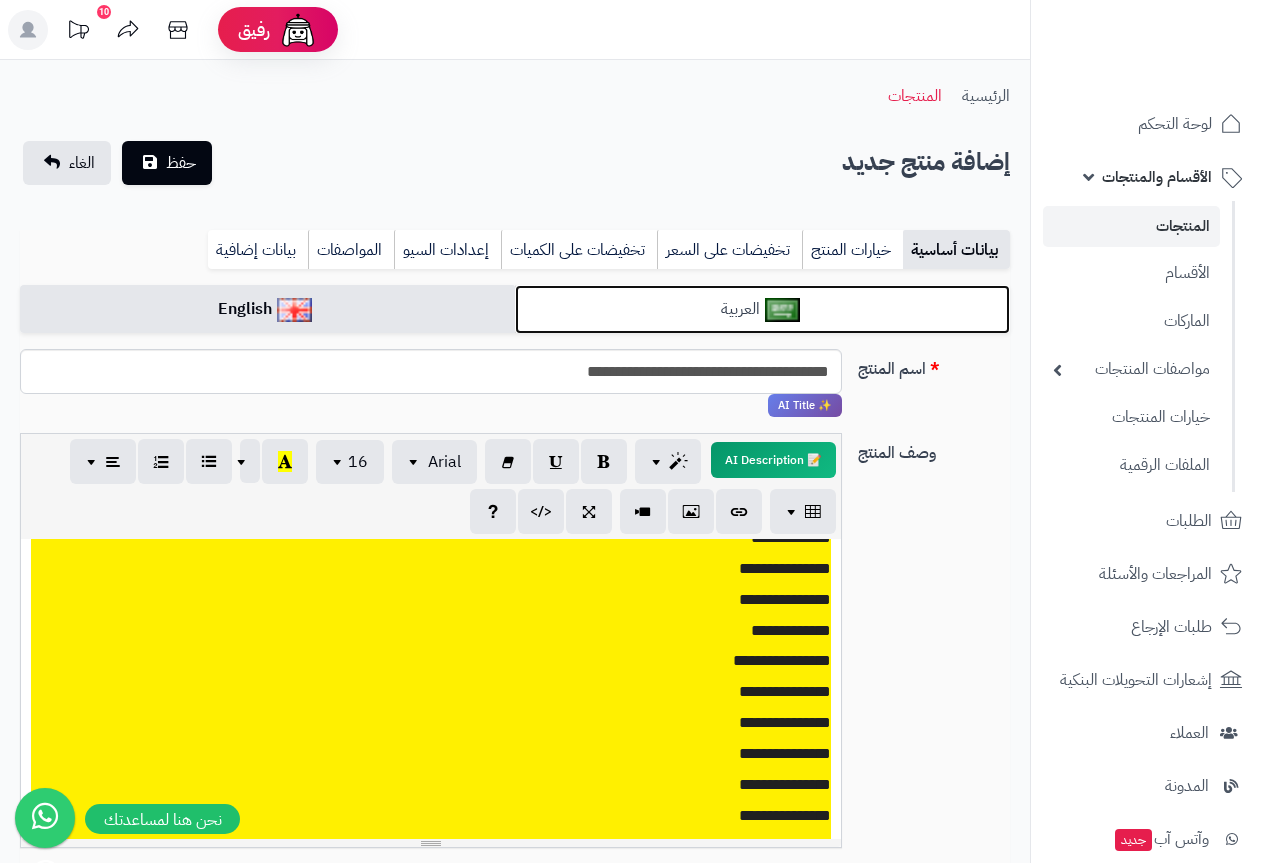 click on "العربية" at bounding box center [762, 309] 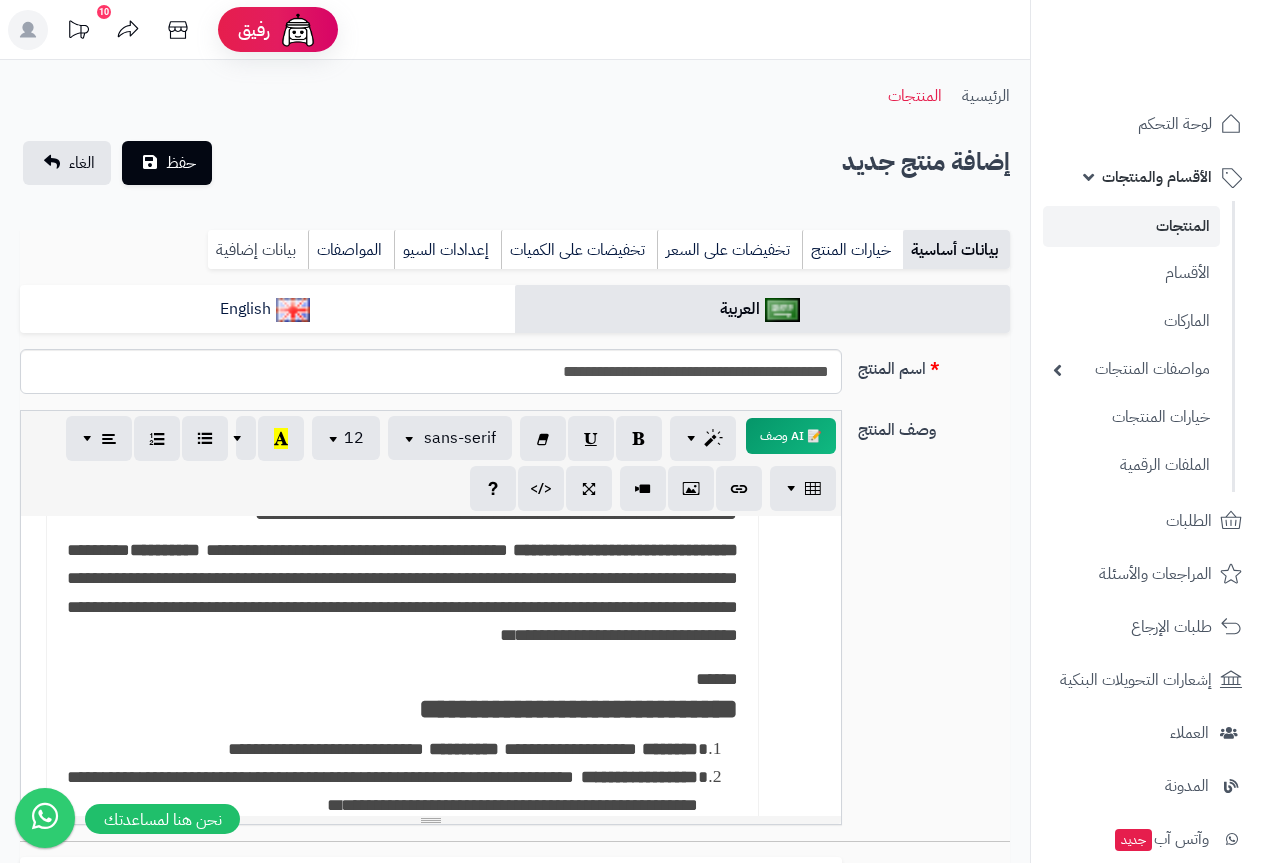 click on "**********" at bounding box center (515, 1054) 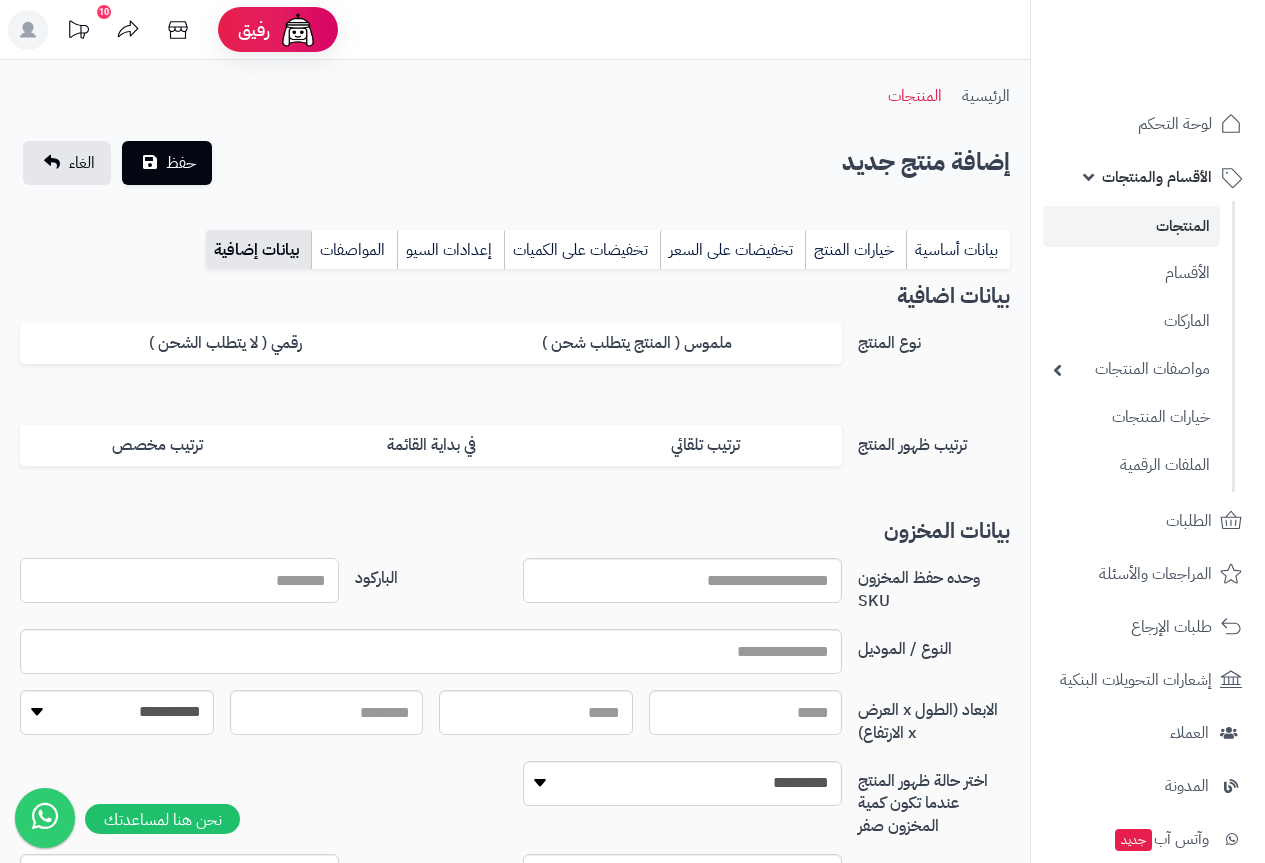 click on "الباركود" at bounding box center [179, 580] 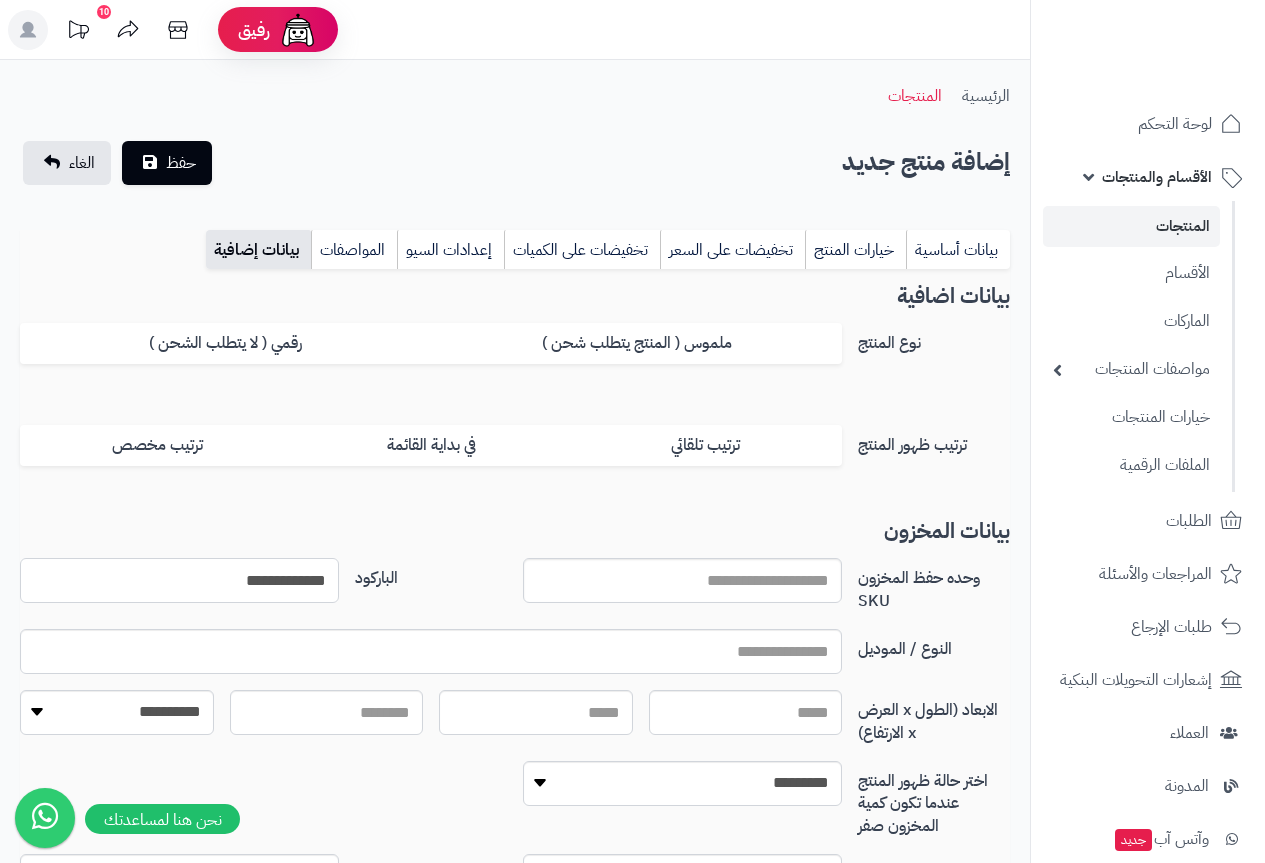 type on "**********" 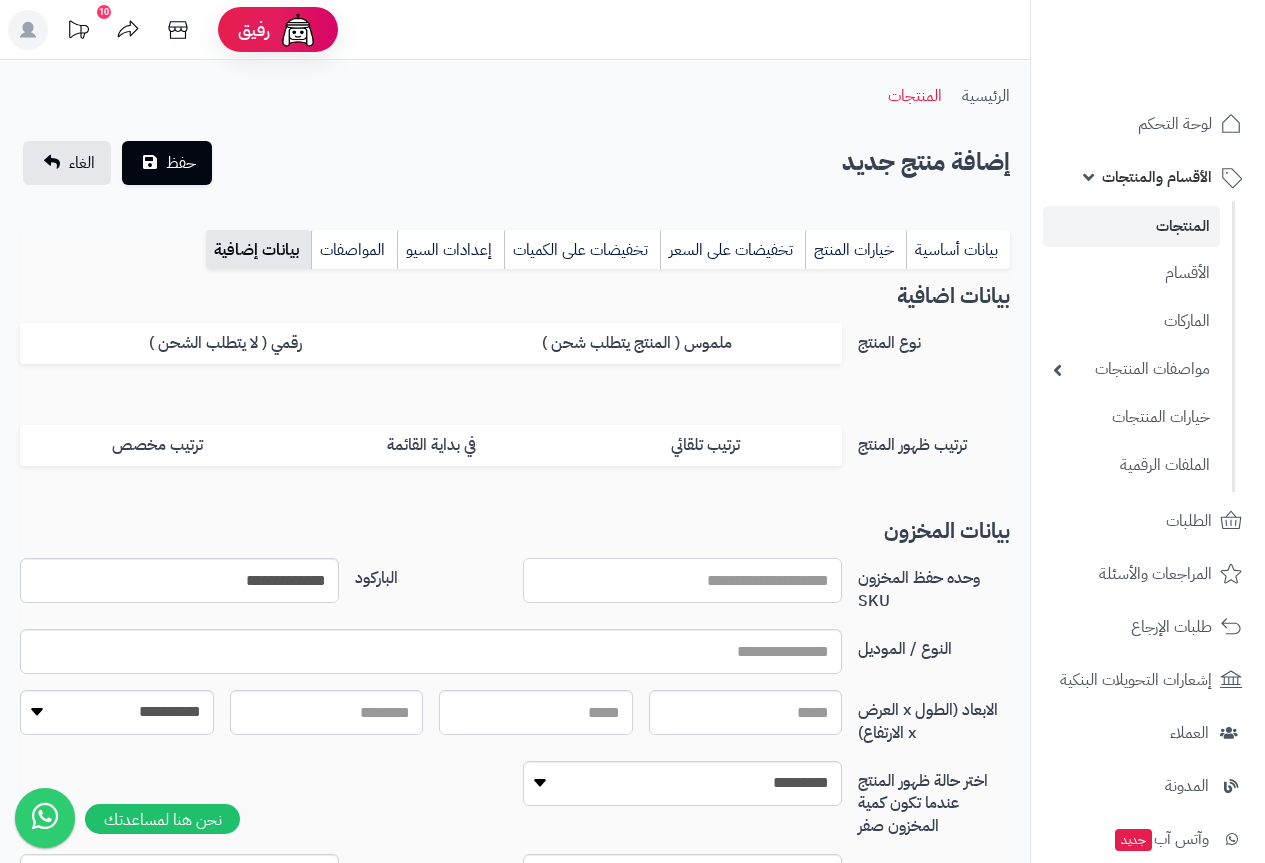 click on "وحده حفظ المخزون SKU" at bounding box center [682, 580] 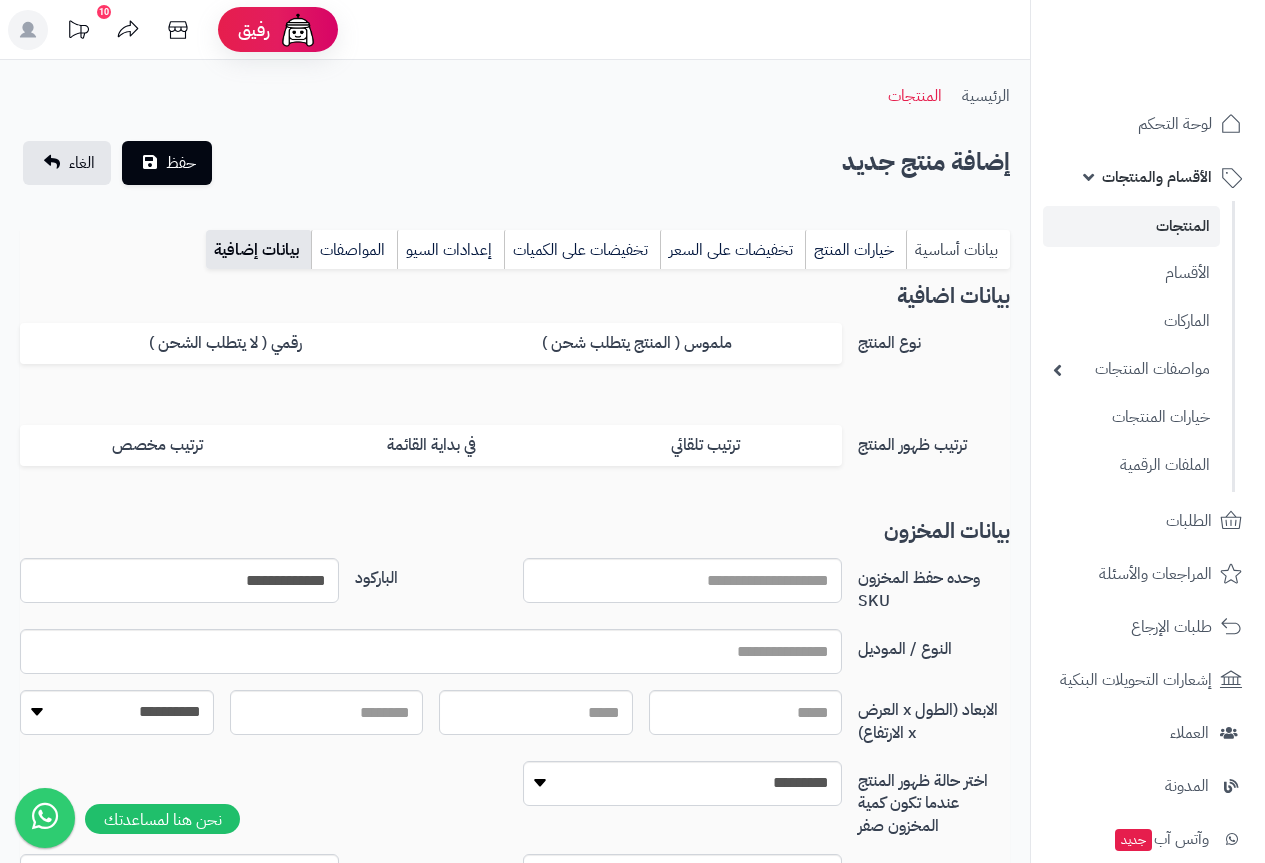 click on "بيانات أساسية" at bounding box center [958, 250] 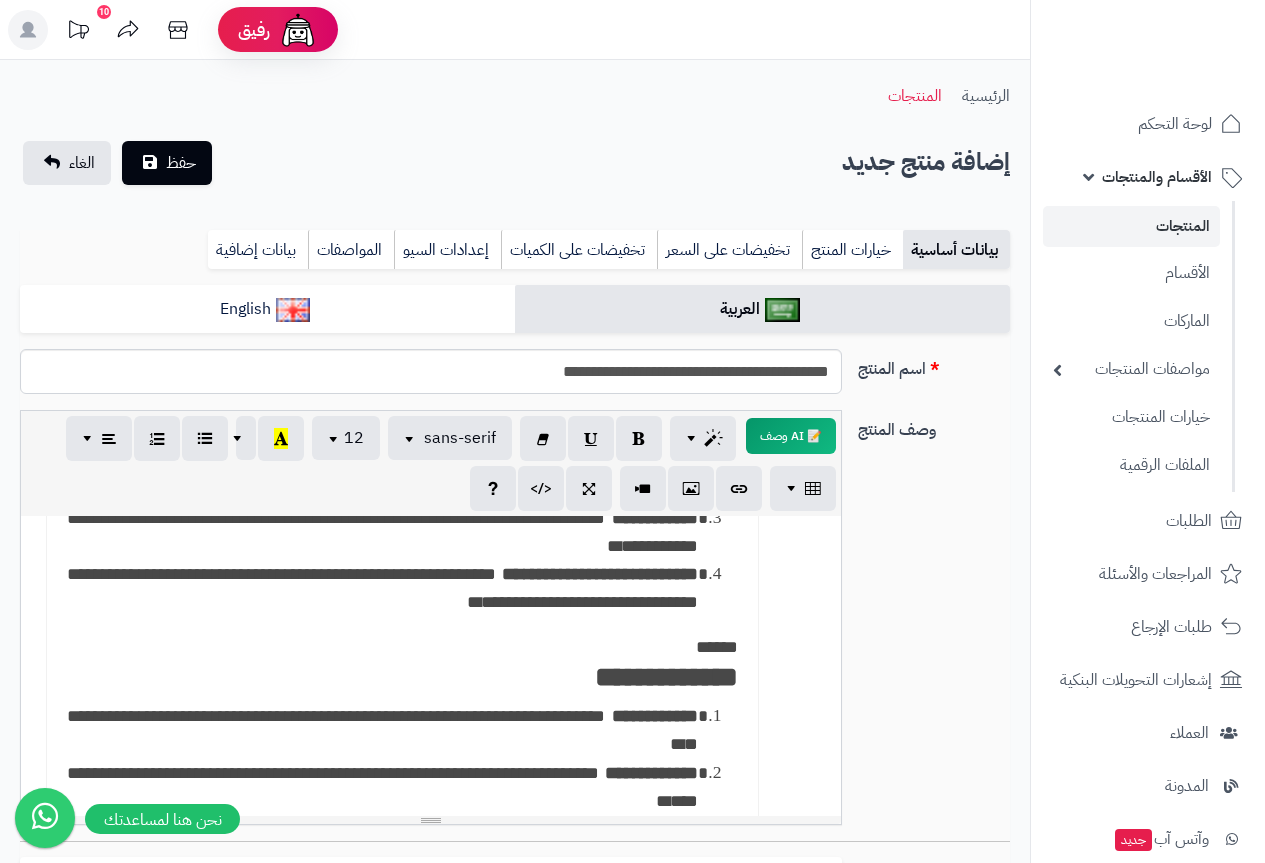 scroll, scrollTop: 25, scrollLeft: 0, axis: vertical 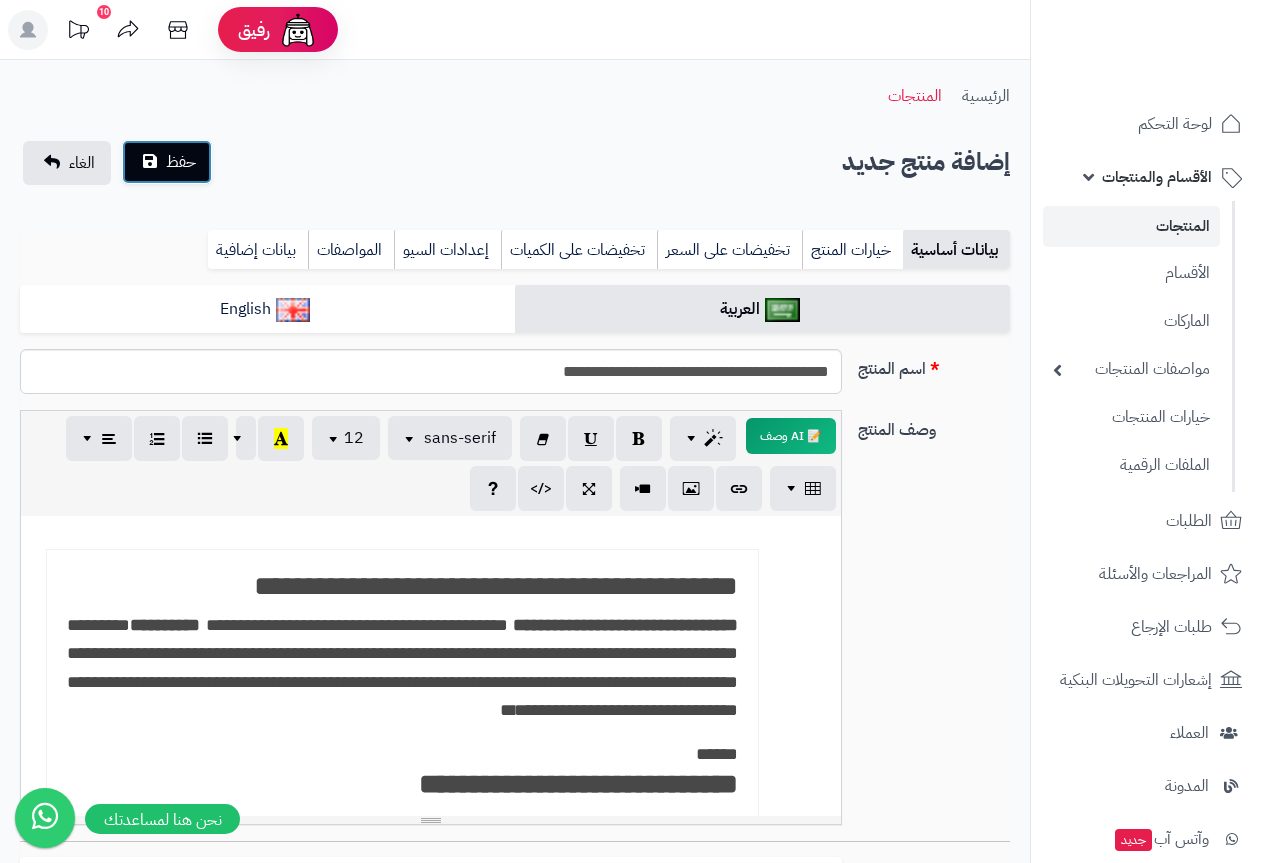 click on "حفظ" at bounding box center (167, 162) 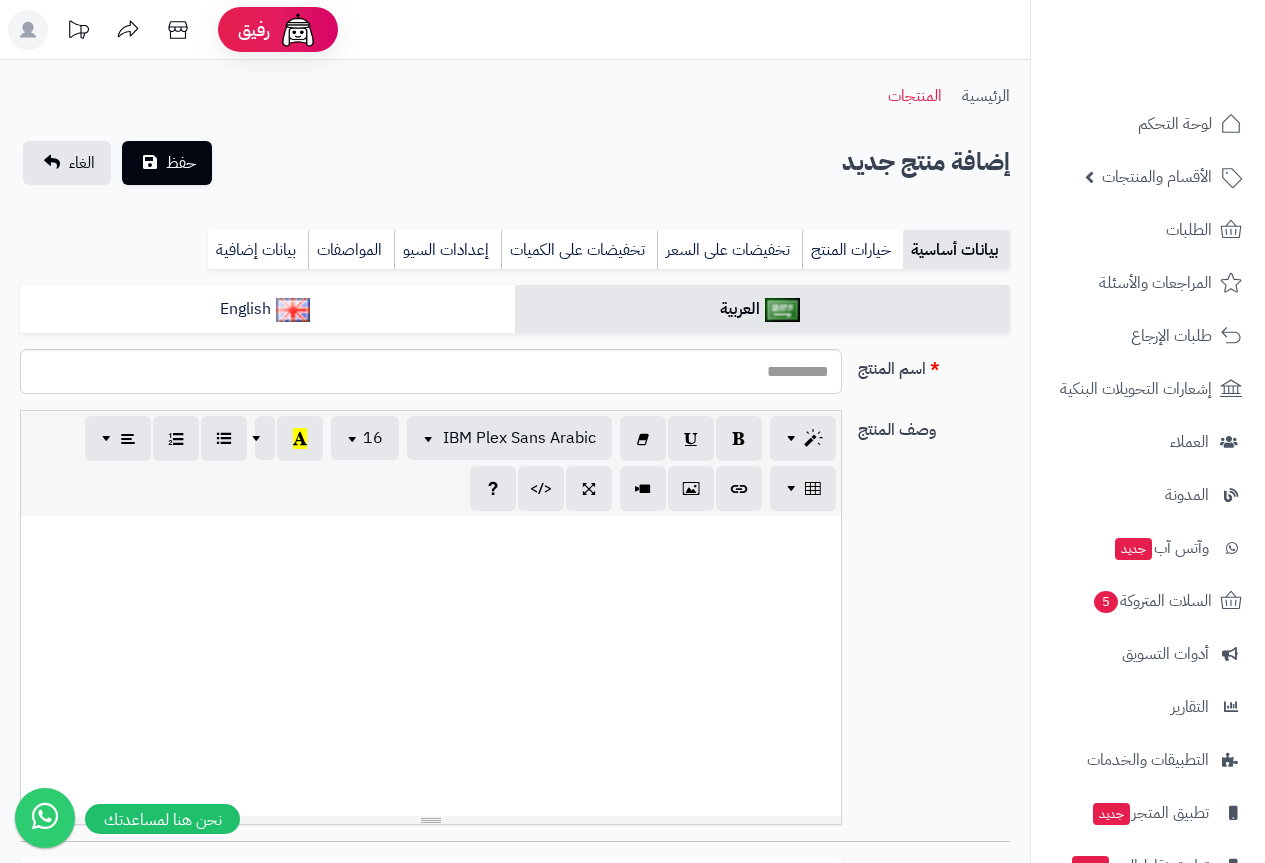 select 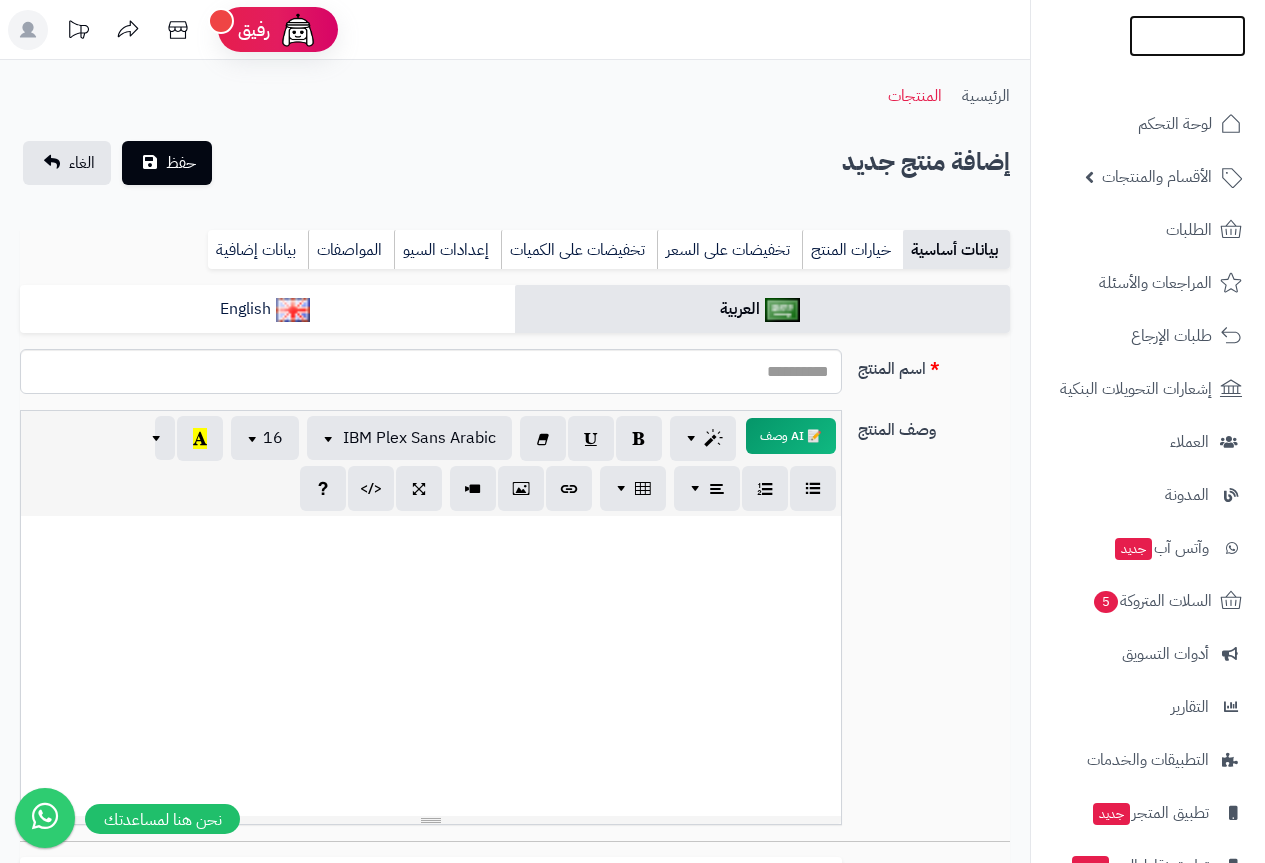 click at bounding box center [1187, 78] 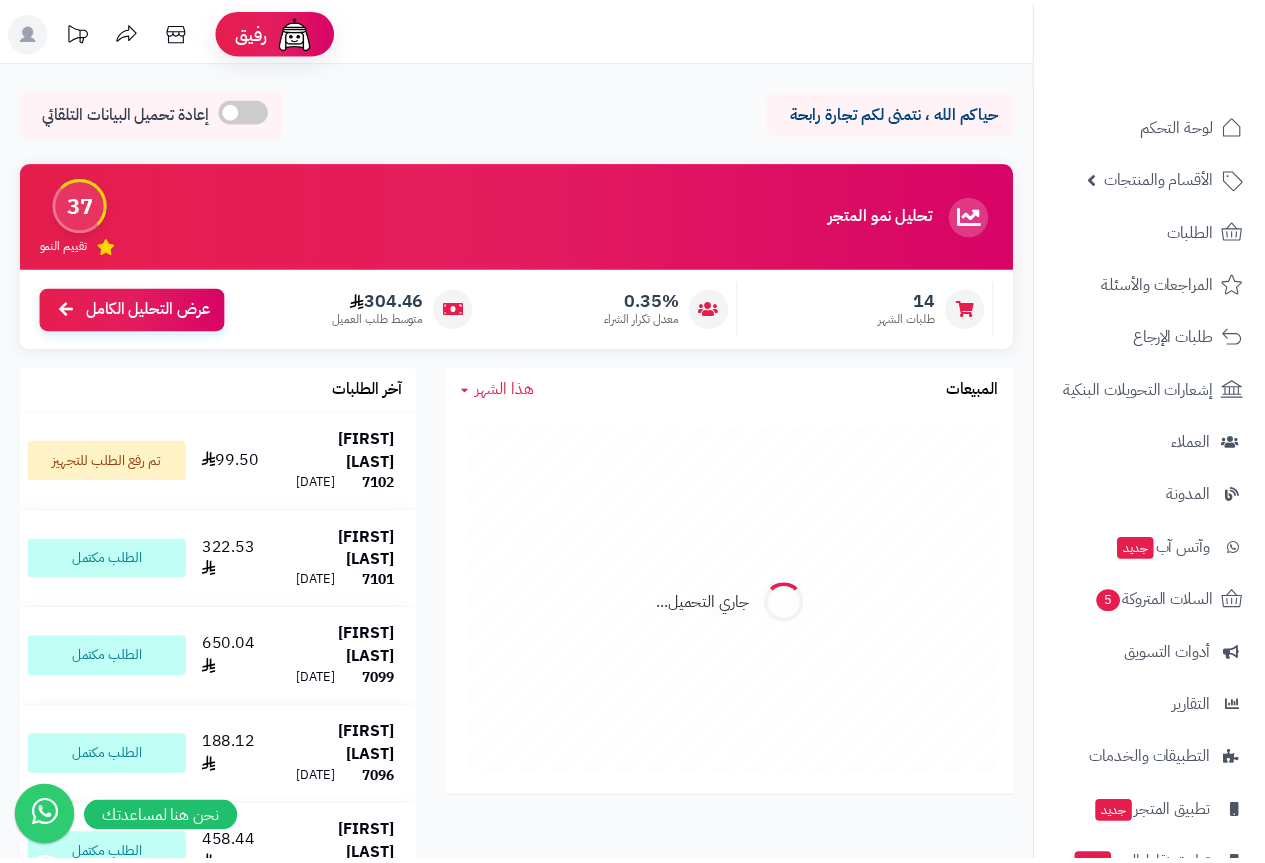 scroll, scrollTop: 0, scrollLeft: 0, axis: both 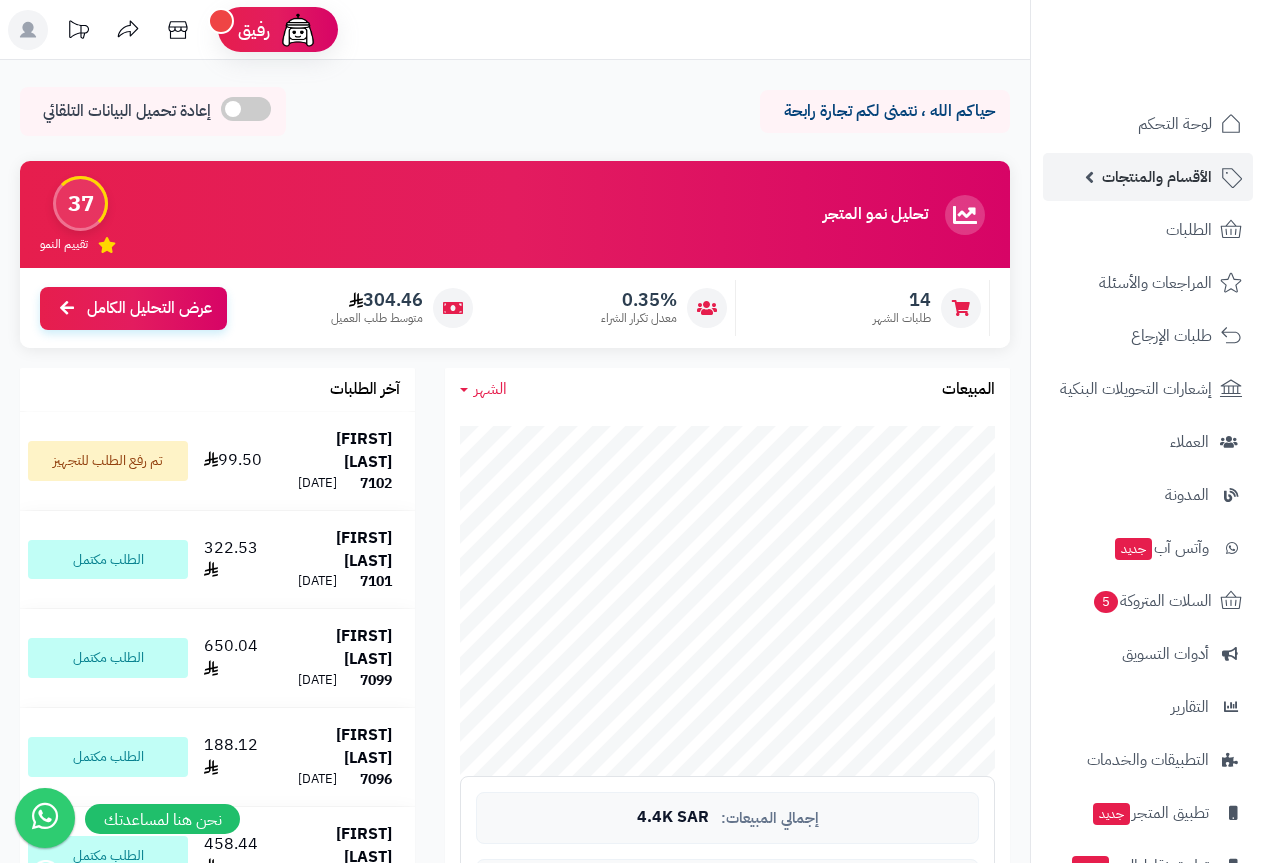click on "الأقسام والمنتجات" at bounding box center [1157, 177] 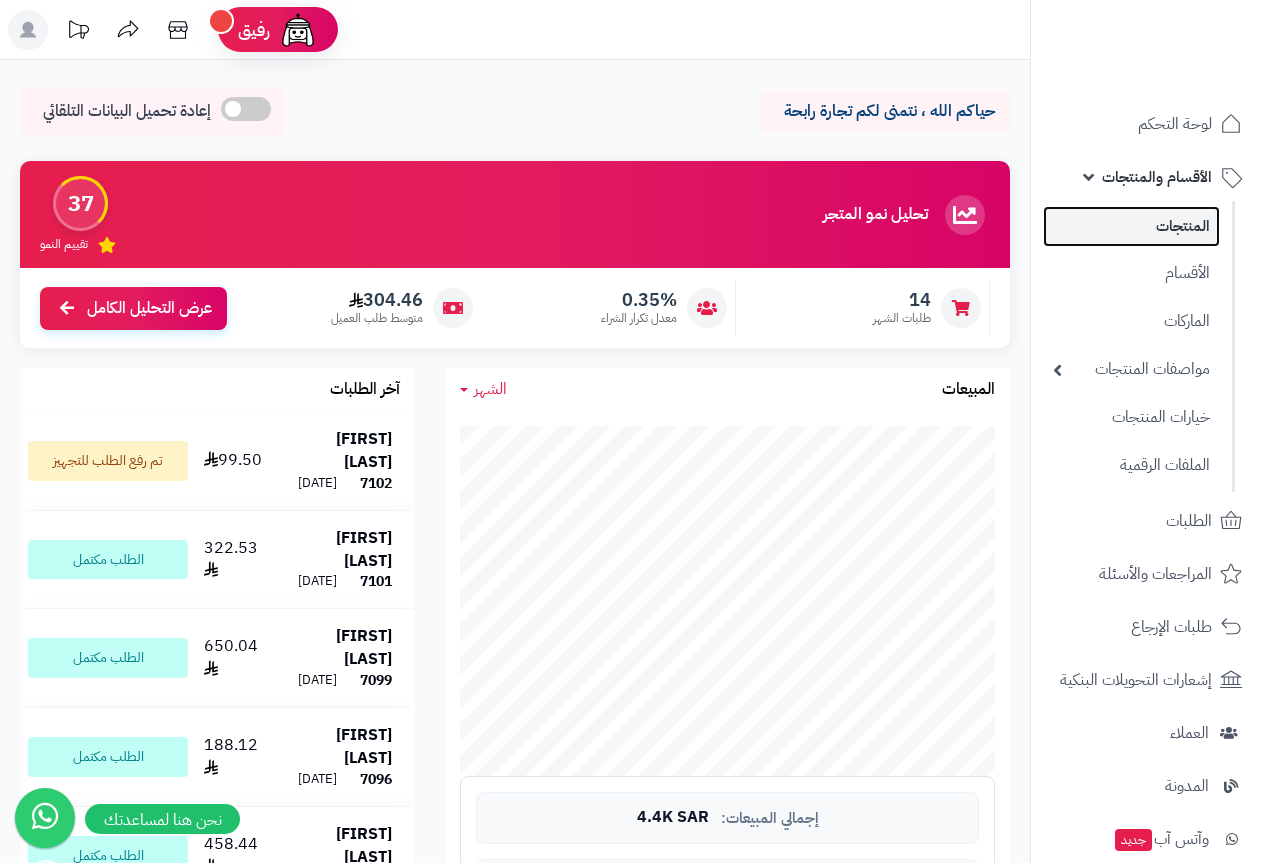 click on "المنتجات" at bounding box center (1131, 226) 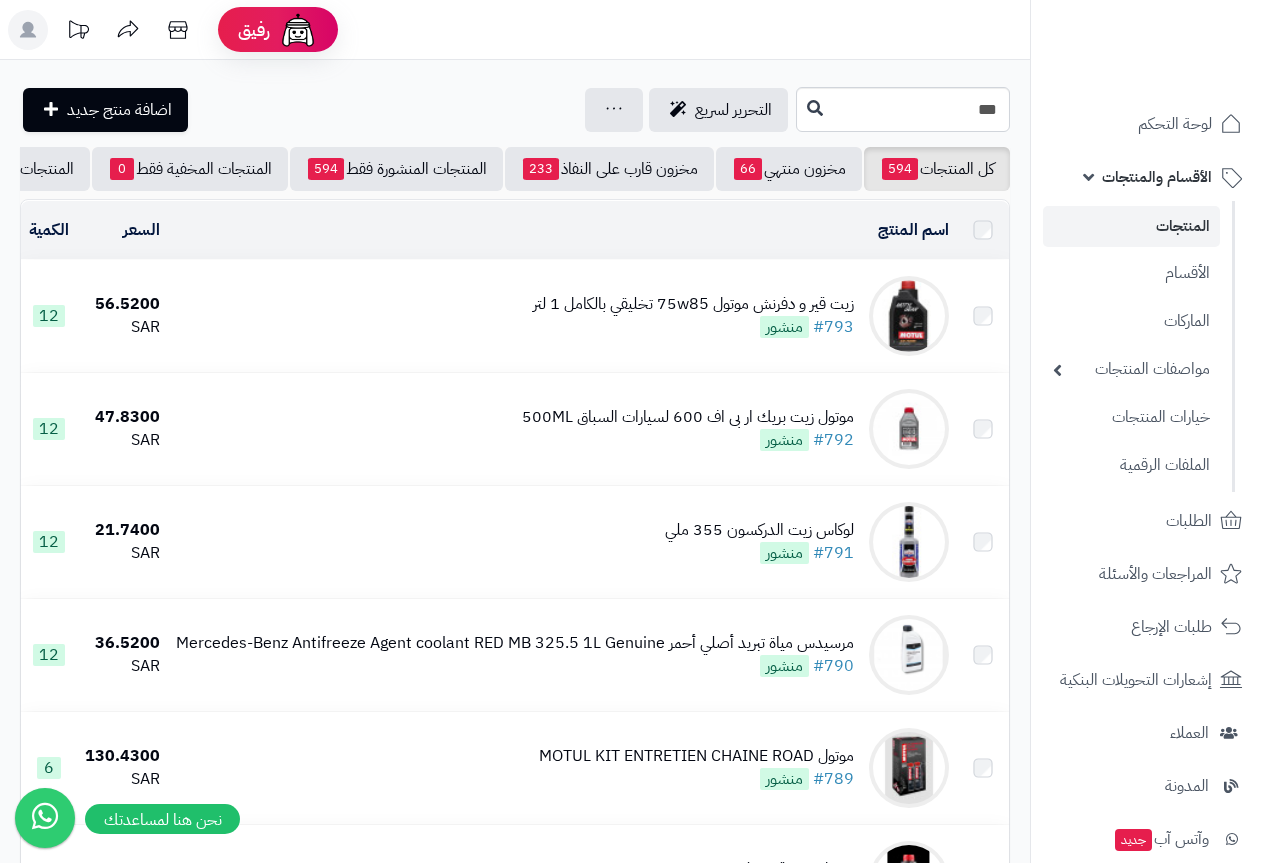 scroll, scrollTop: 0, scrollLeft: 0, axis: both 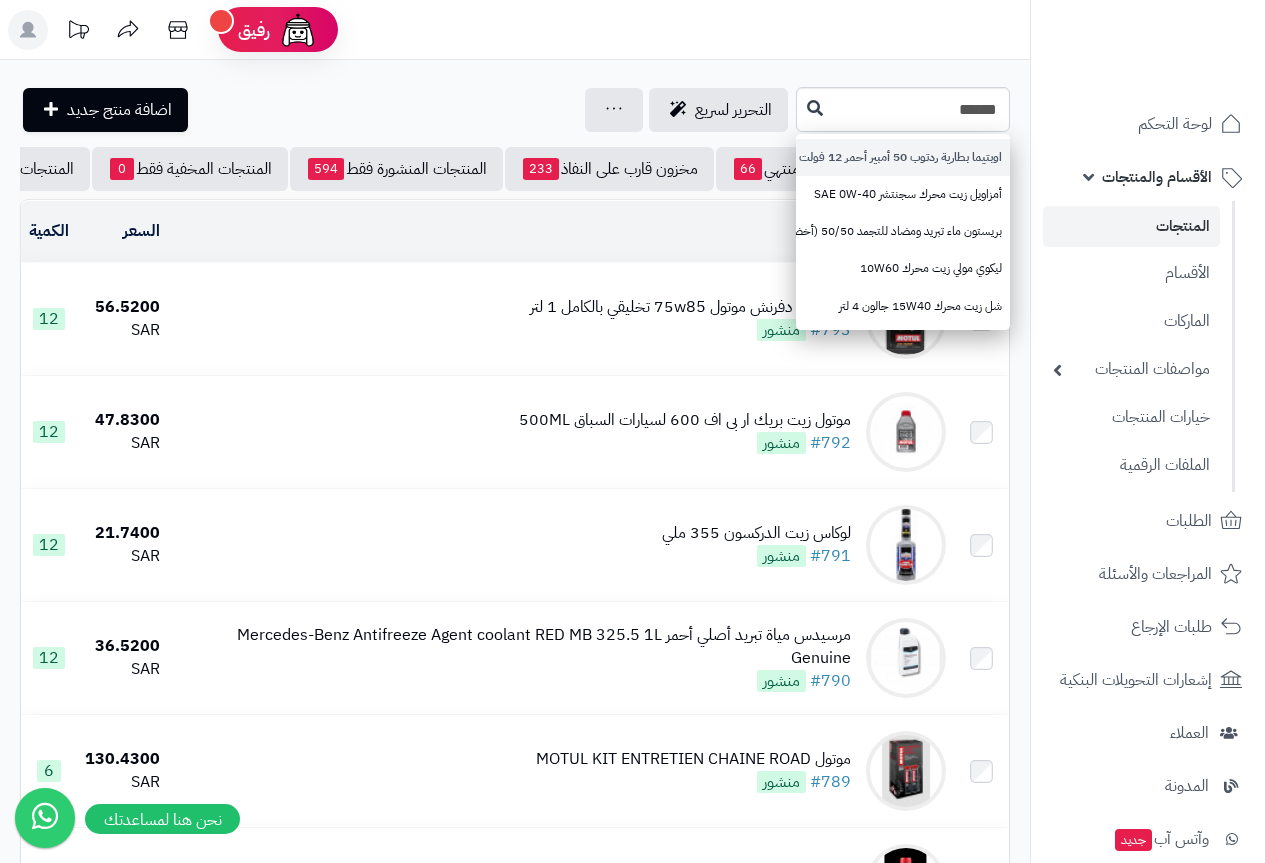 type on "******" 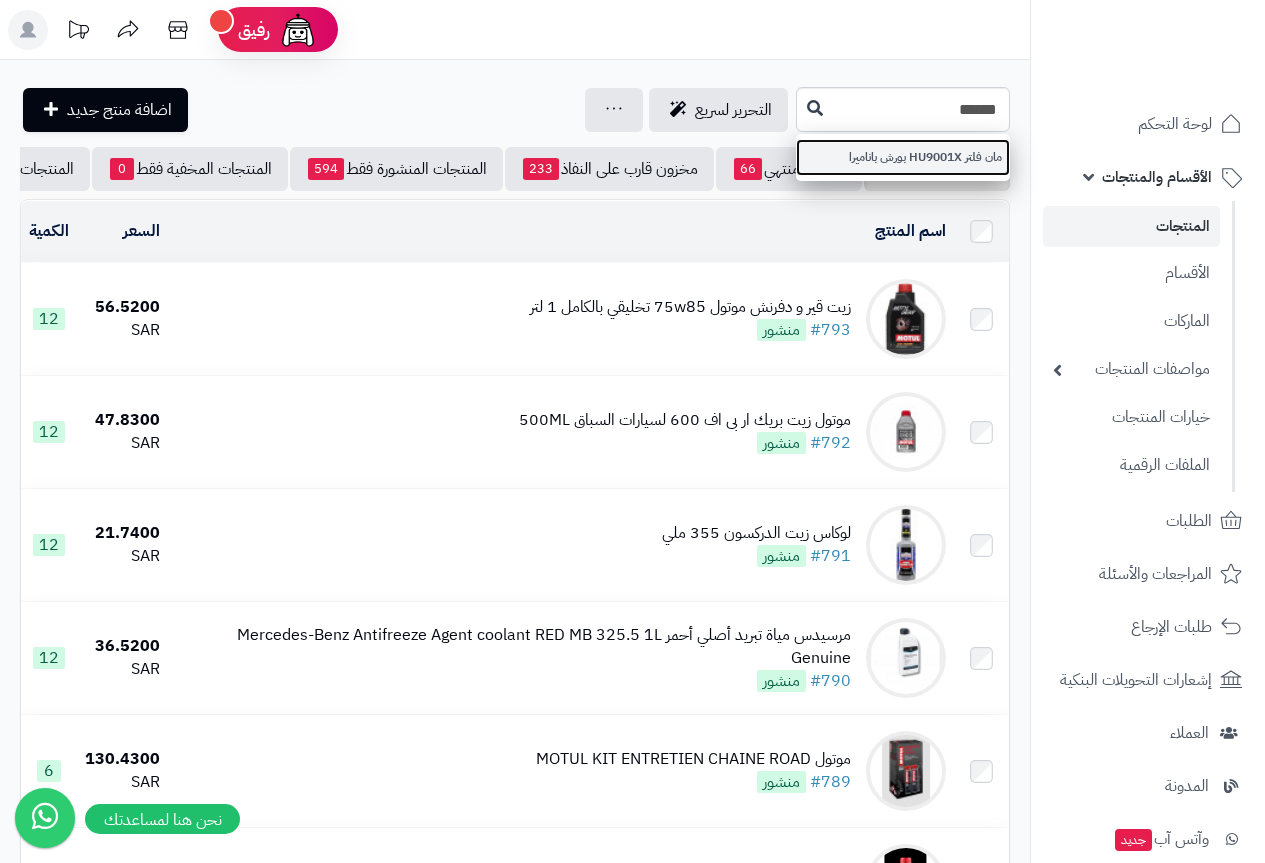 click on "مان فلتر HU9001X بورش باناميرا" at bounding box center (903, 157) 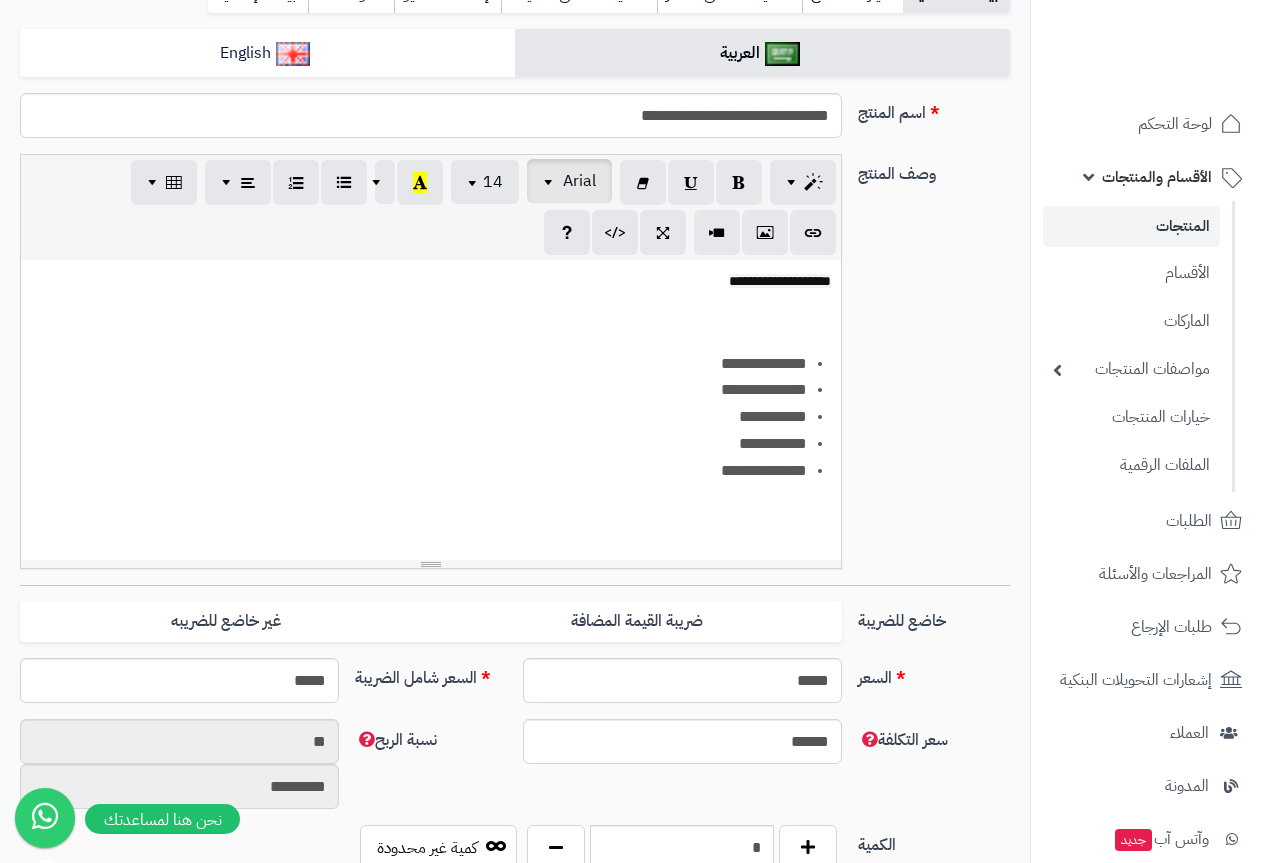 scroll, scrollTop: 300, scrollLeft: 0, axis: vertical 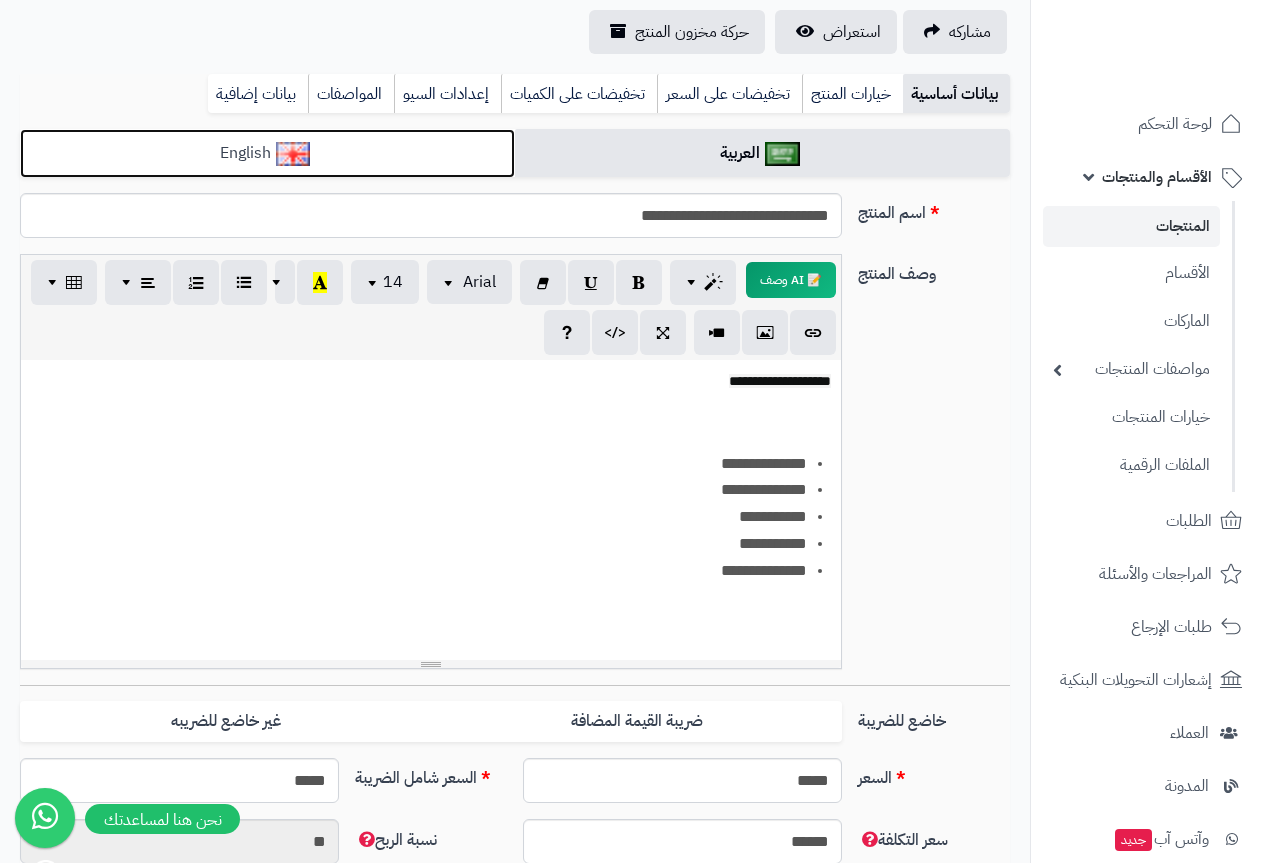 click on "English" at bounding box center (267, 153) 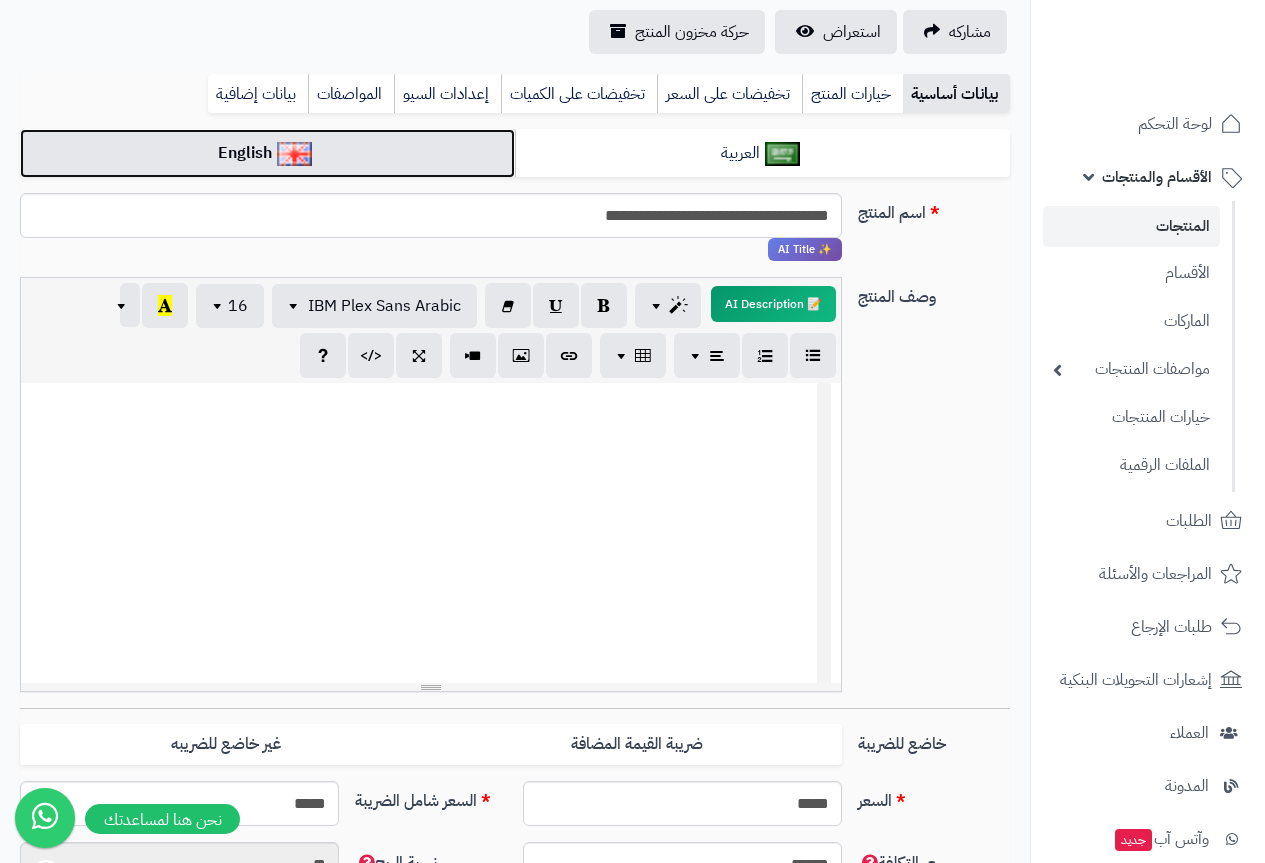 scroll, scrollTop: 600, scrollLeft: 0, axis: vertical 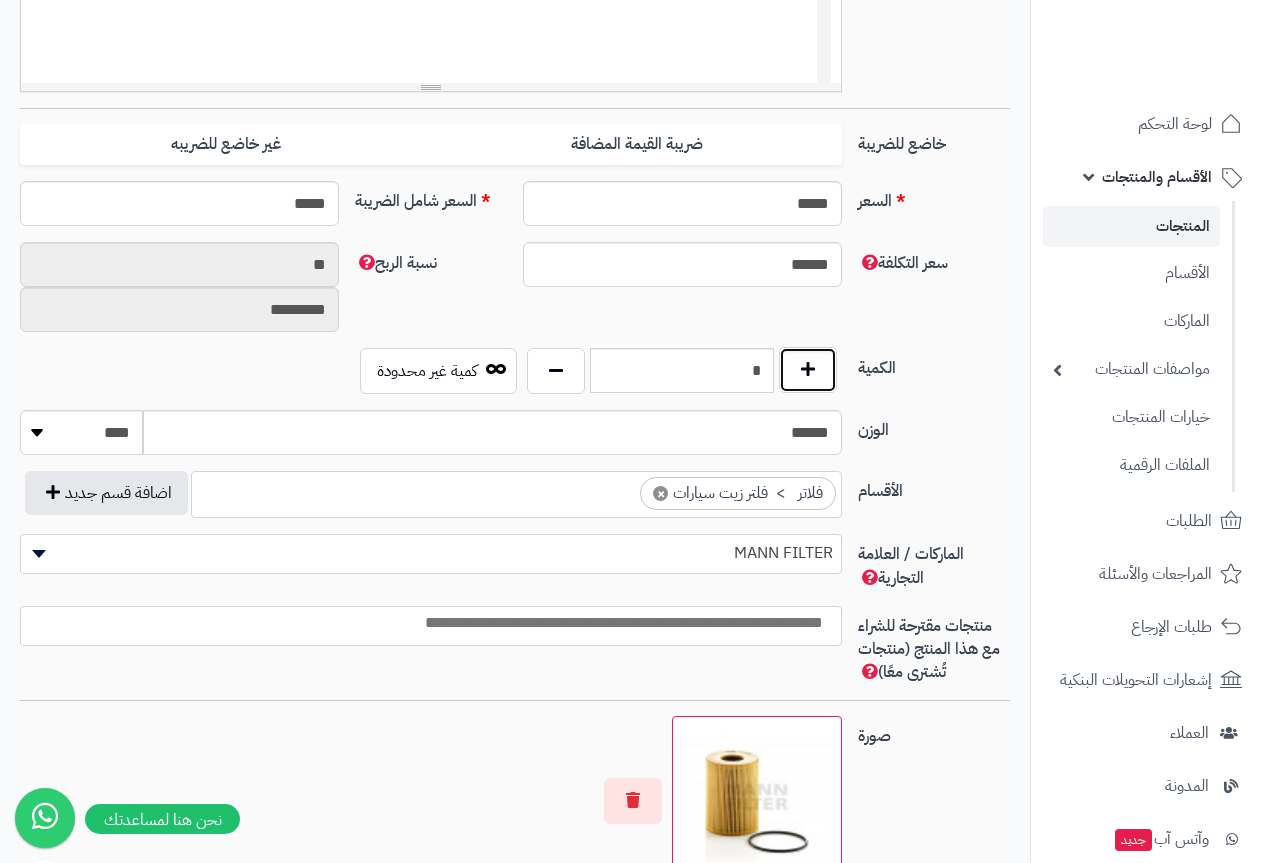 click at bounding box center [808, 370] 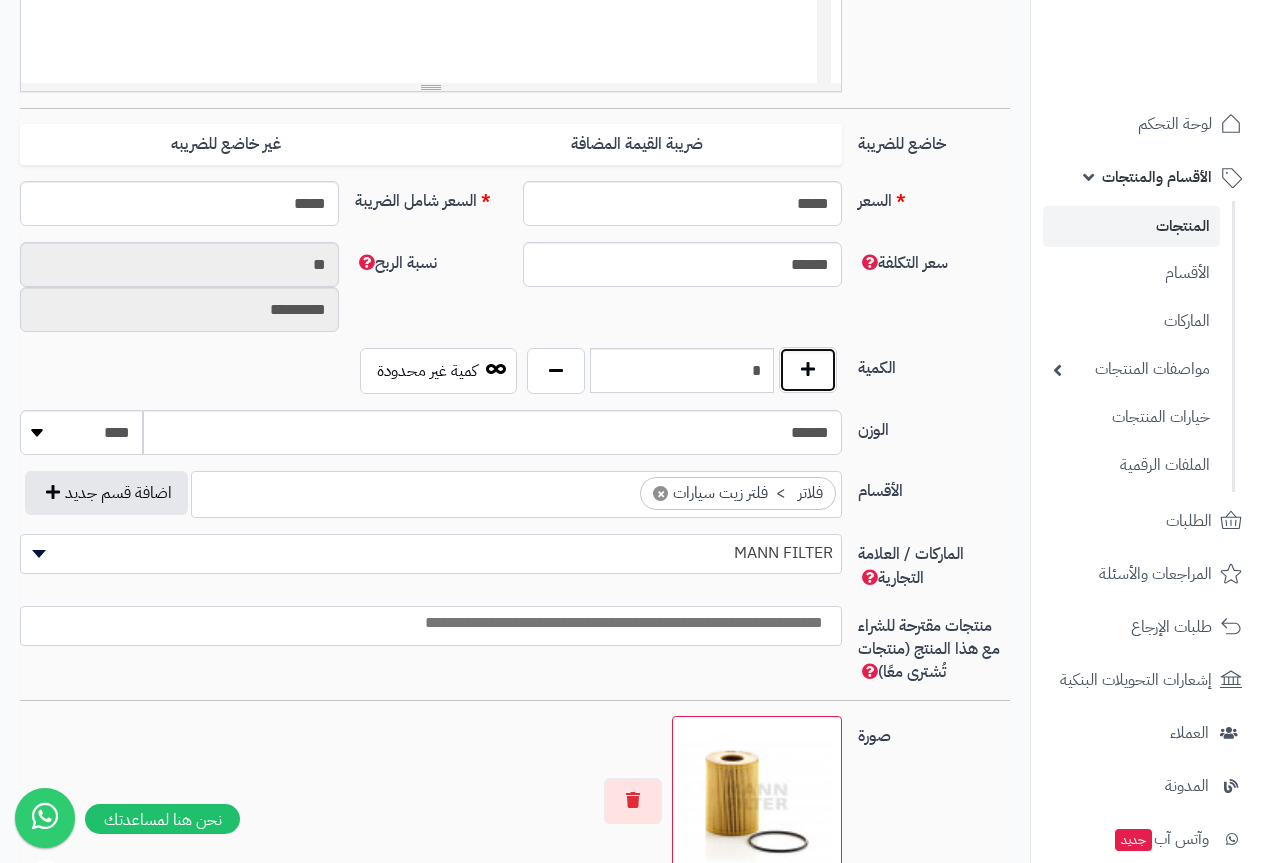 click at bounding box center (808, 370) 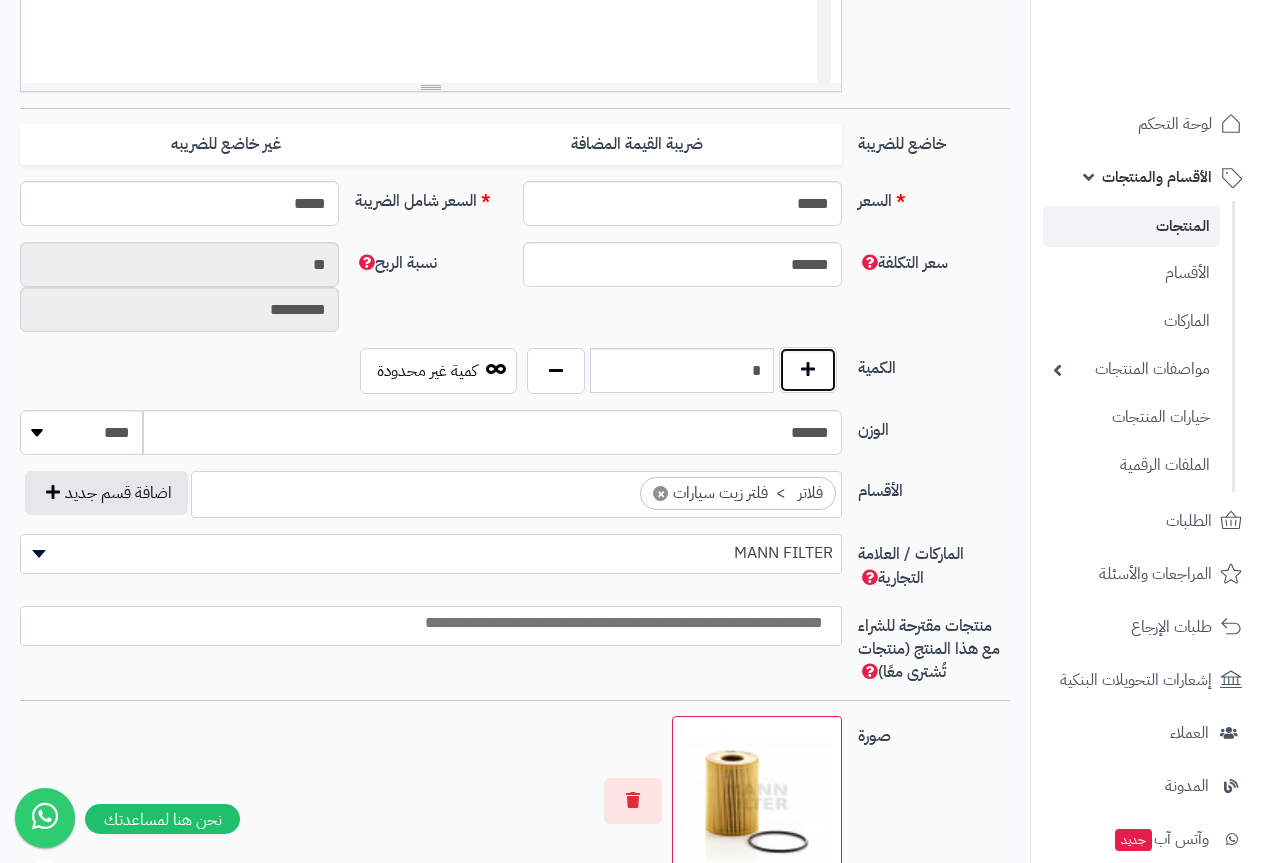 click at bounding box center [808, 370] 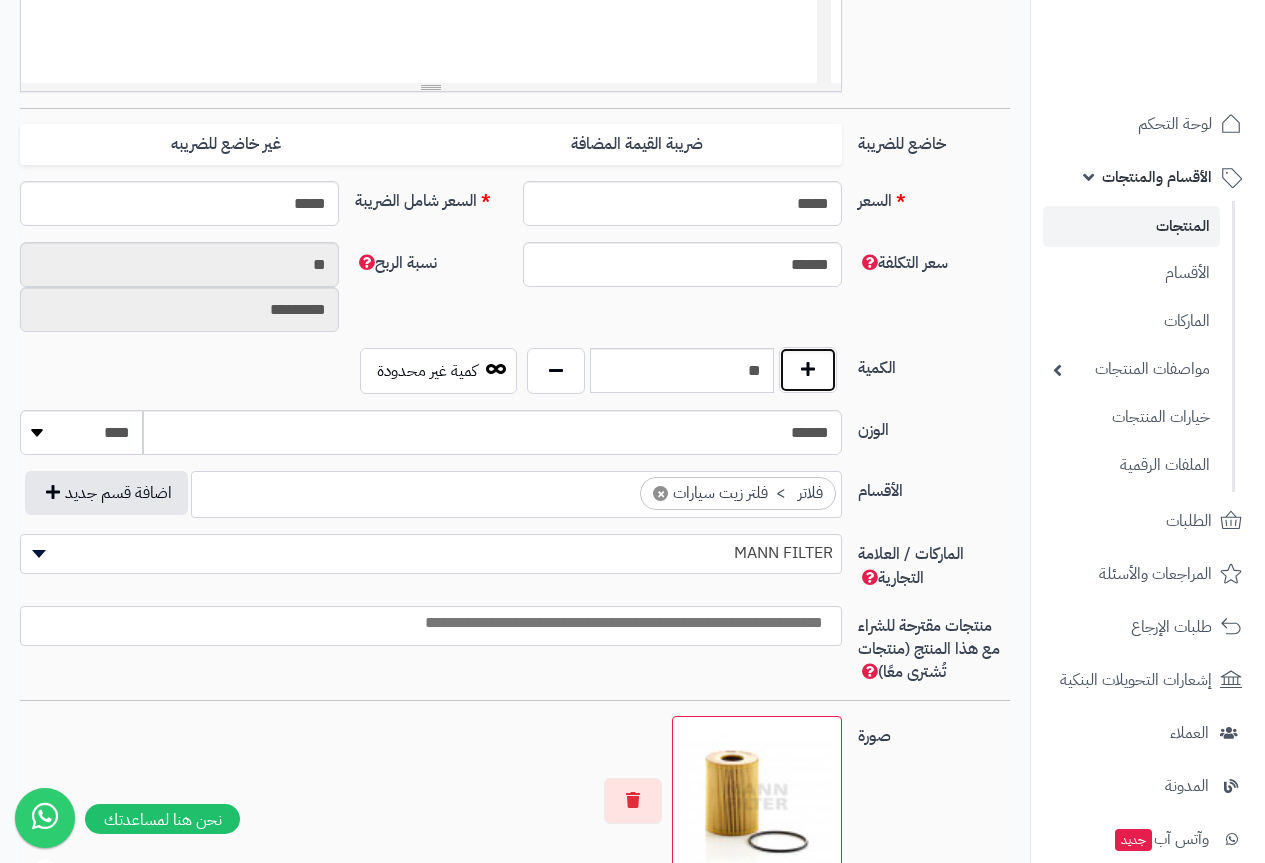 click at bounding box center [808, 370] 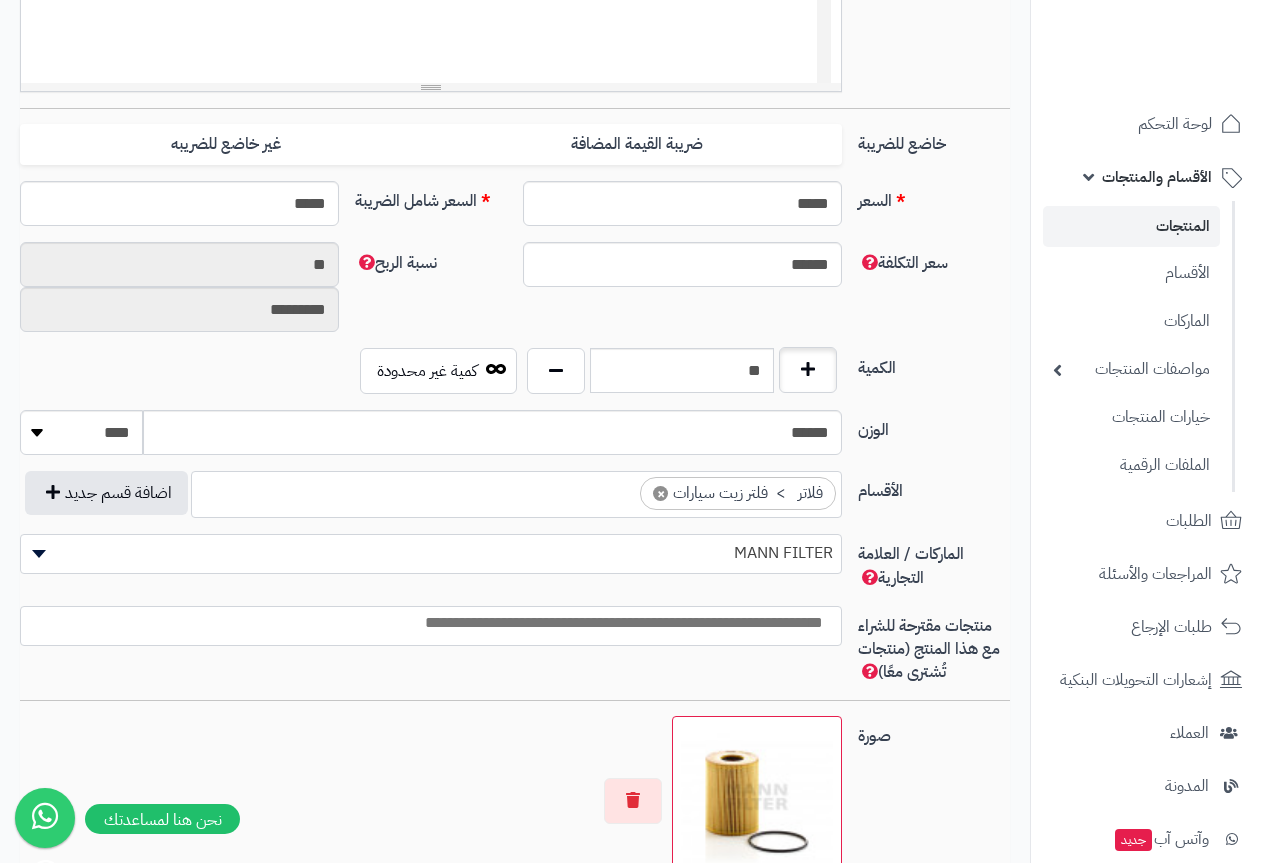 type on "**" 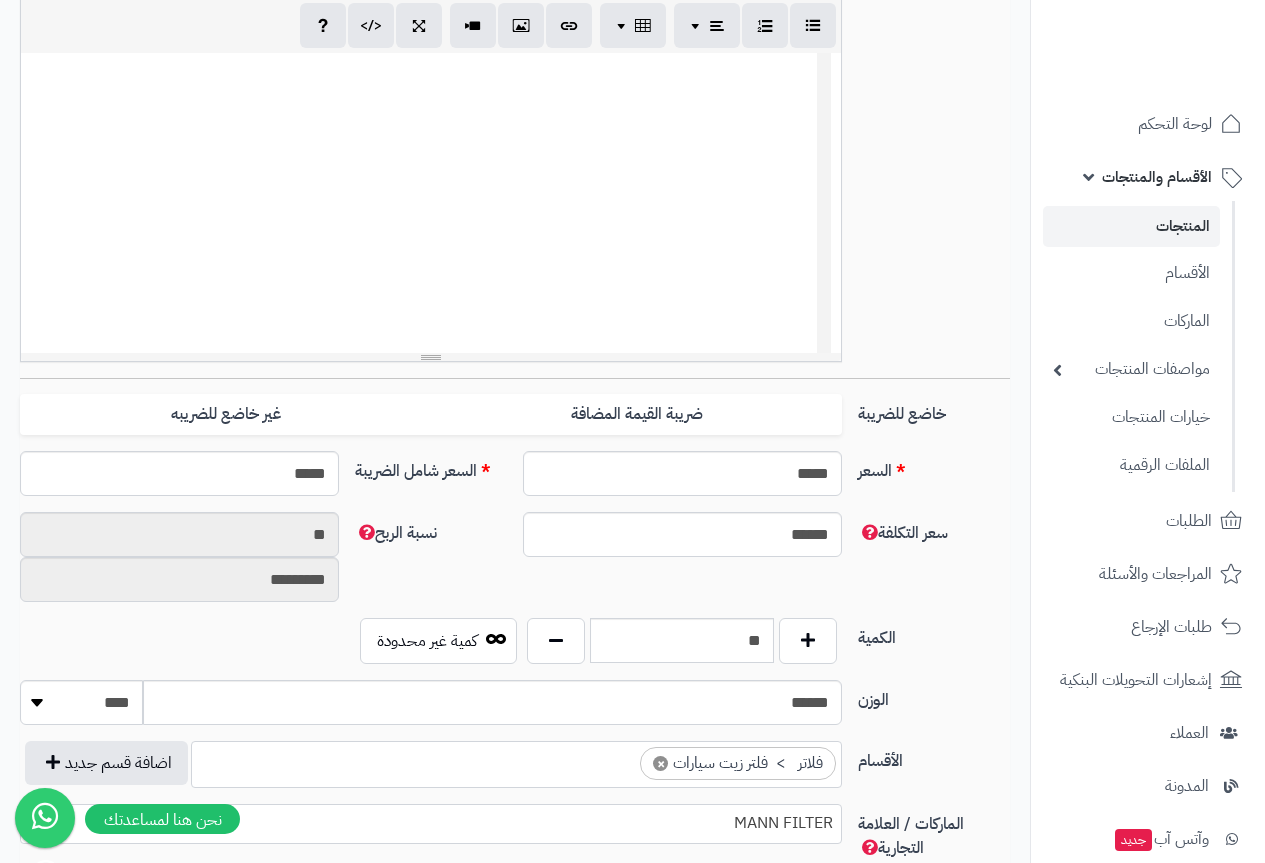 scroll, scrollTop: 362, scrollLeft: 0, axis: vertical 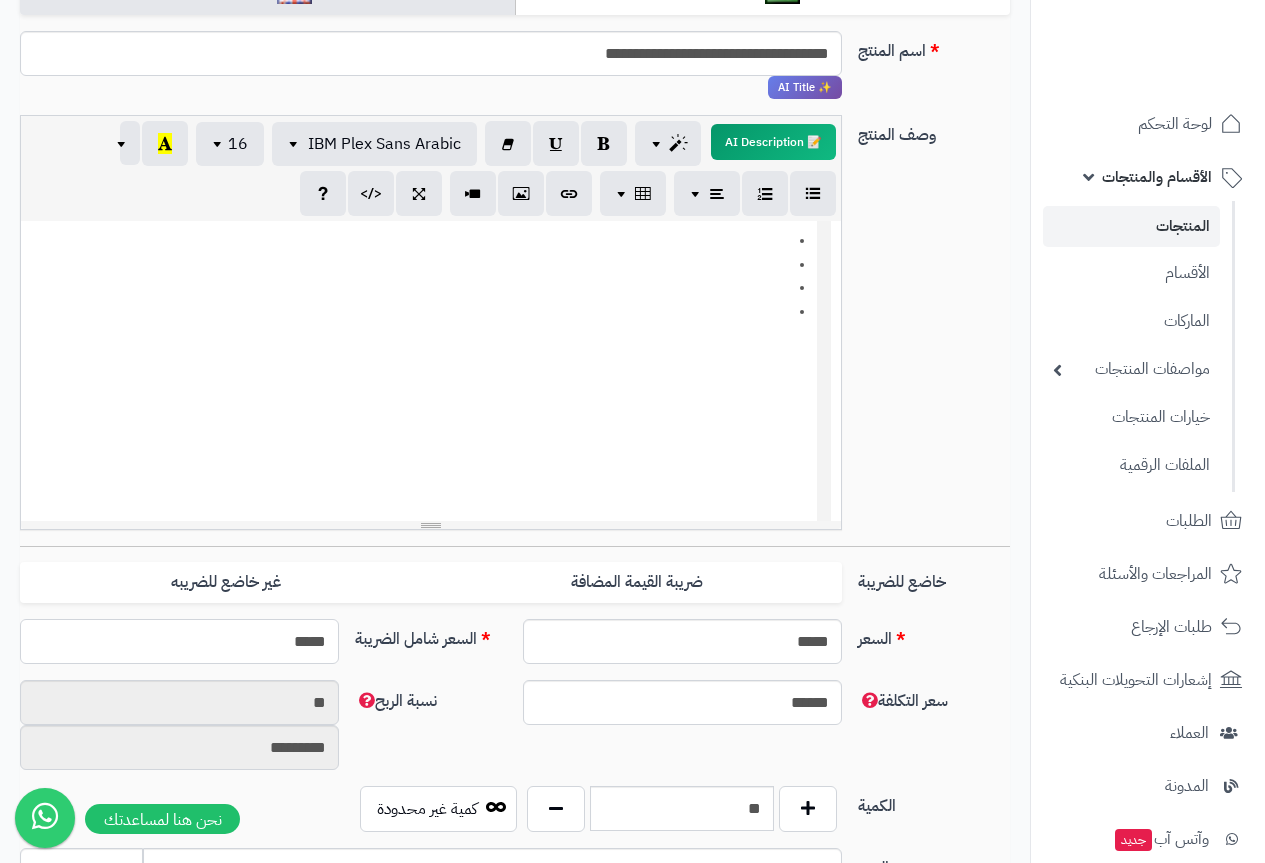 click on "*****" at bounding box center [179, 641] 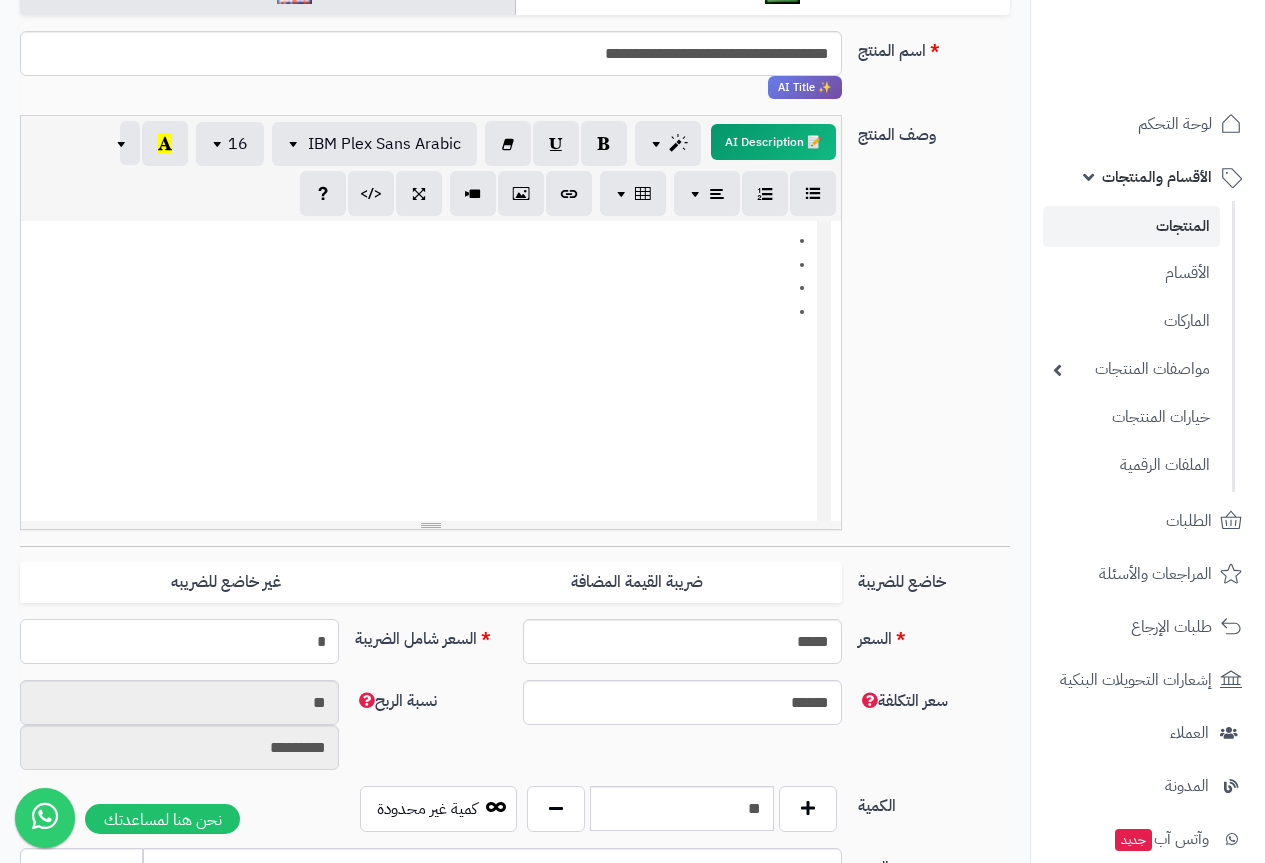 type on "**" 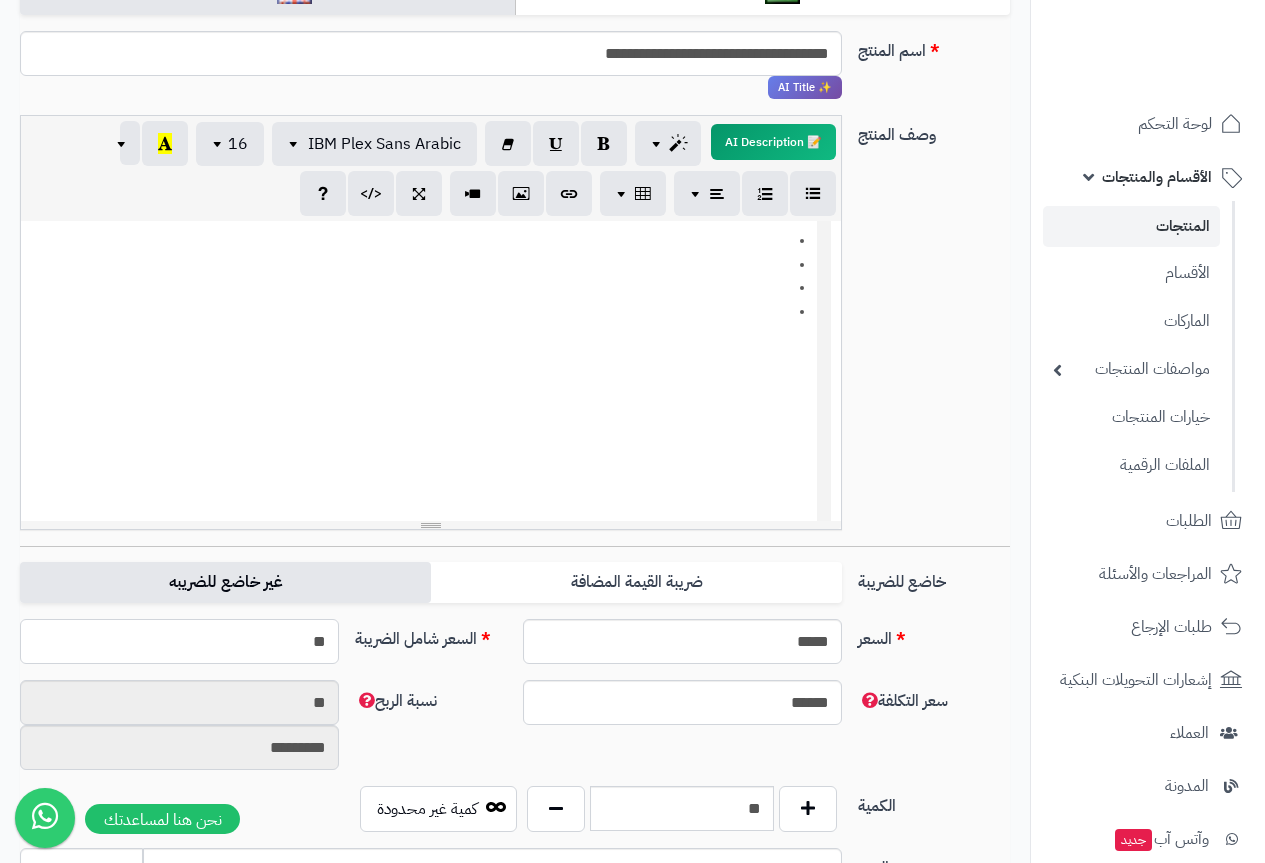type on "**********" 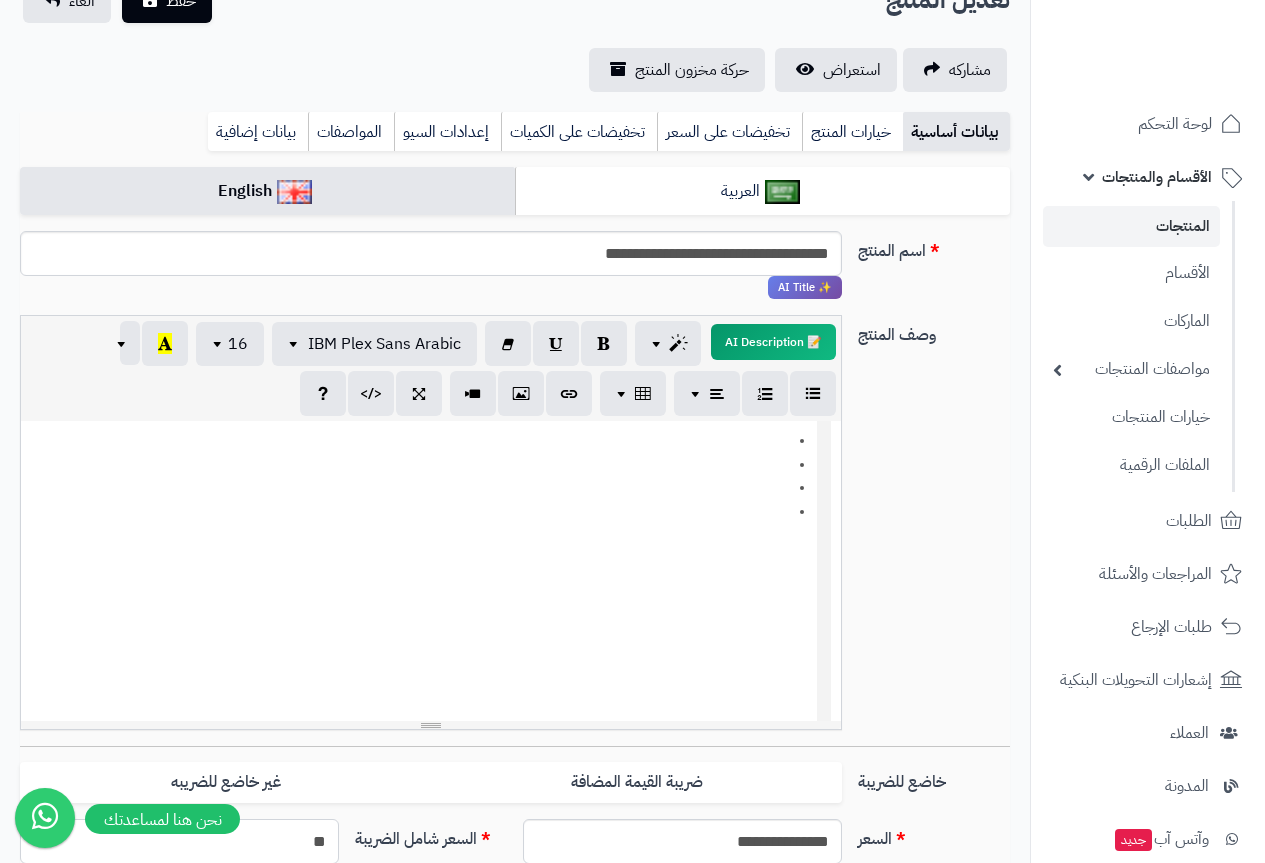 scroll, scrollTop: 0, scrollLeft: 0, axis: both 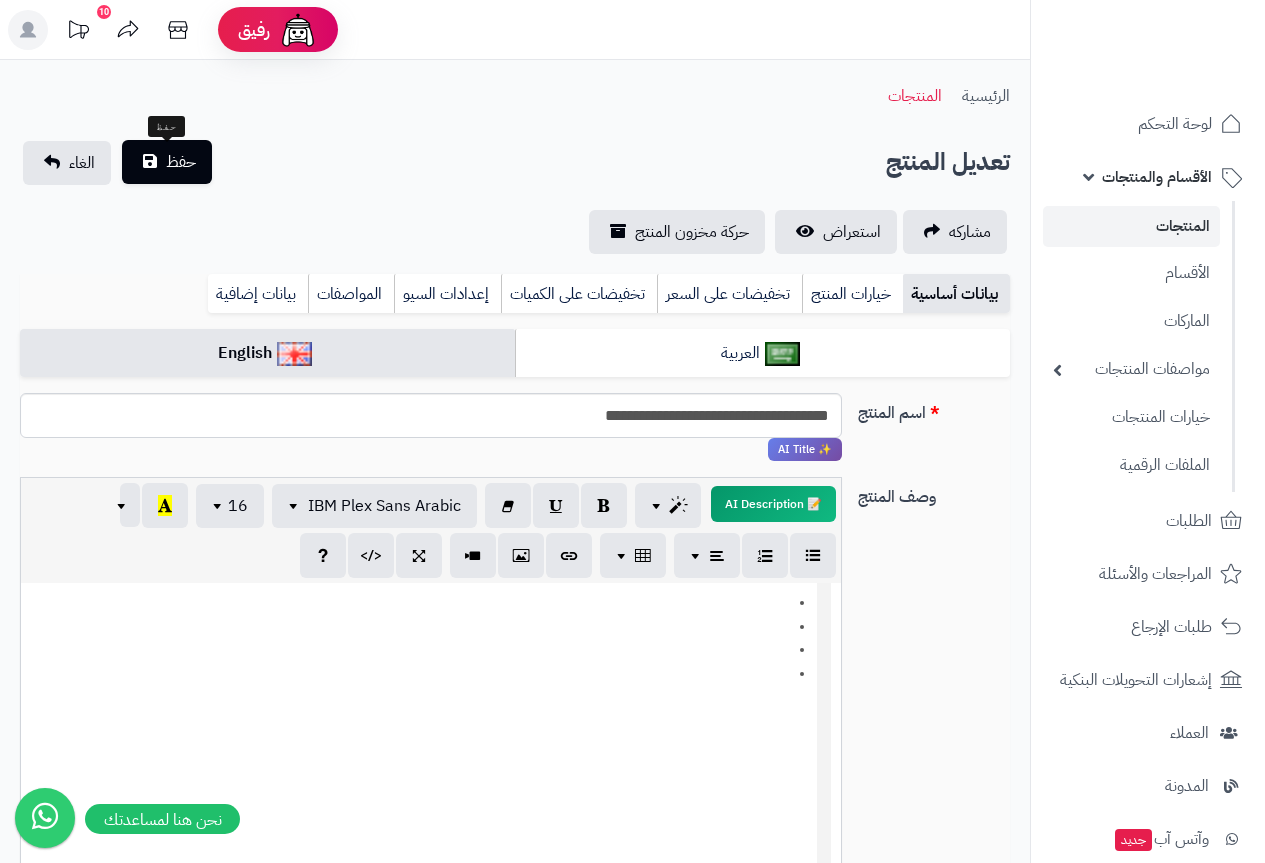 type on "**" 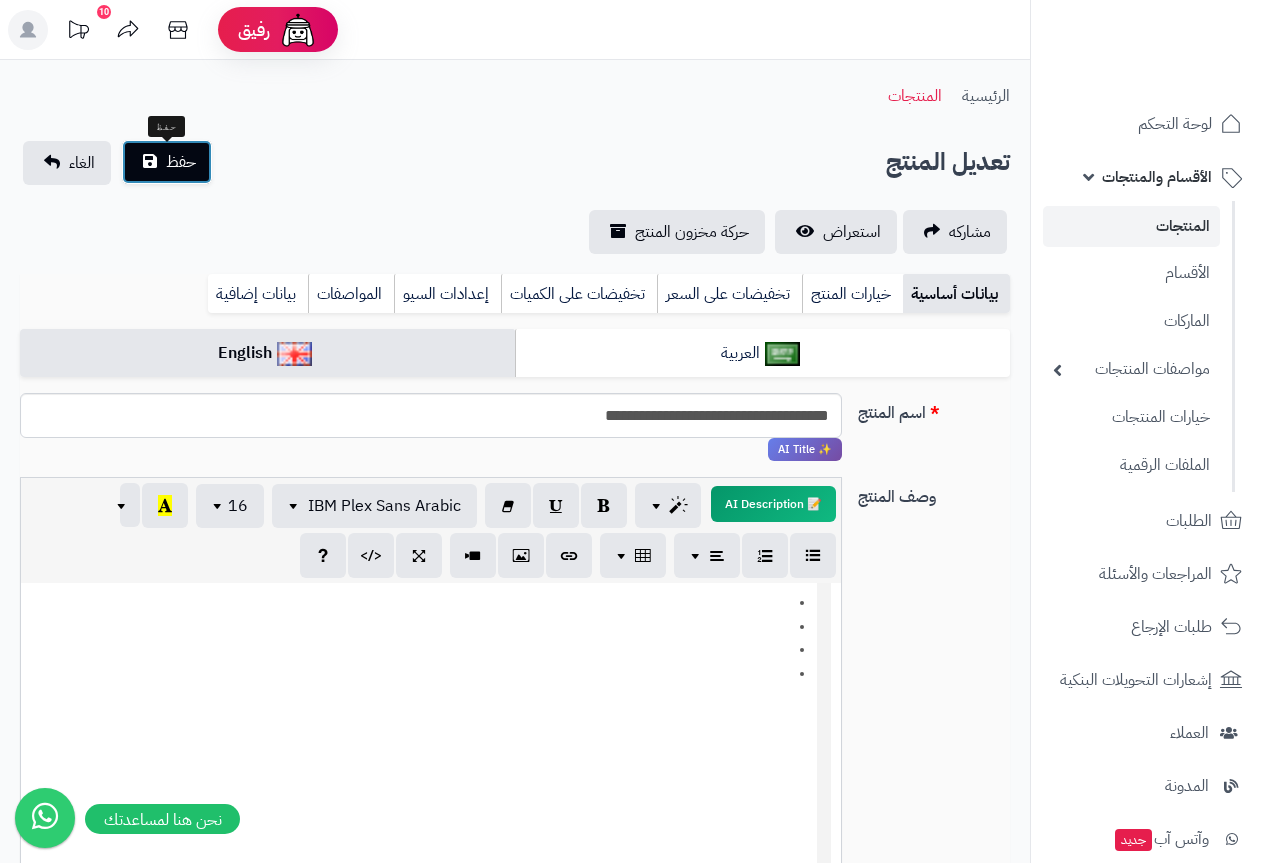 click on "حفظ" at bounding box center (167, 162) 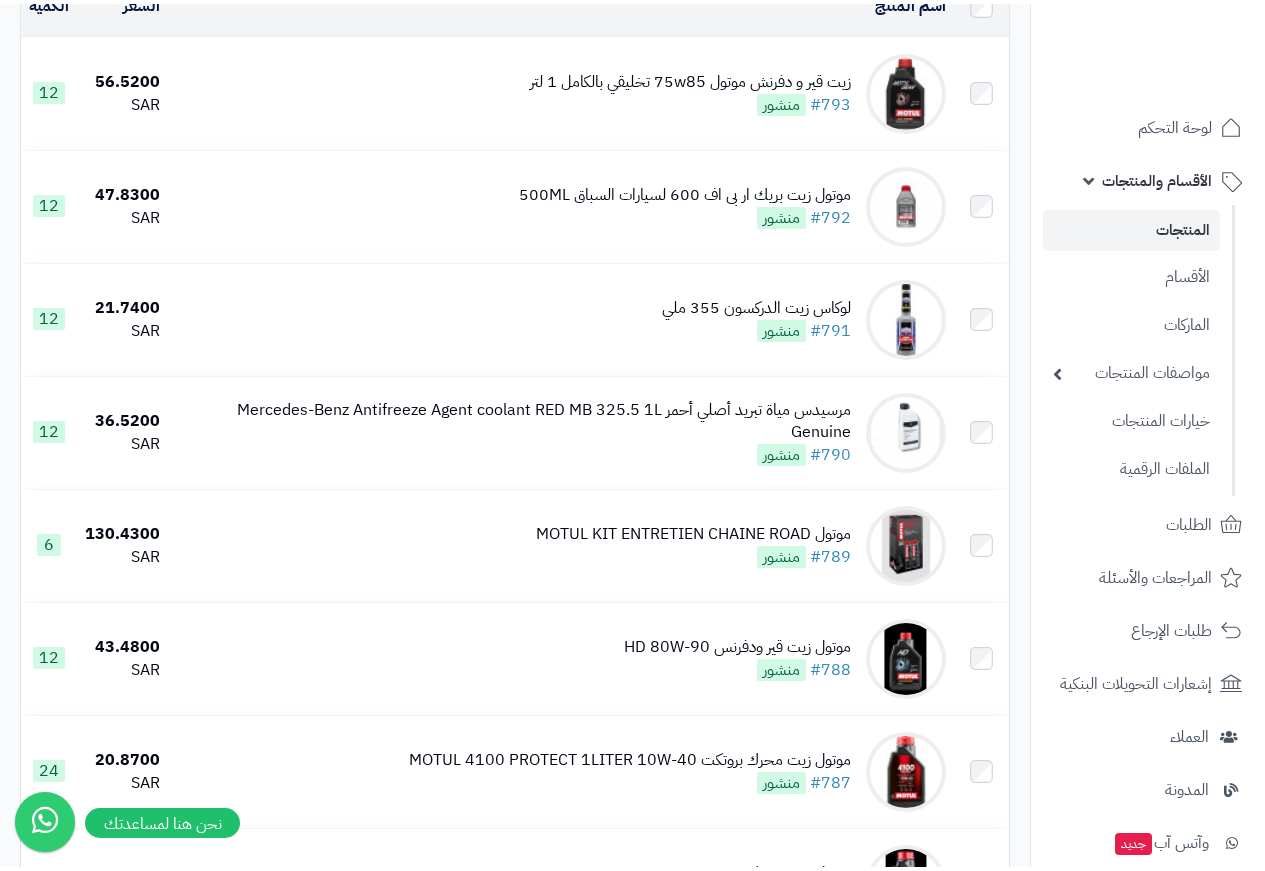 scroll, scrollTop: 0, scrollLeft: 0, axis: both 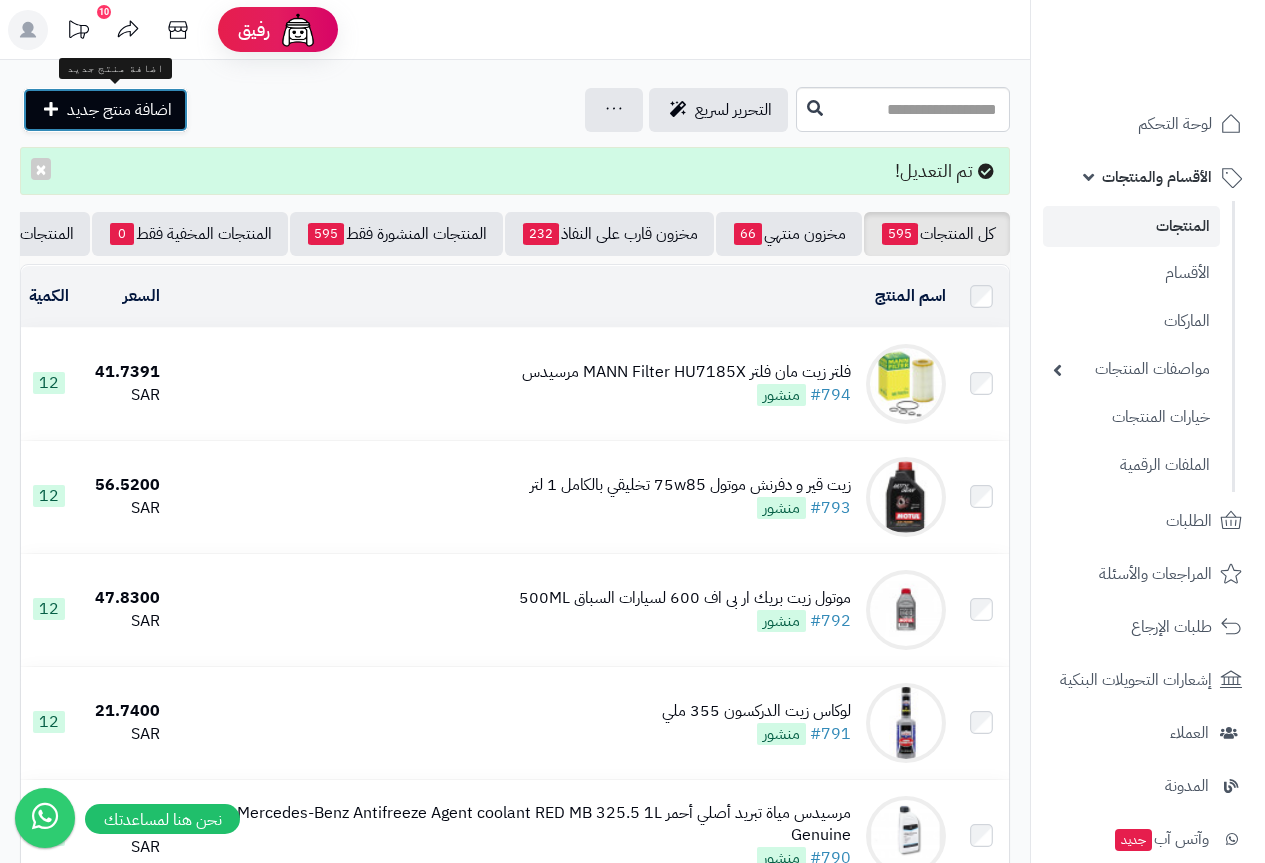click on "اضافة منتج جديد" at bounding box center [119, 110] 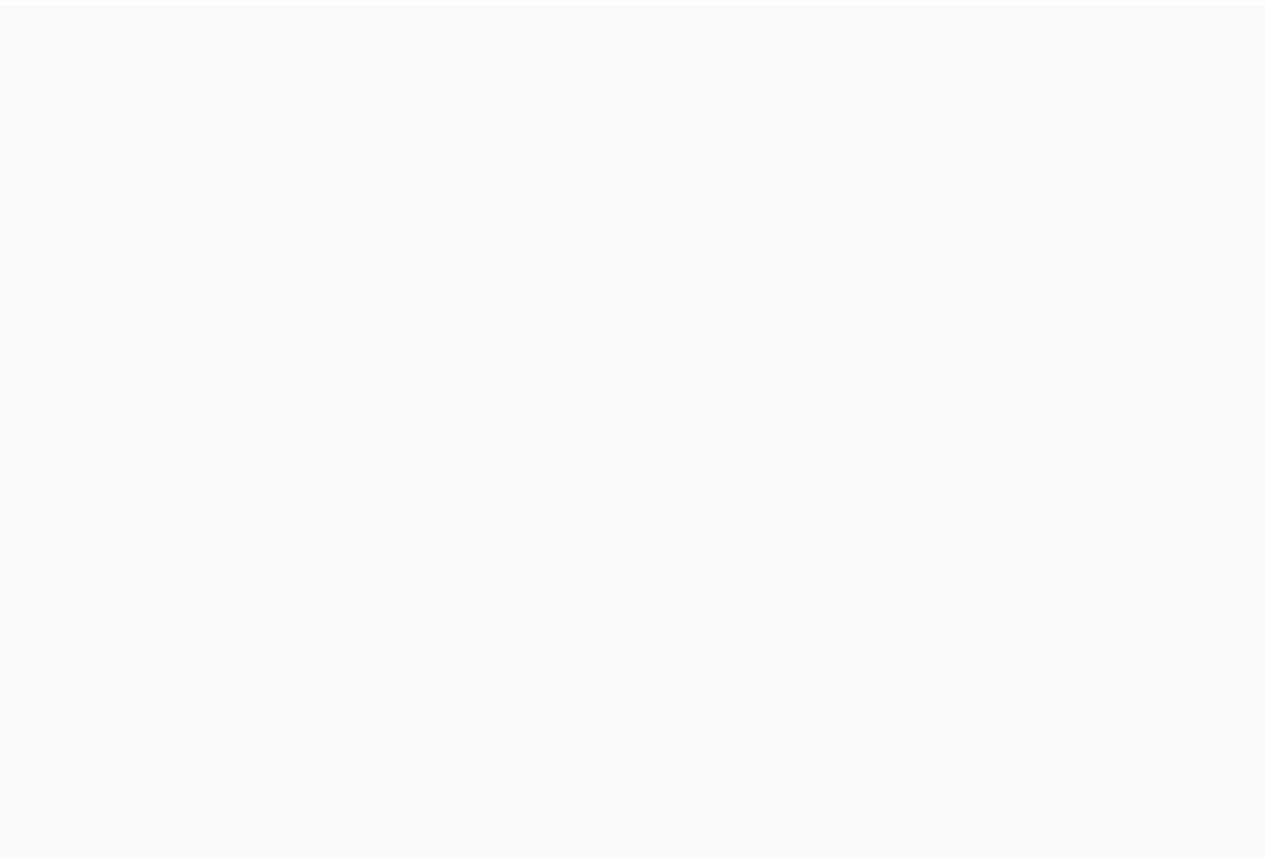 scroll, scrollTop: 0, scrollLeft: 0, axis: both 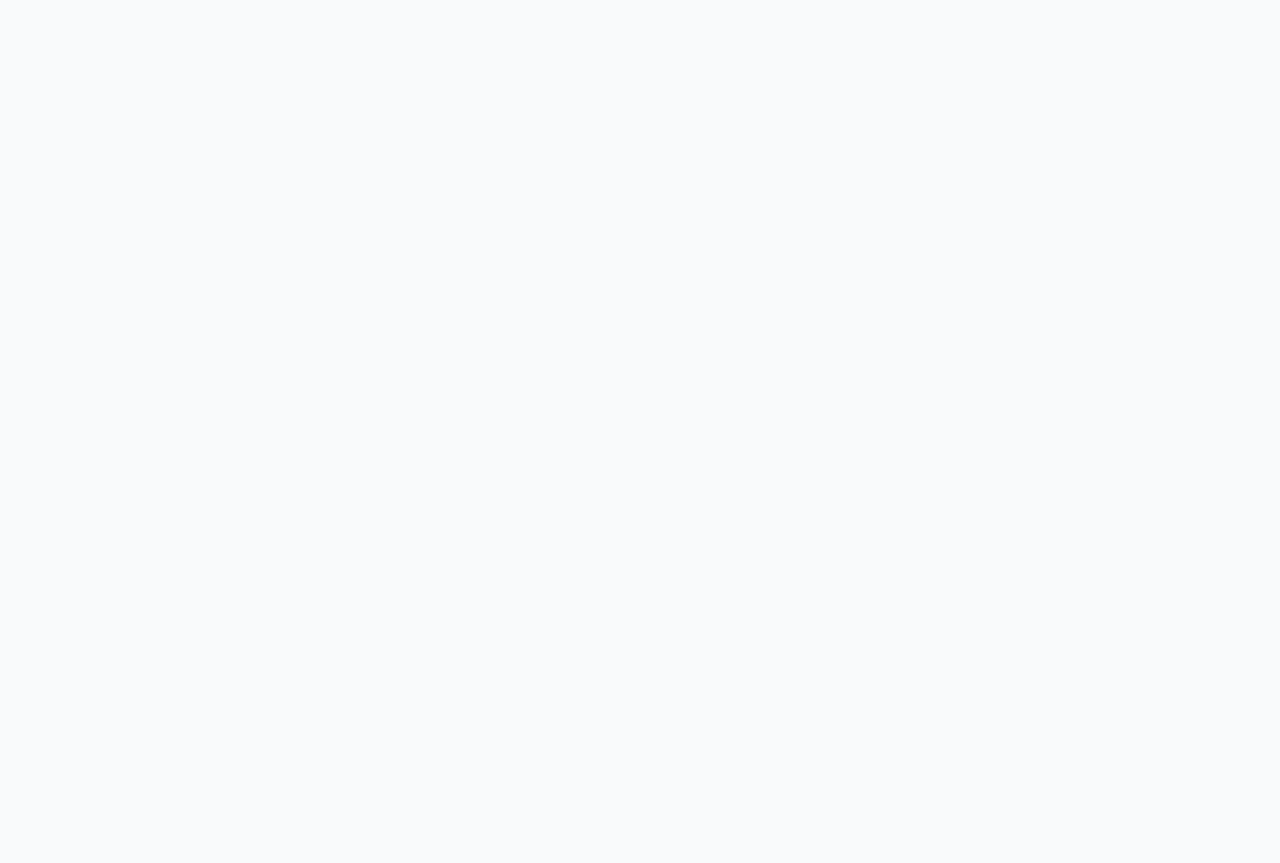 select 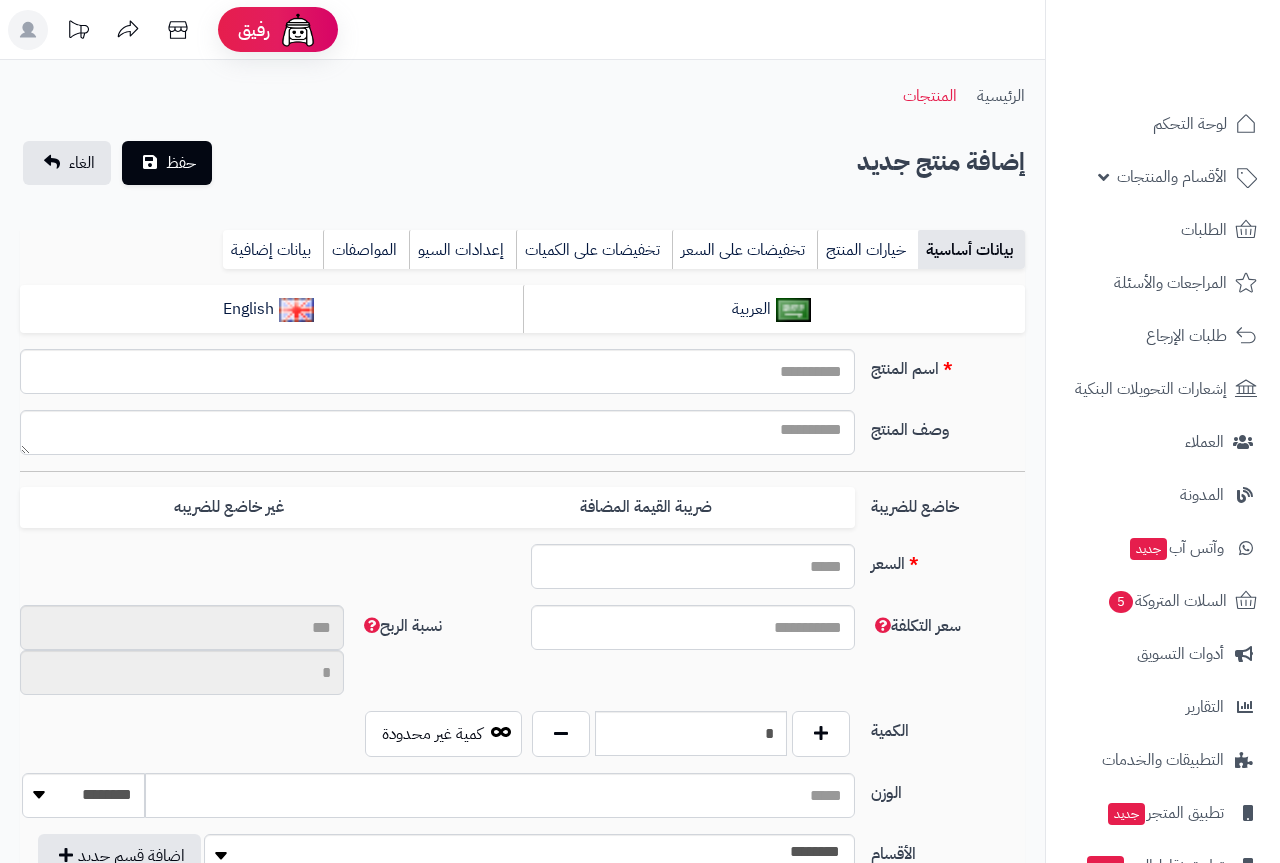 type on "*****" 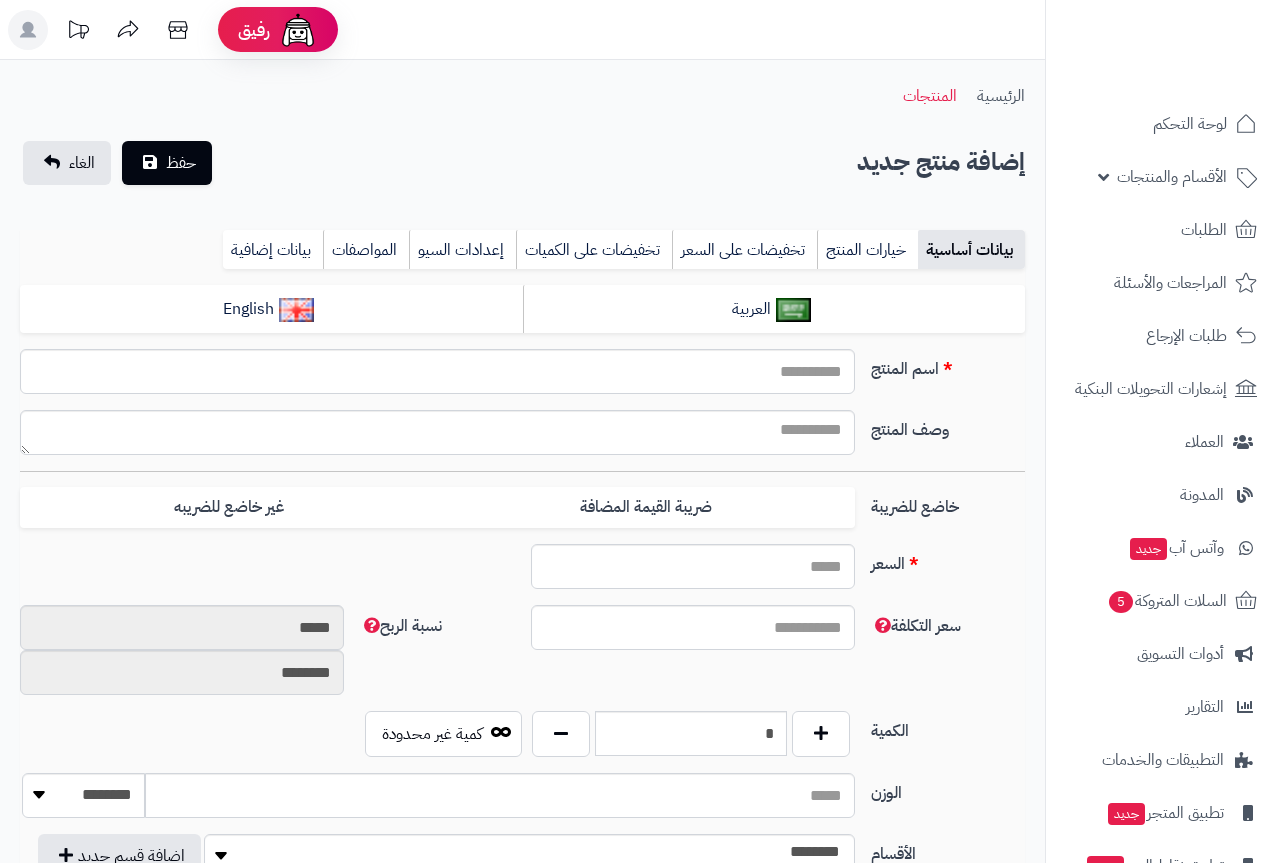 type on "****" 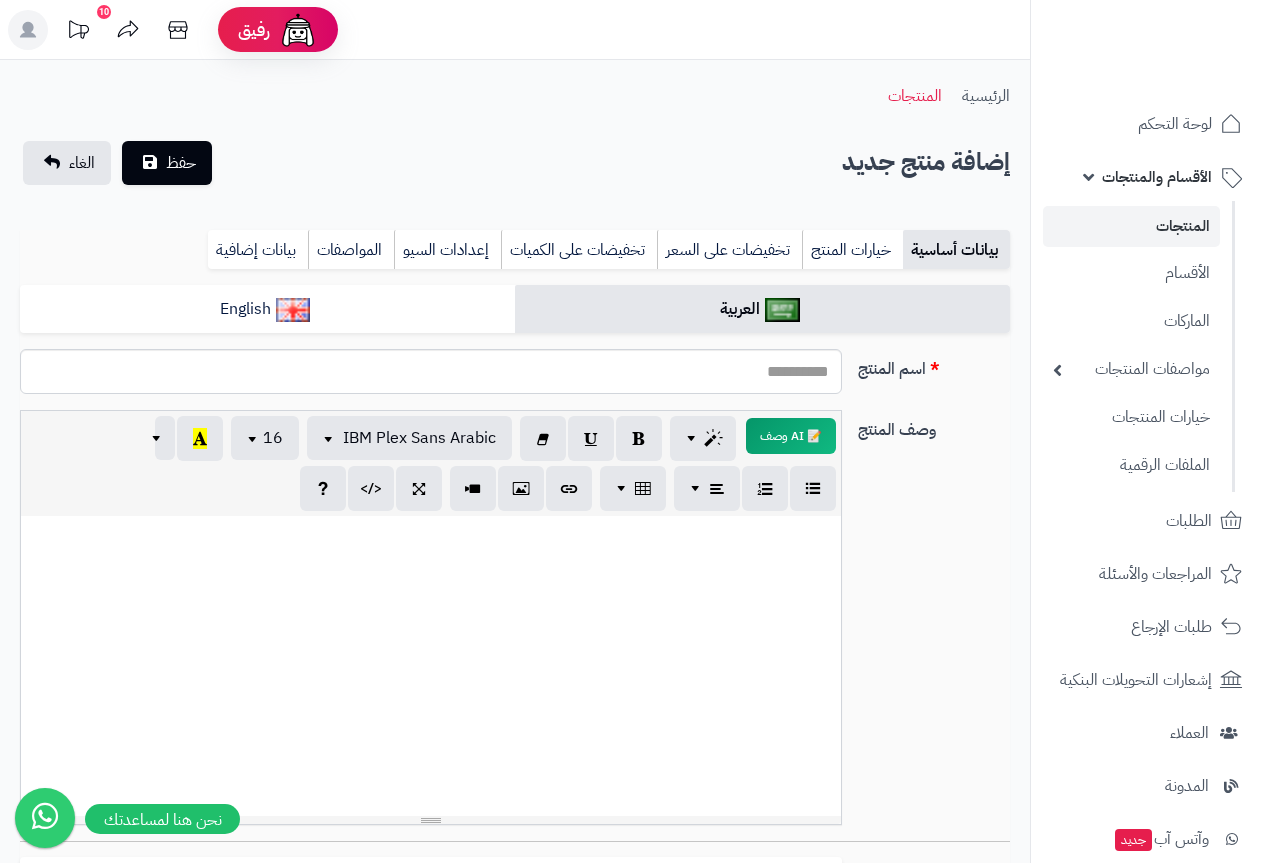 scroll, scrollTop: 0, scrollLeft: 15, axis: horizontal 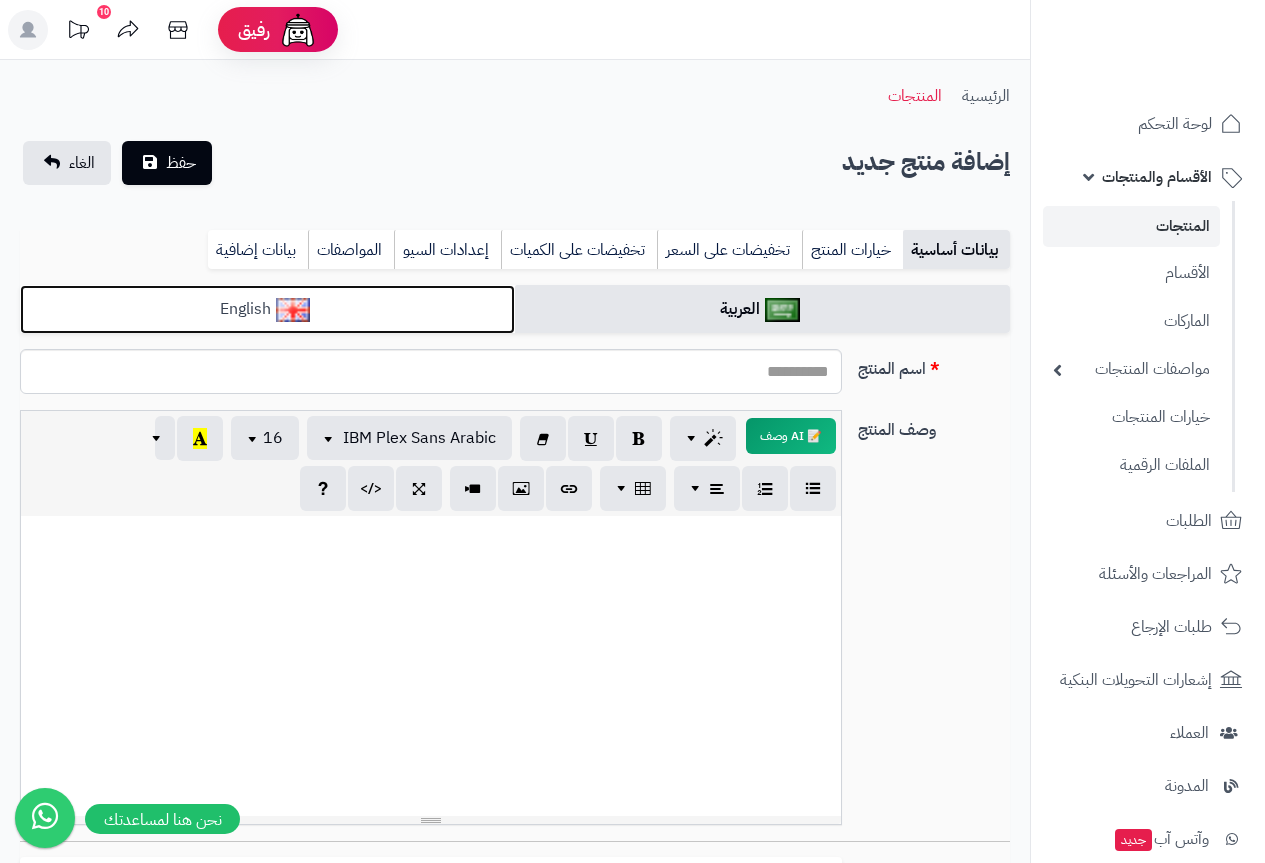 click on "English" at bounding box center [267, 309] 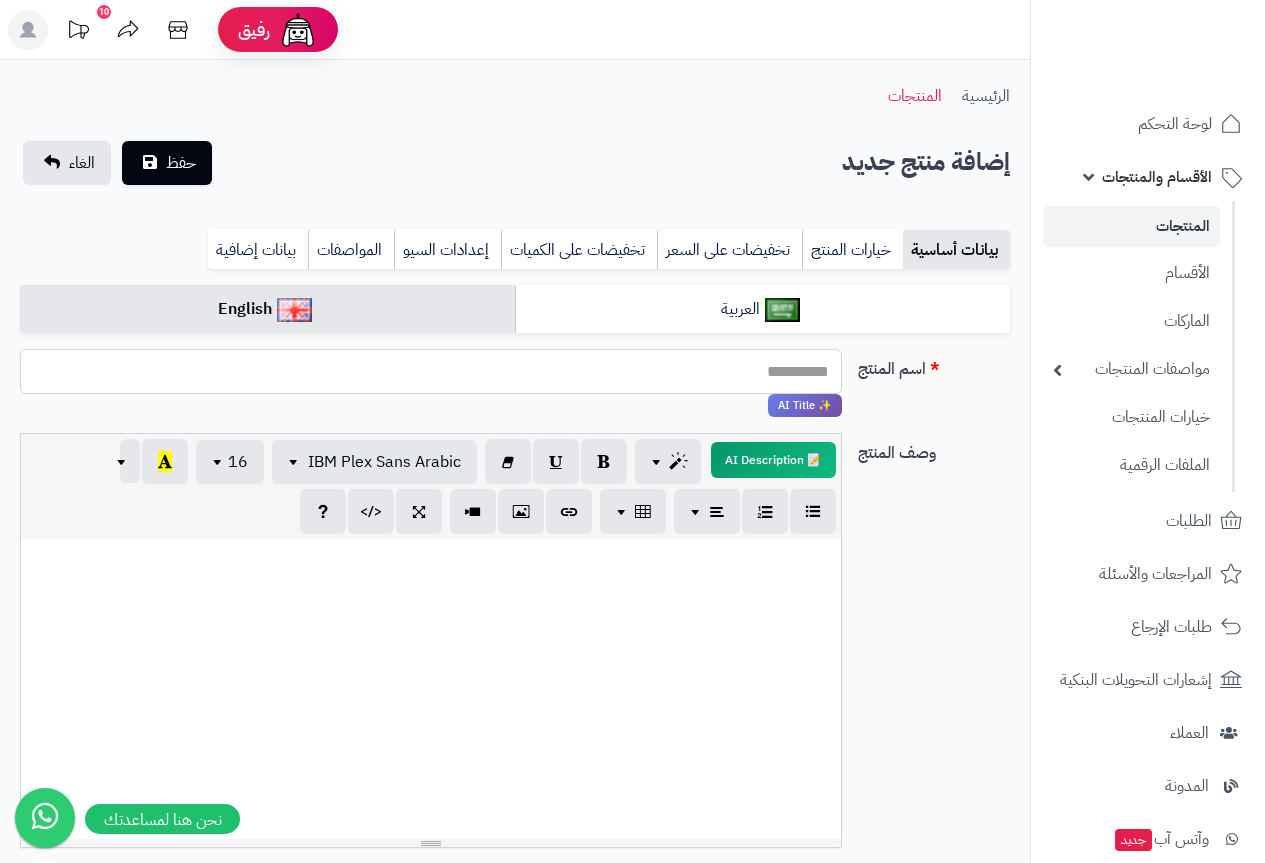 click on "اسم المنتج" at bounding box center [431, 371] 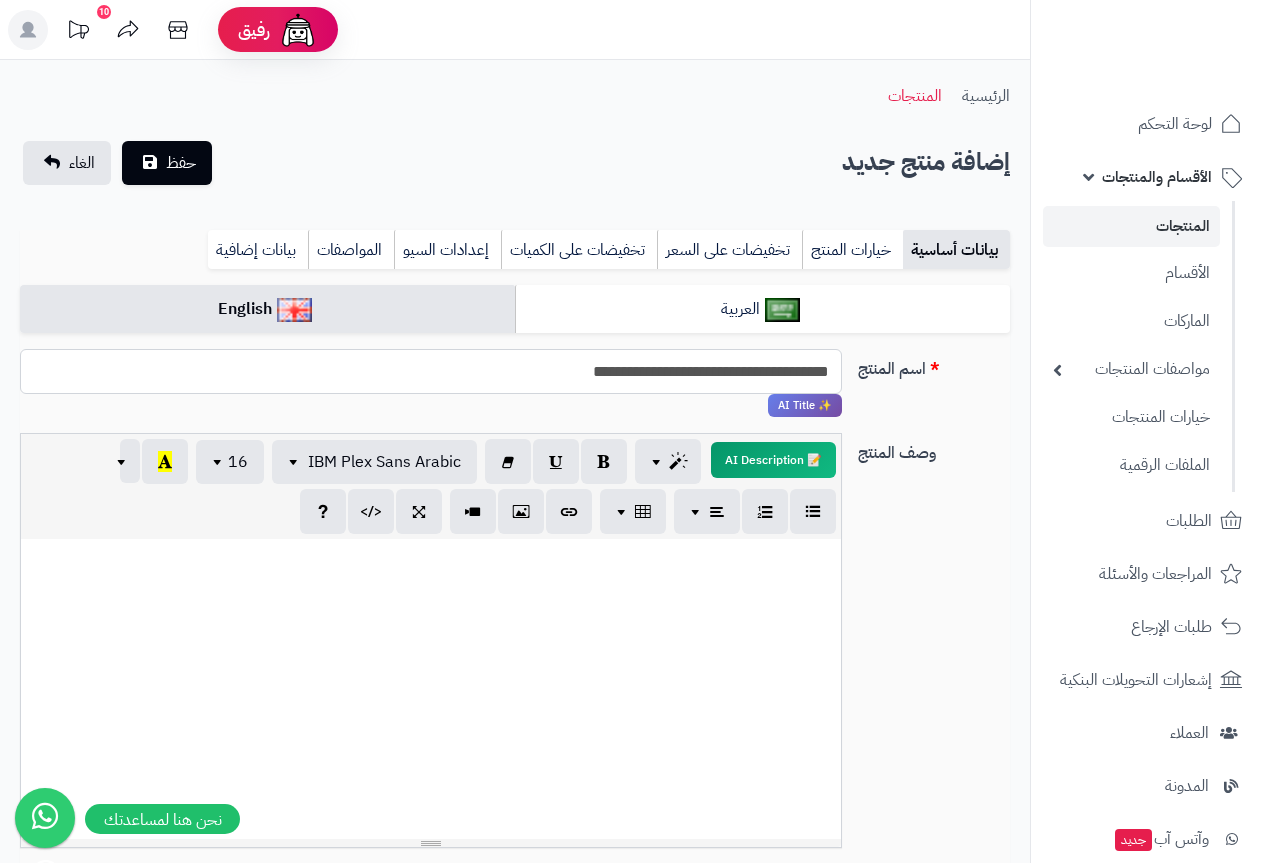 click on "**********" at bounding box center (431, 371) 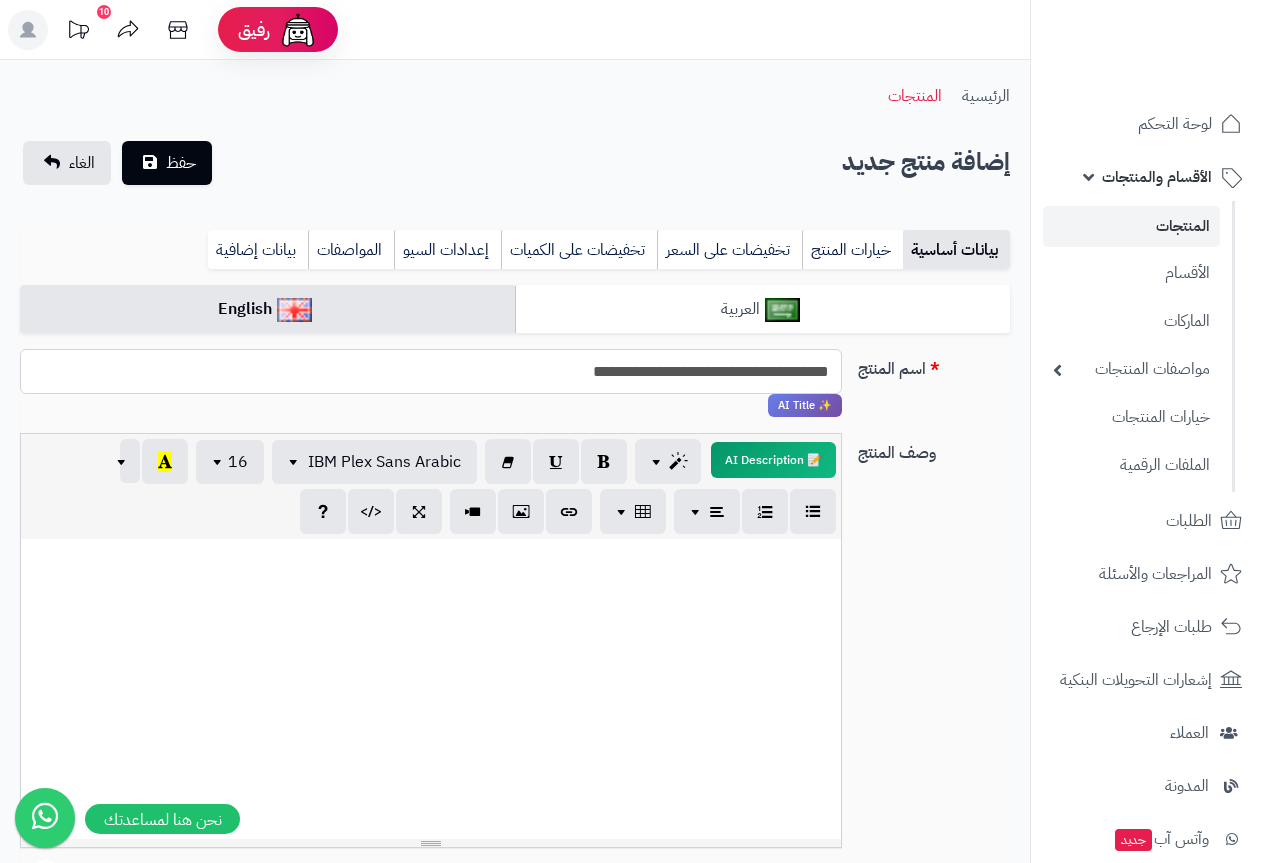 type on "**********" 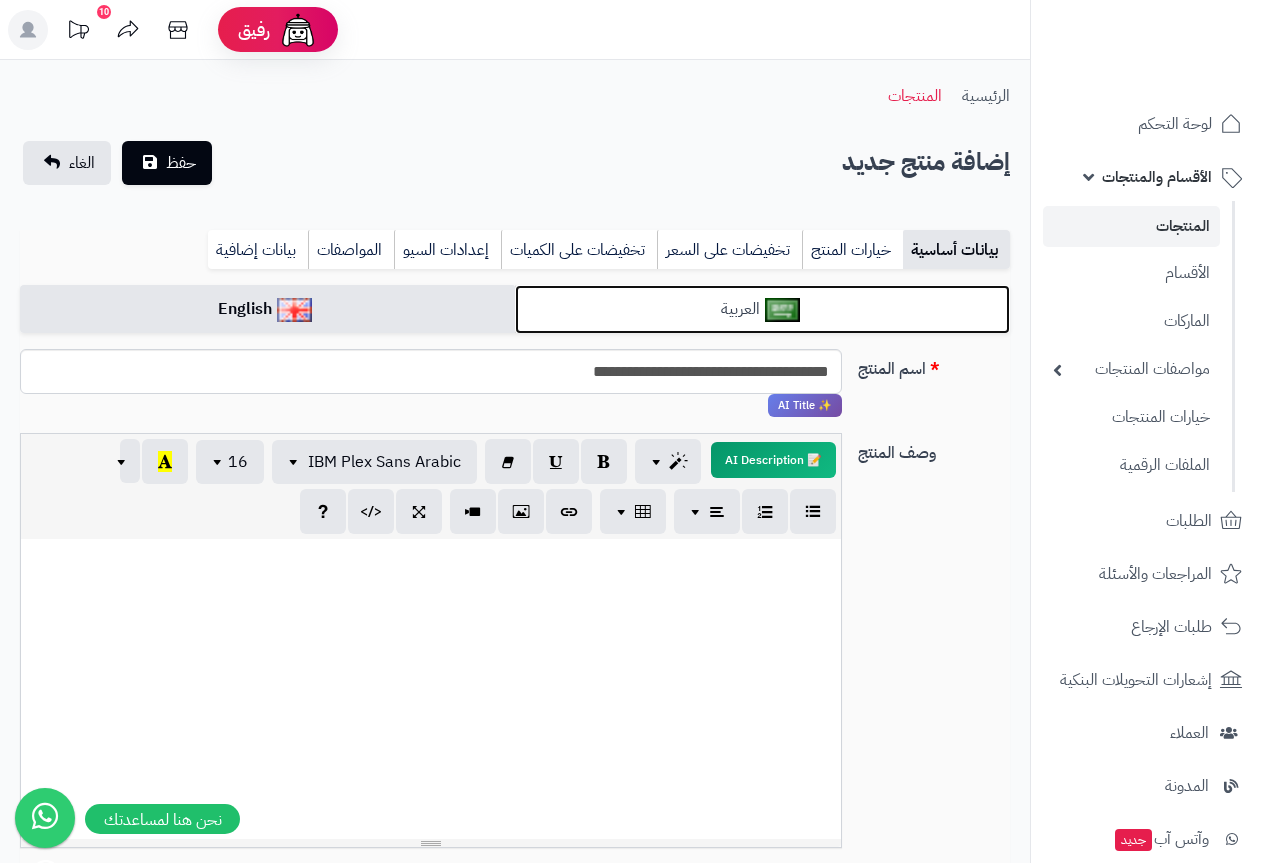 click on "العربية" at bounding box center (762, 309) 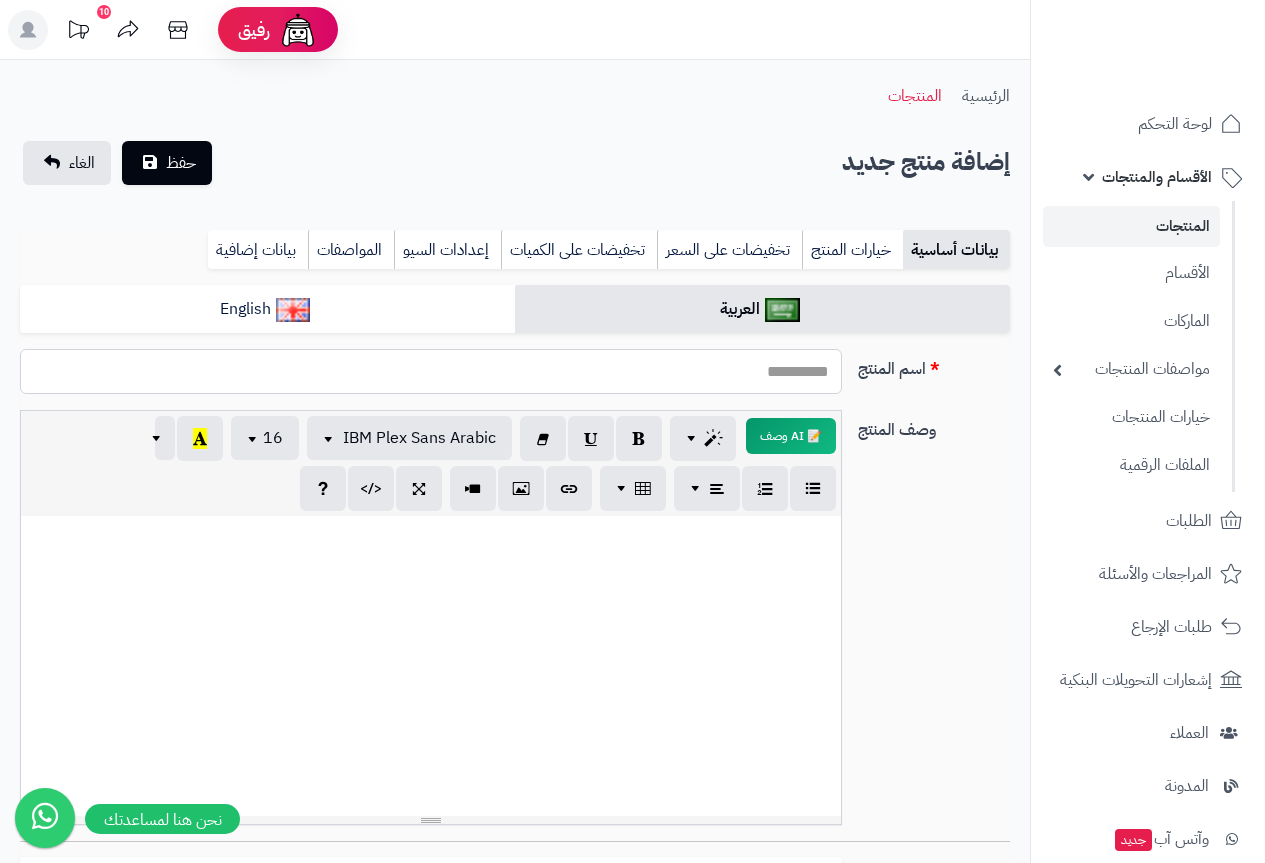 click on "اسم المنتج" at bounding box center [431, 371] 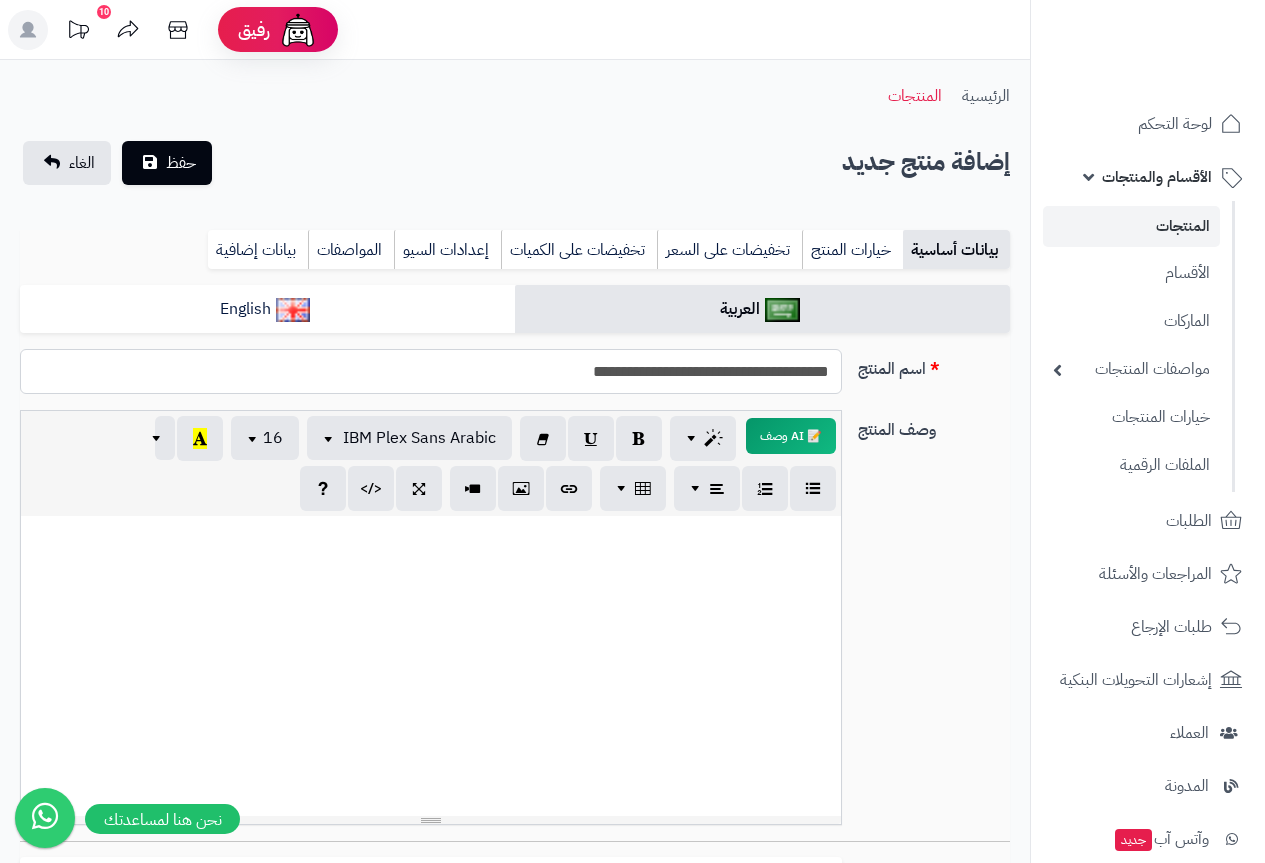 type on "**********" 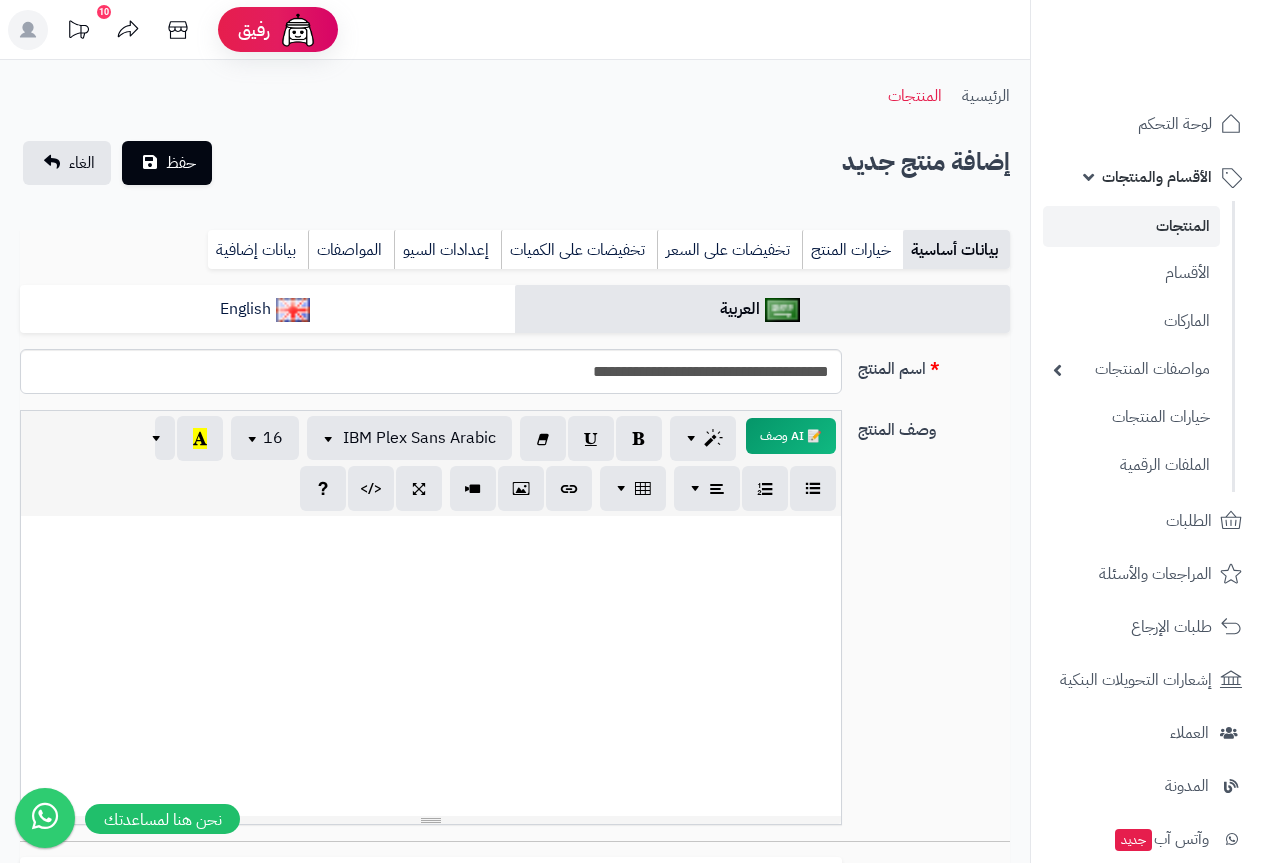 click at bounding box center (431, 666) 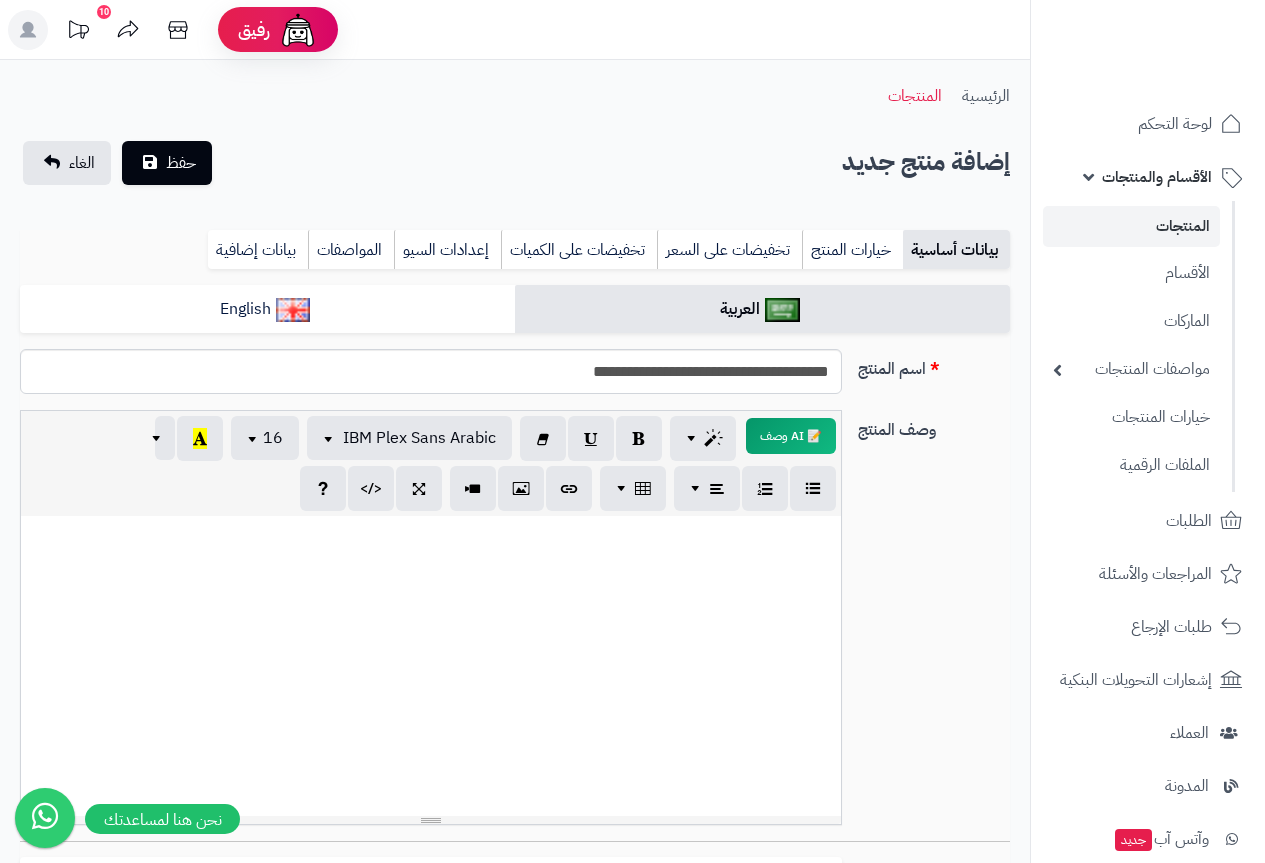 paste 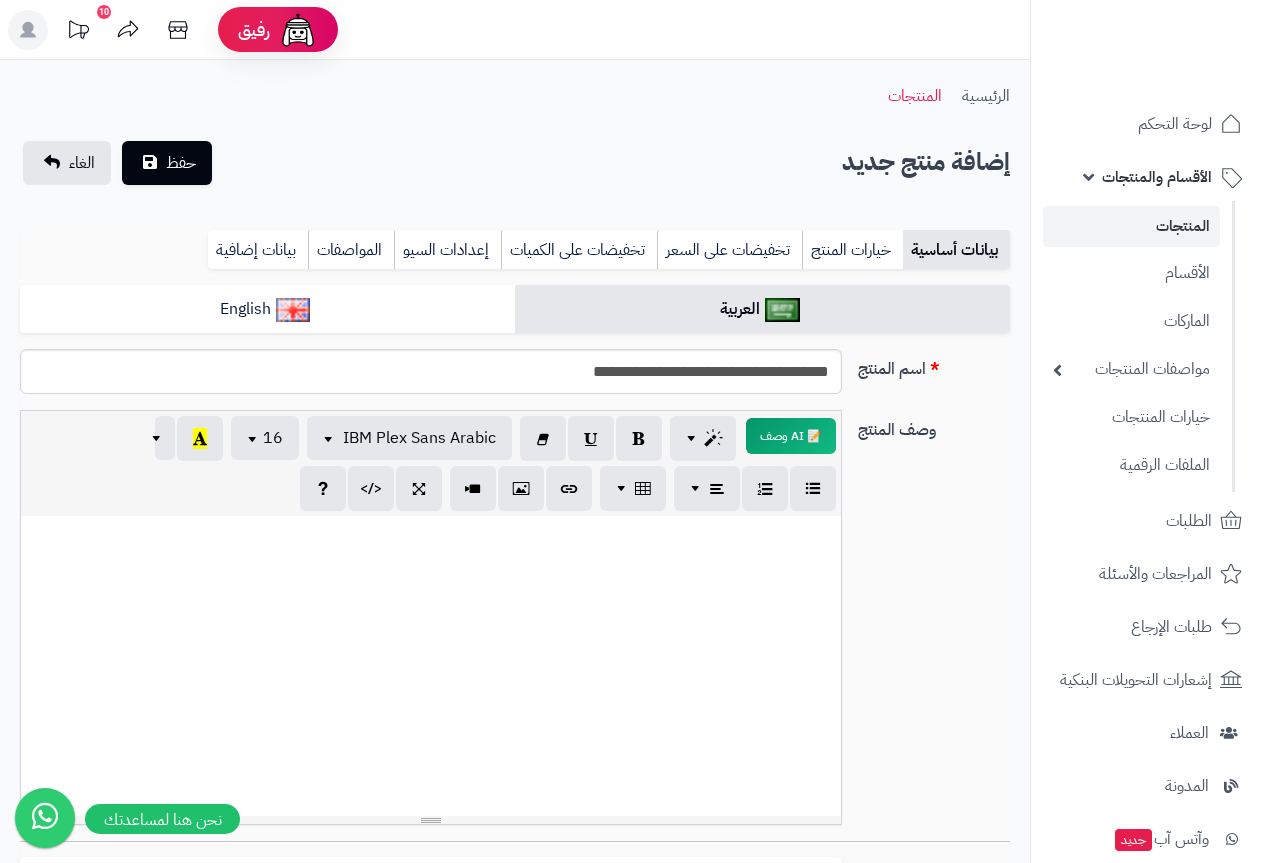 type 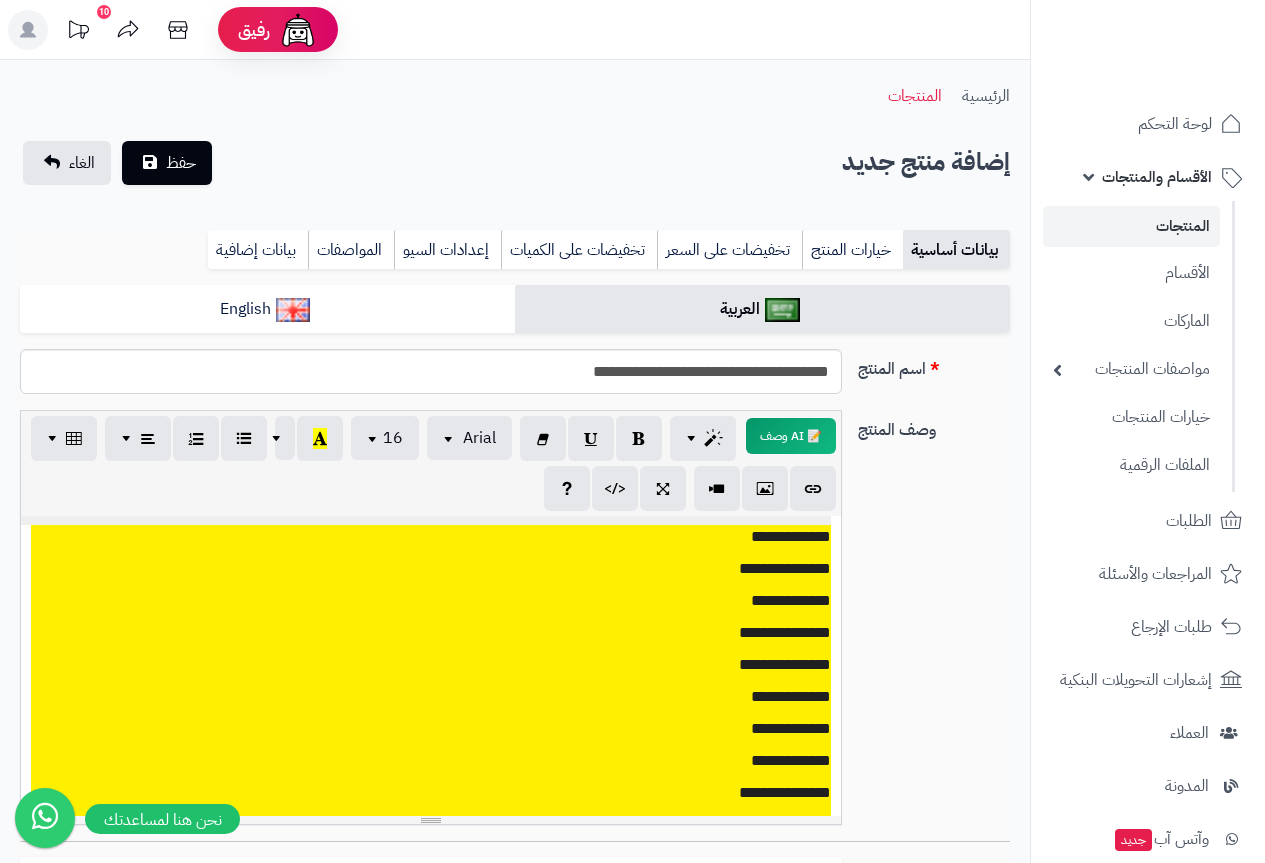 scroll, scrollTop: 136, scrollLeft: 0, axis: vertical 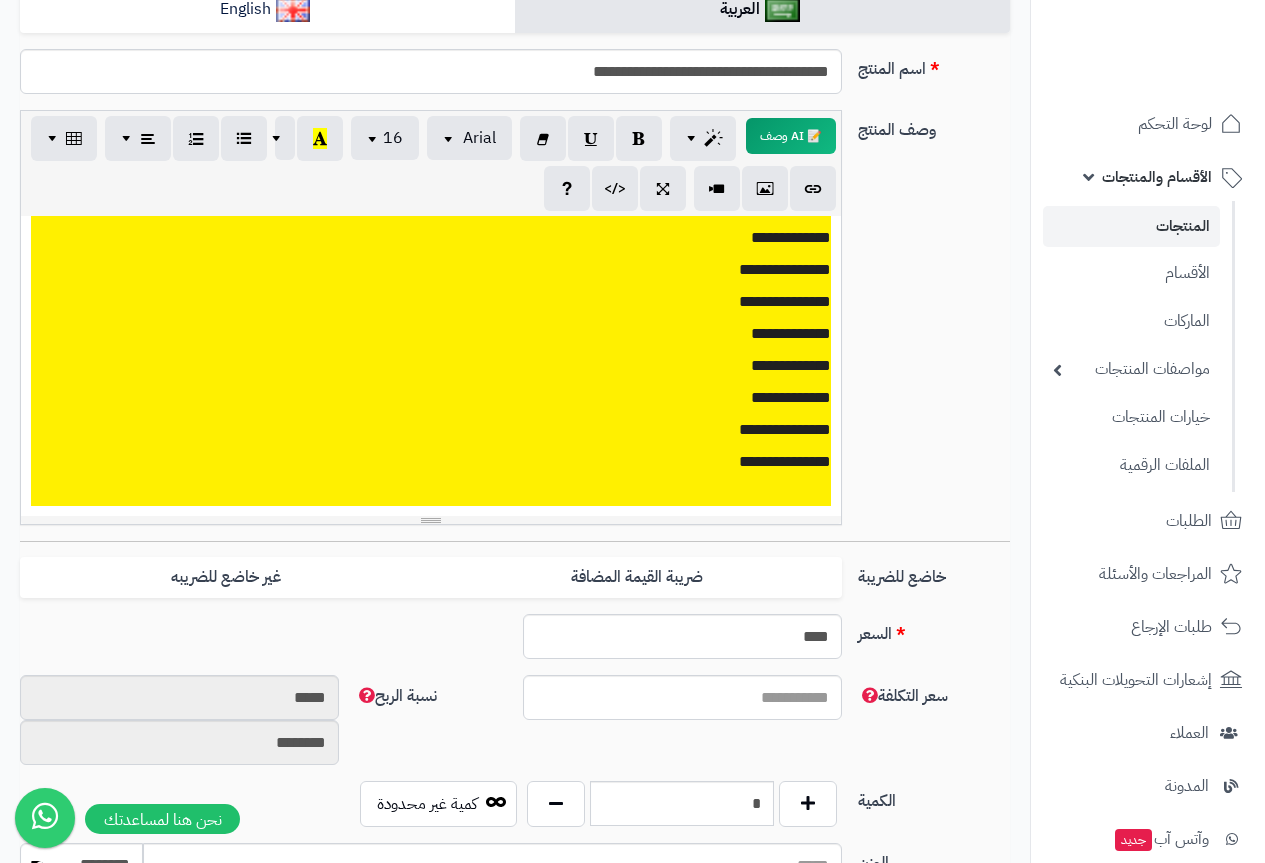 click on "**********" at bounding box center [431, 334] 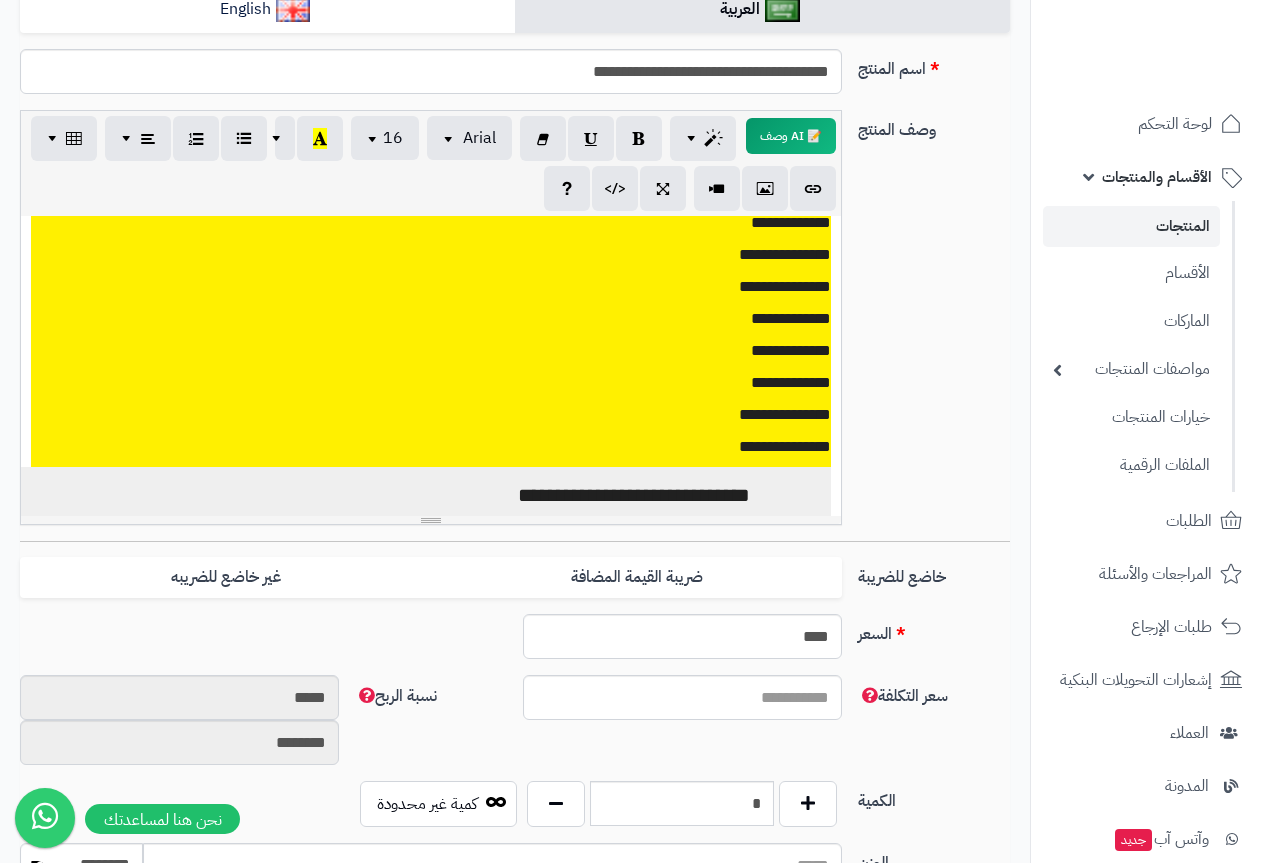 scroll, scrollTop: 212, scrollLeft: 0, axis: vertical 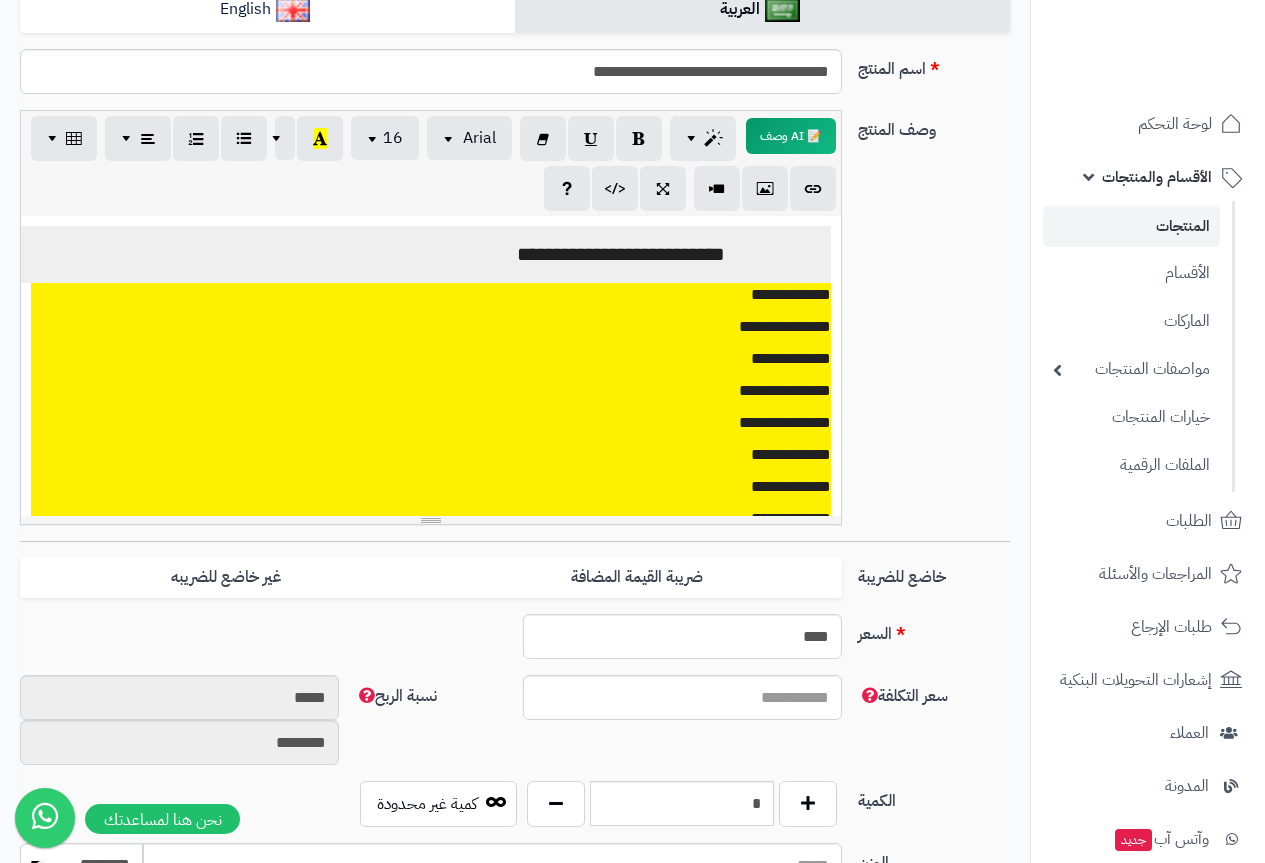 drag, startPoint x: 493, startPoint y: 259, endPoint x: 773, endPoint y: 371, distance: 301.56924 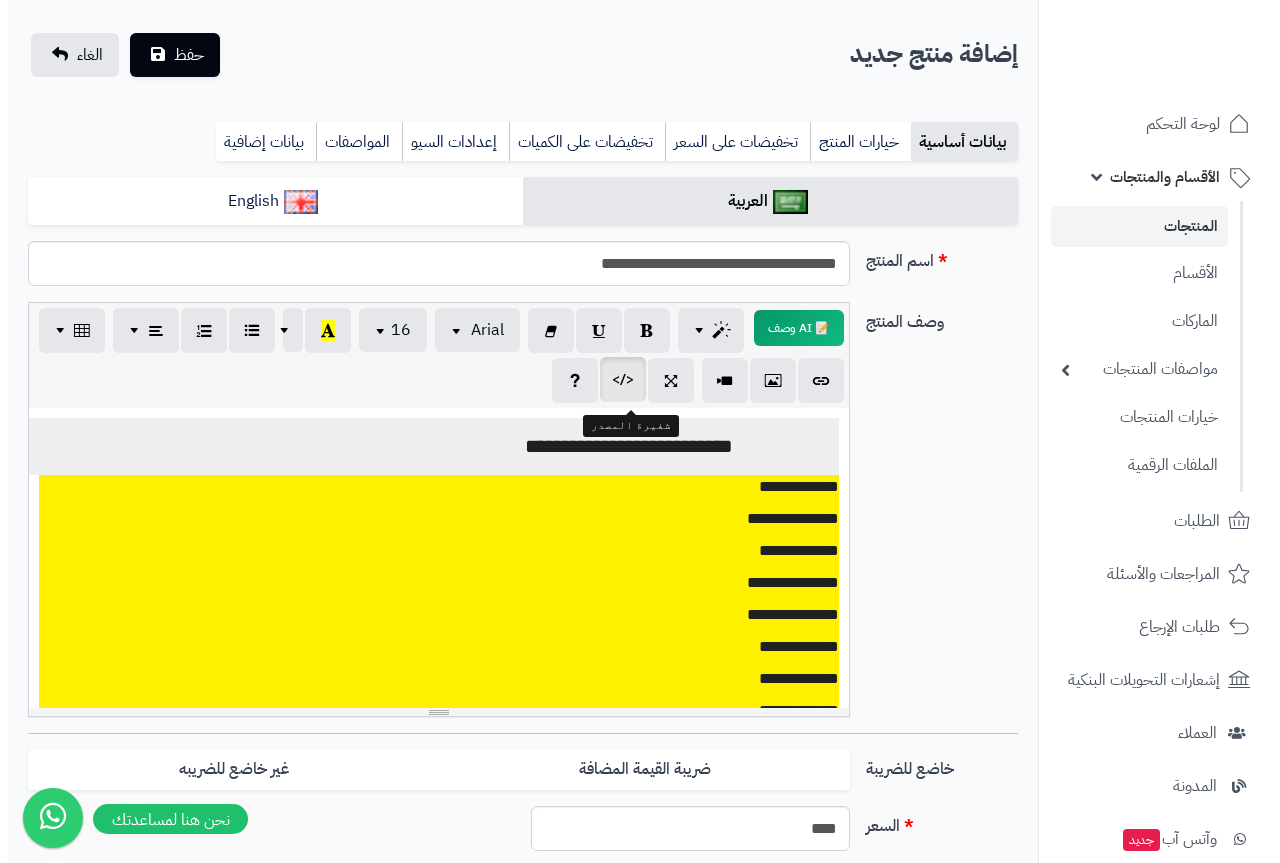 scroll, scrollTop: 100, scrollLeft: 0, axis: vertical 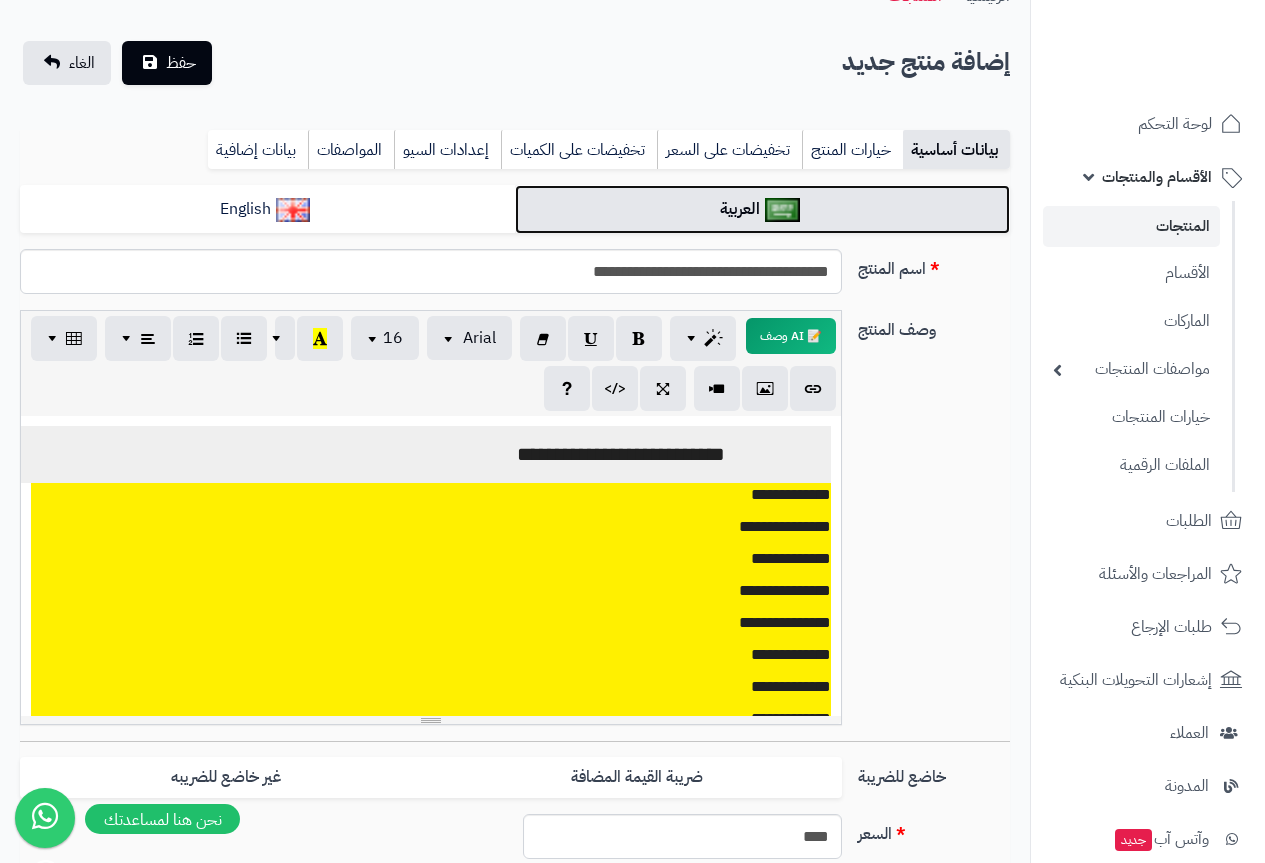 click on "العربية" at bounding box center [762, 209] 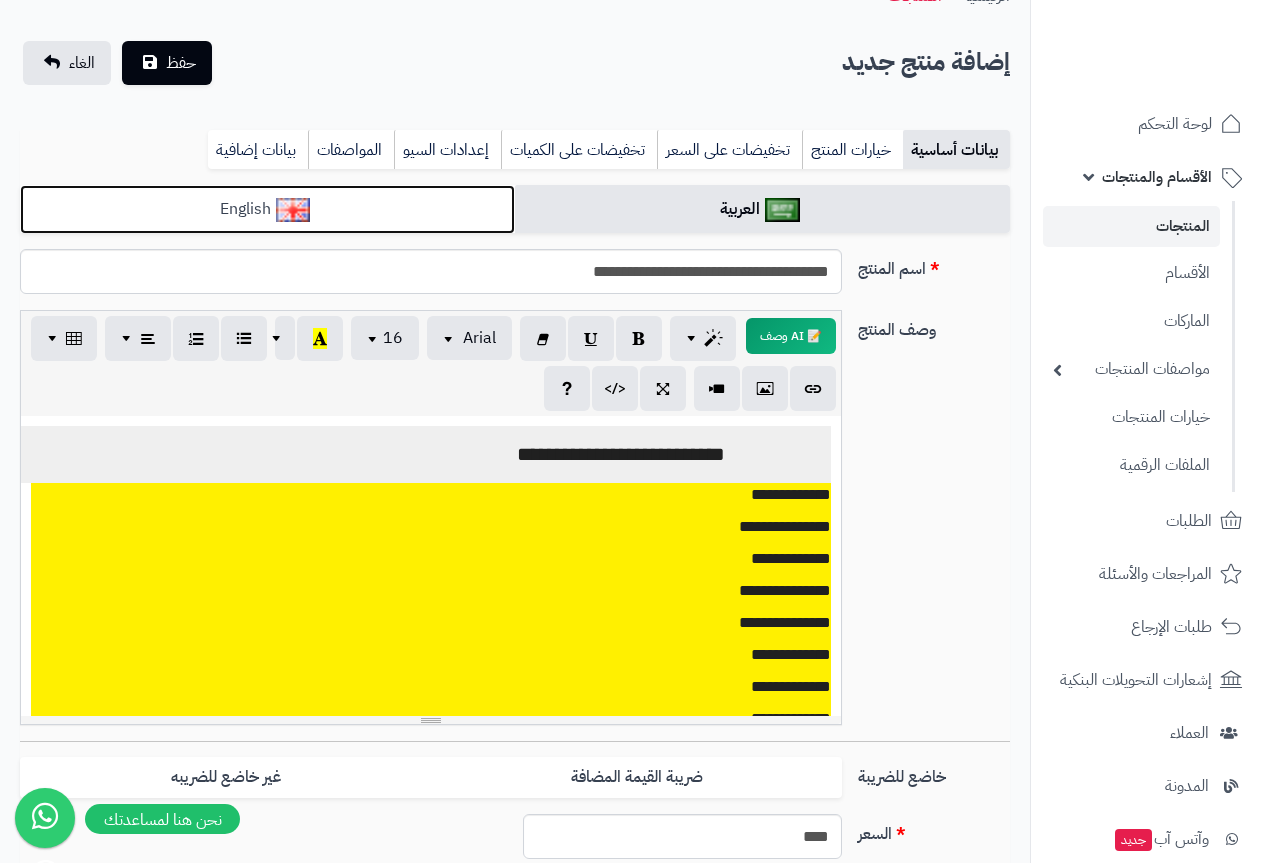 click on "English" at bounding box center (267, 209) 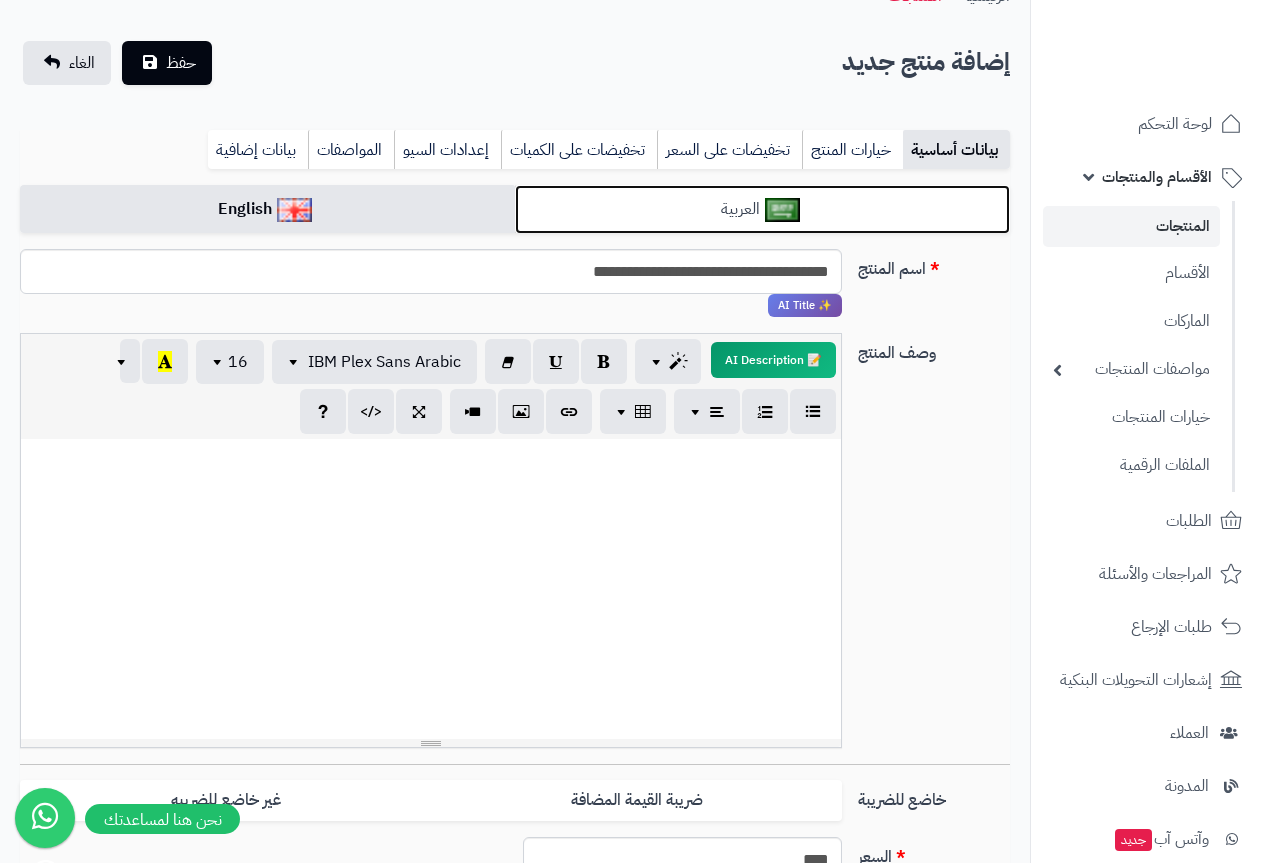 click on "العربية" at bounding box center [762, 209] 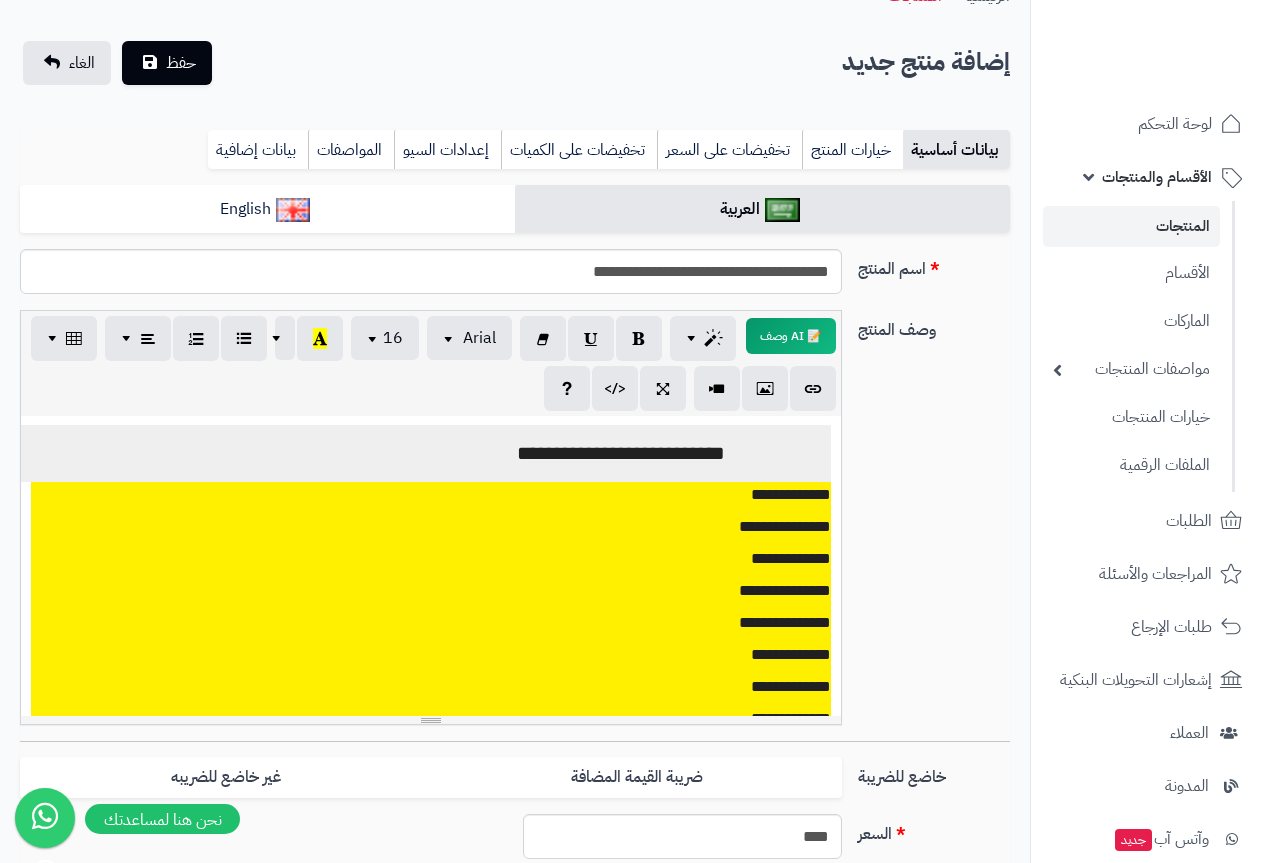 drag, startPoint x: 488, startPoint y: 466, endPoint x: 809, endPoint y: 455, distance: 321.18842 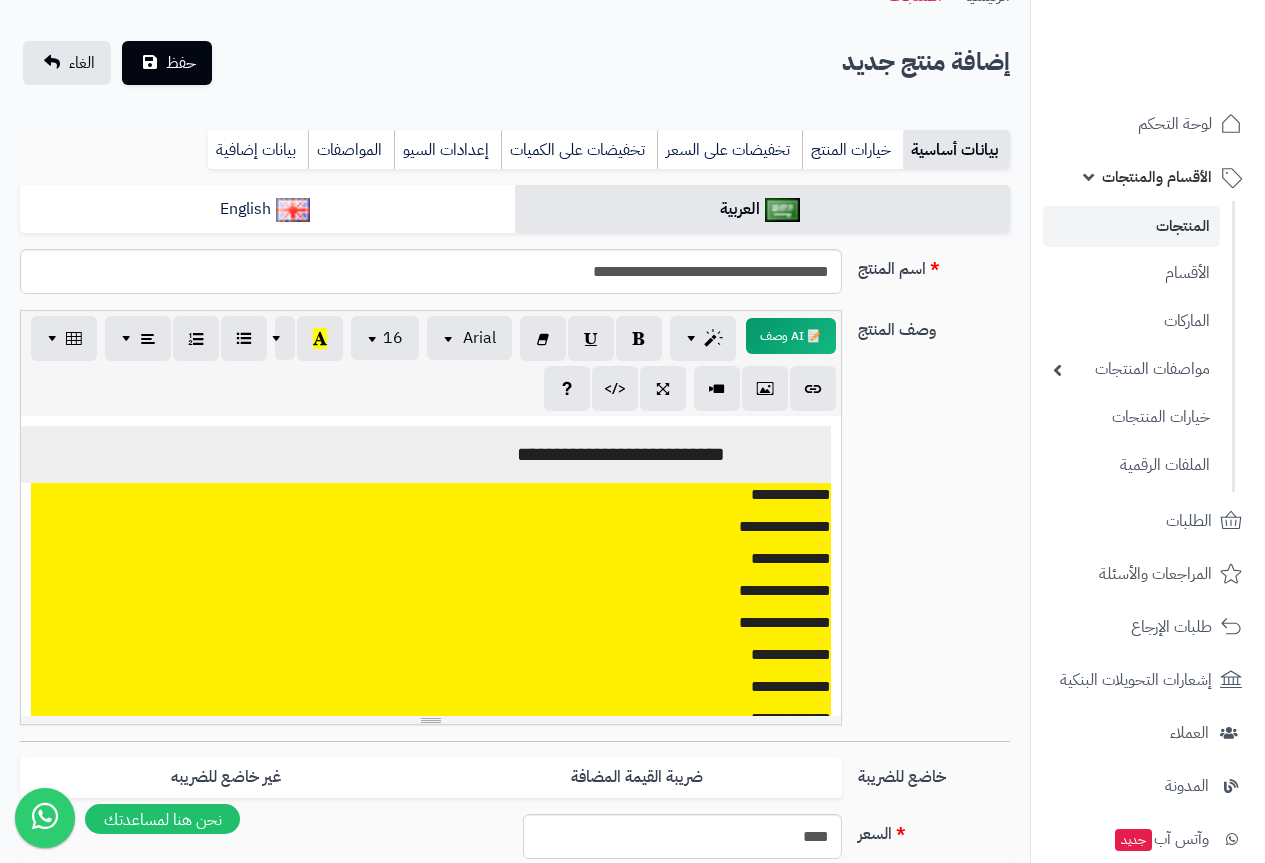 drag, startPoint x: 820, startPoint y: 443, endPoint x: 779, endPoint y: 559, distance: 123.03252 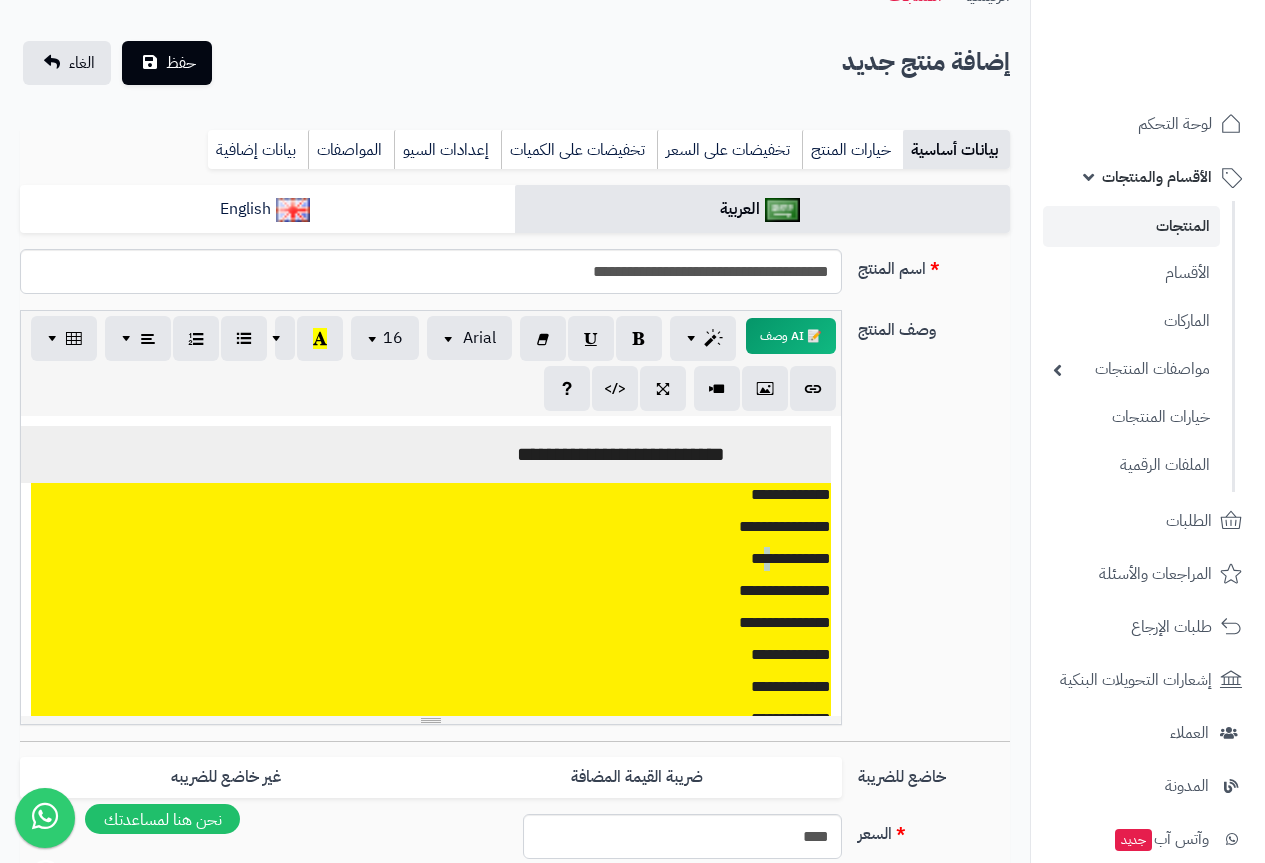 click on "**********" at bounding box center [446, 559] 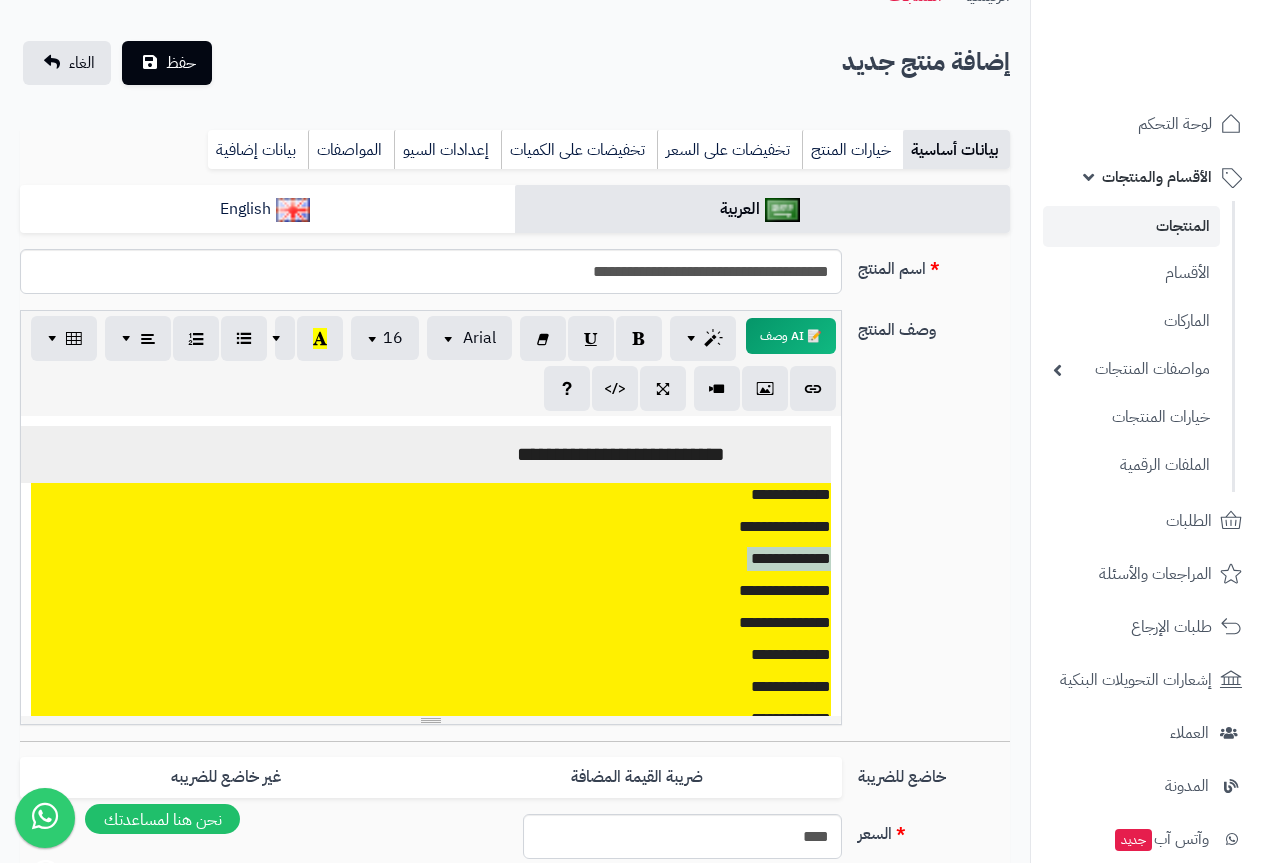 click on "**********" at bounding box center [446, 559] 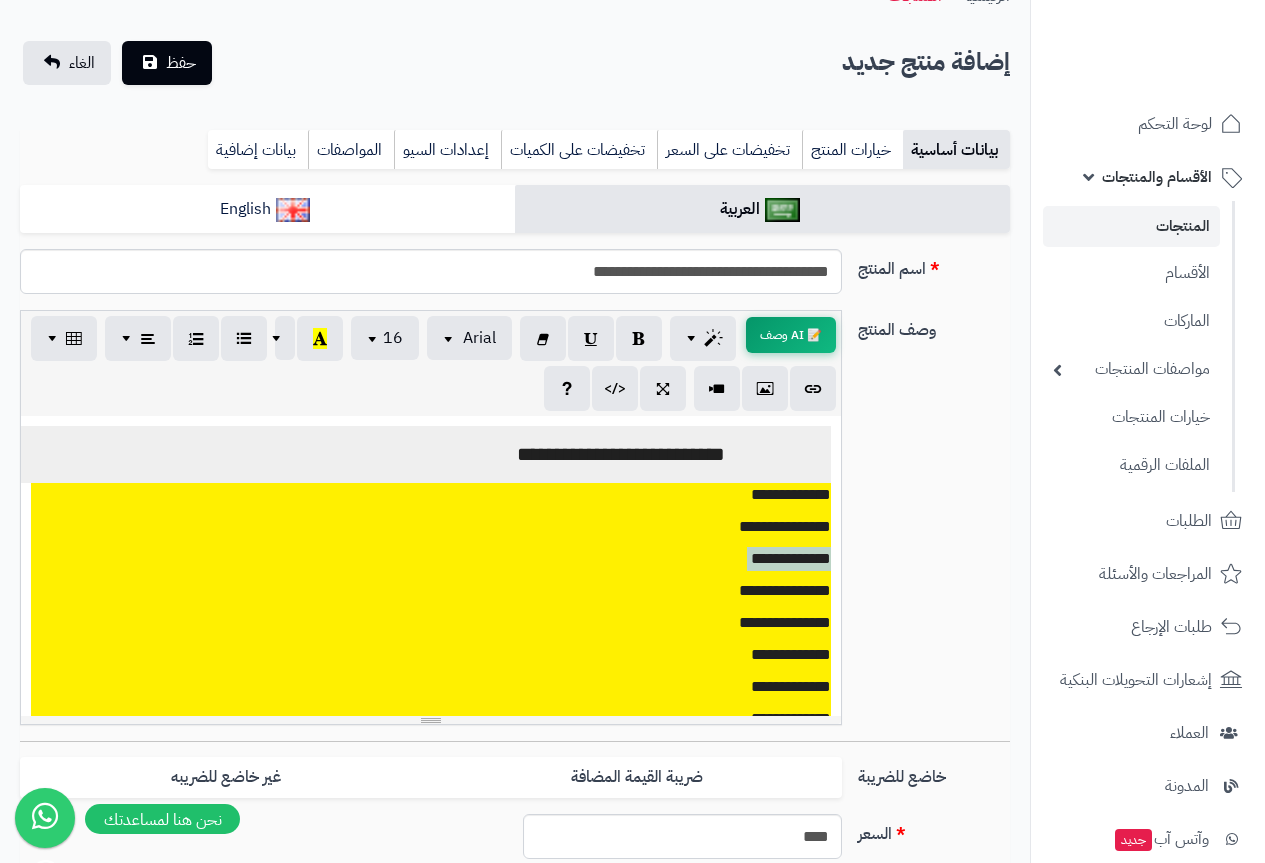 click on "📝 AI وصف" at bounding box center (791, 335) 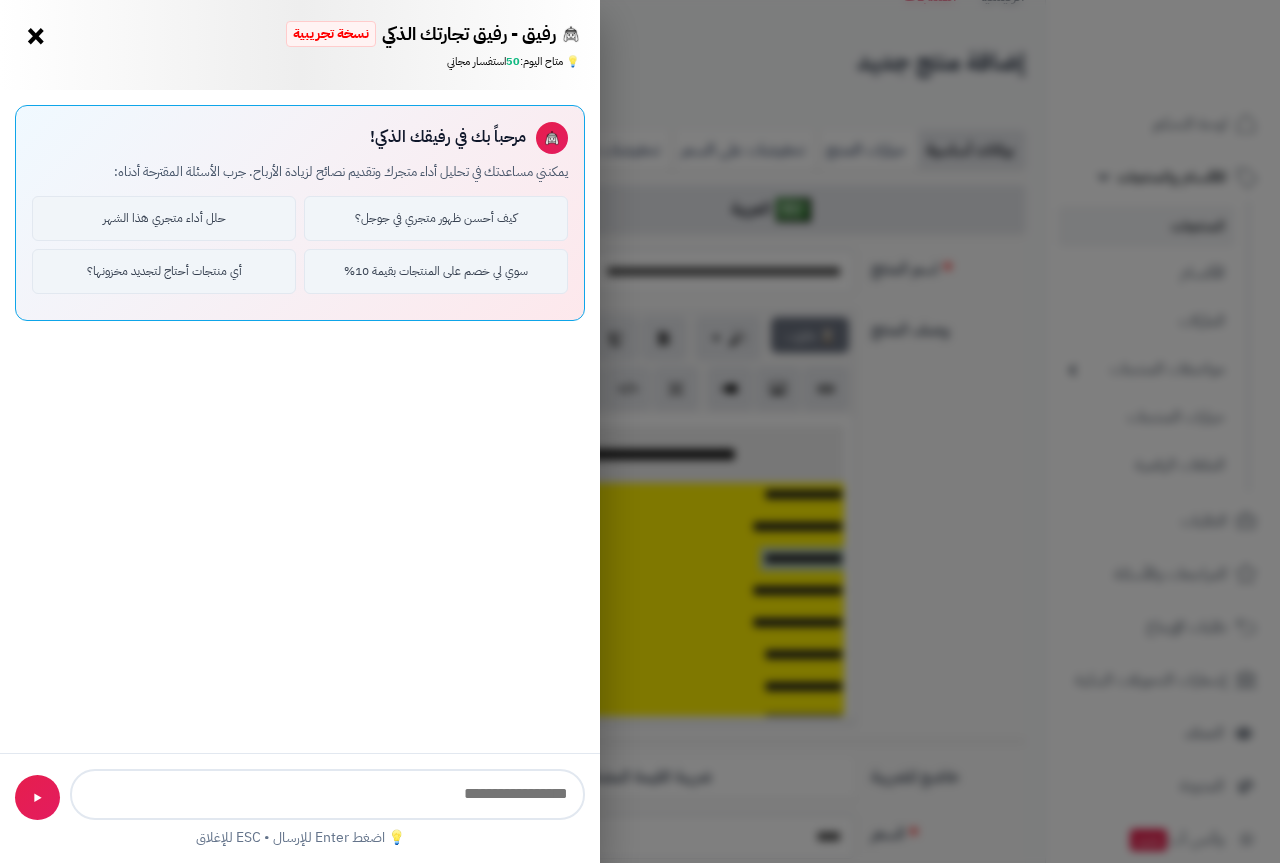 type on "**********" 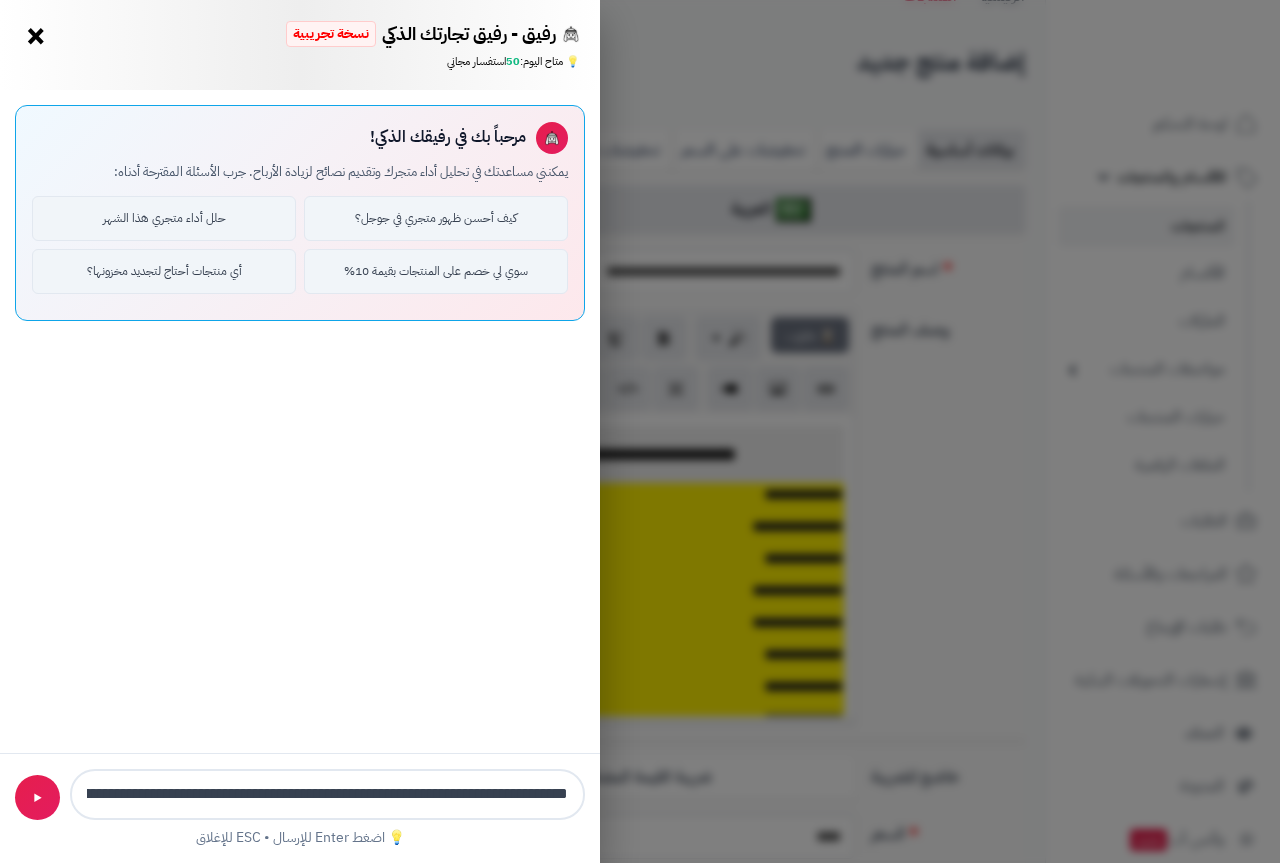 scroll, scrollTop: 0, scrollLeft: -213, axis: horizontal 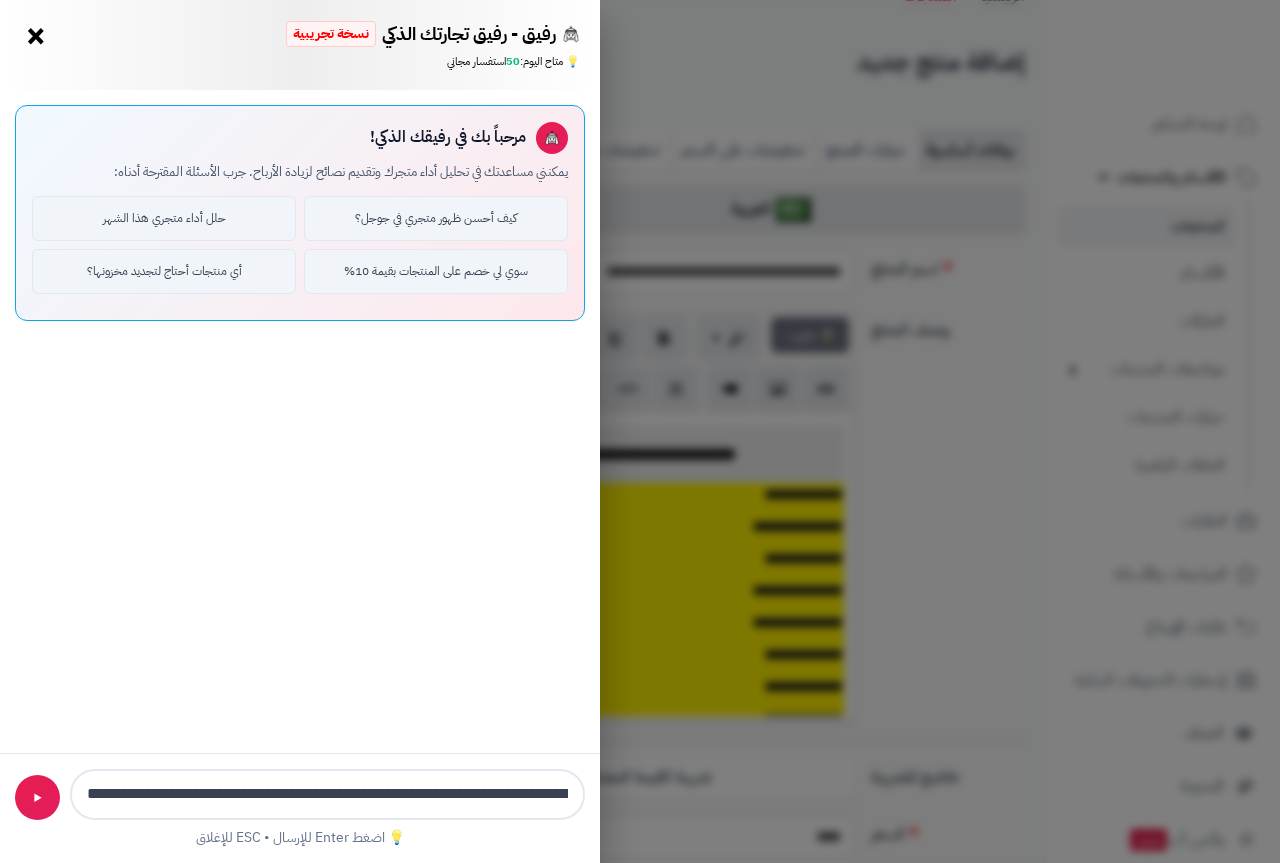 type 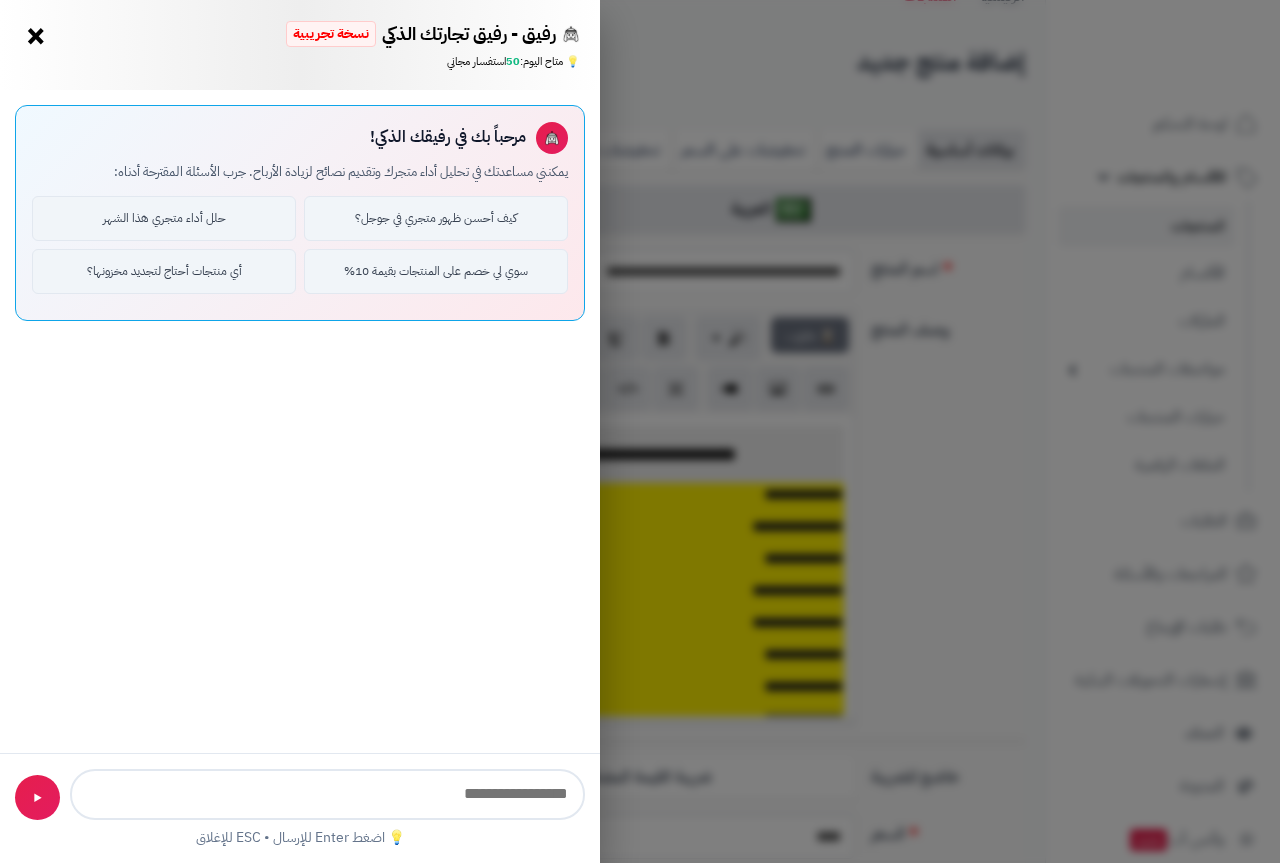 scroll, scrollTop: 0, scrollLeft: 0, axis: both 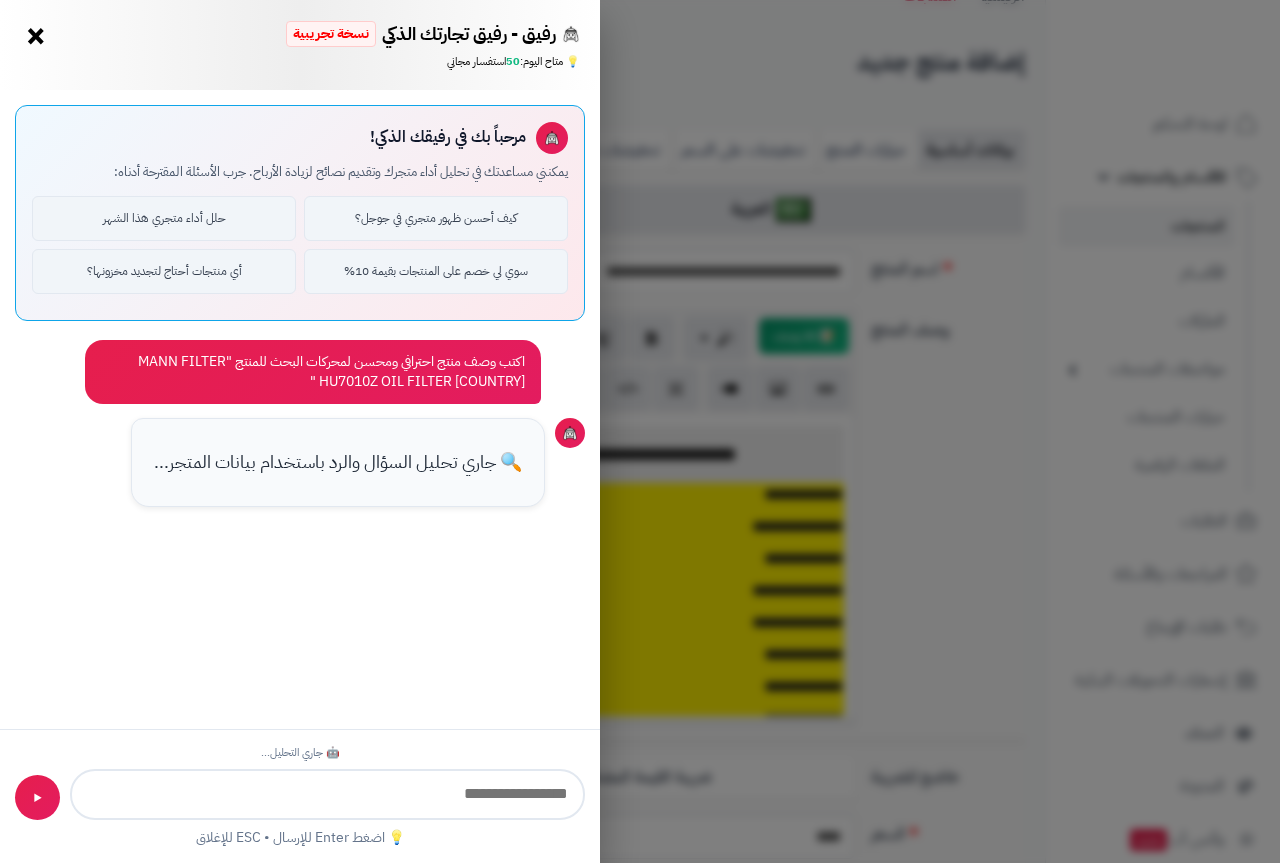 click on "اكتب وصف منتج احترافي ومحسن لمحركات البحث للمنتج "MANN FILTER HU7010Z OIL FILTER GERMANY "" at bounding box center (313, 372) 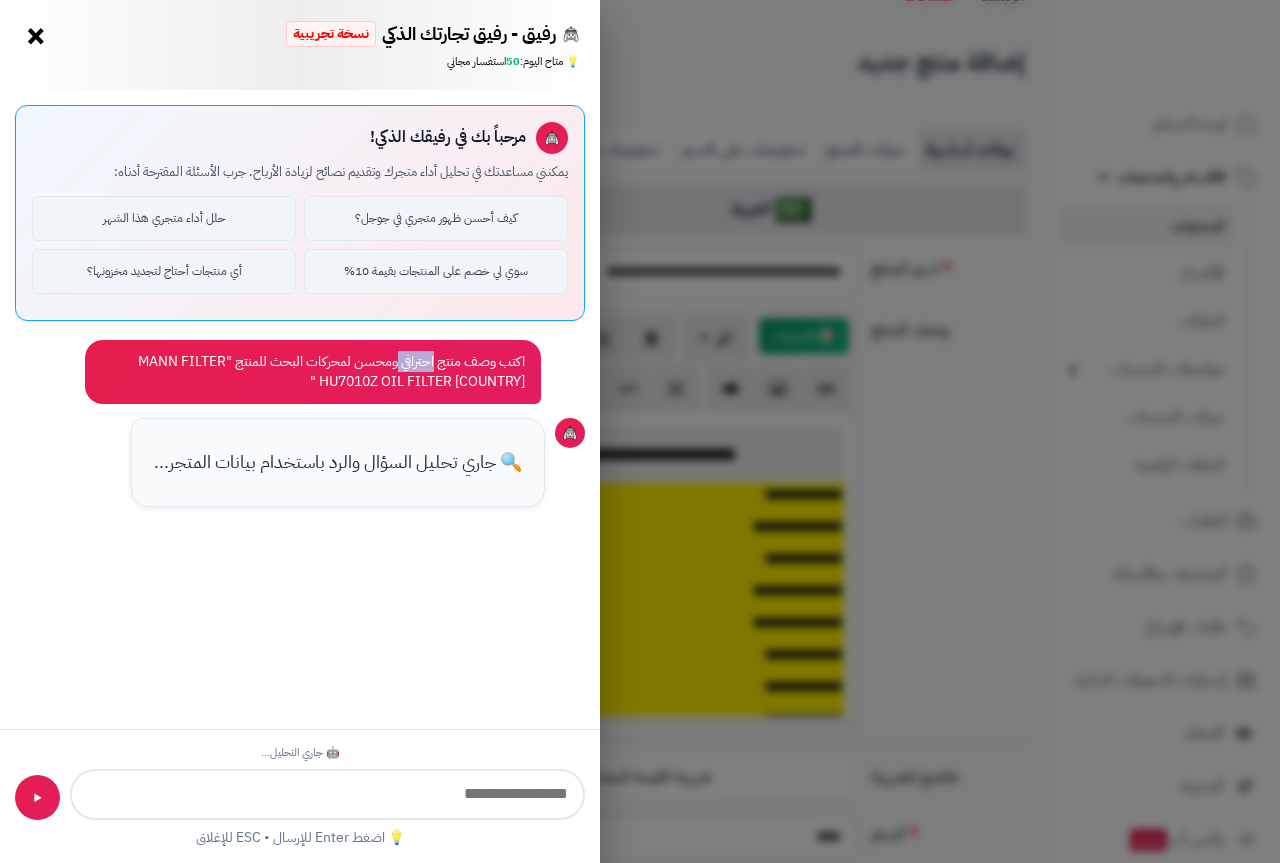 click on "اكتب وصف منتج احترافي ومحسن لمحركات البحث للمنتج "MANN FILTER HU7010Z OIL FILTER GERMANY "" at bounding box center [313, 372] 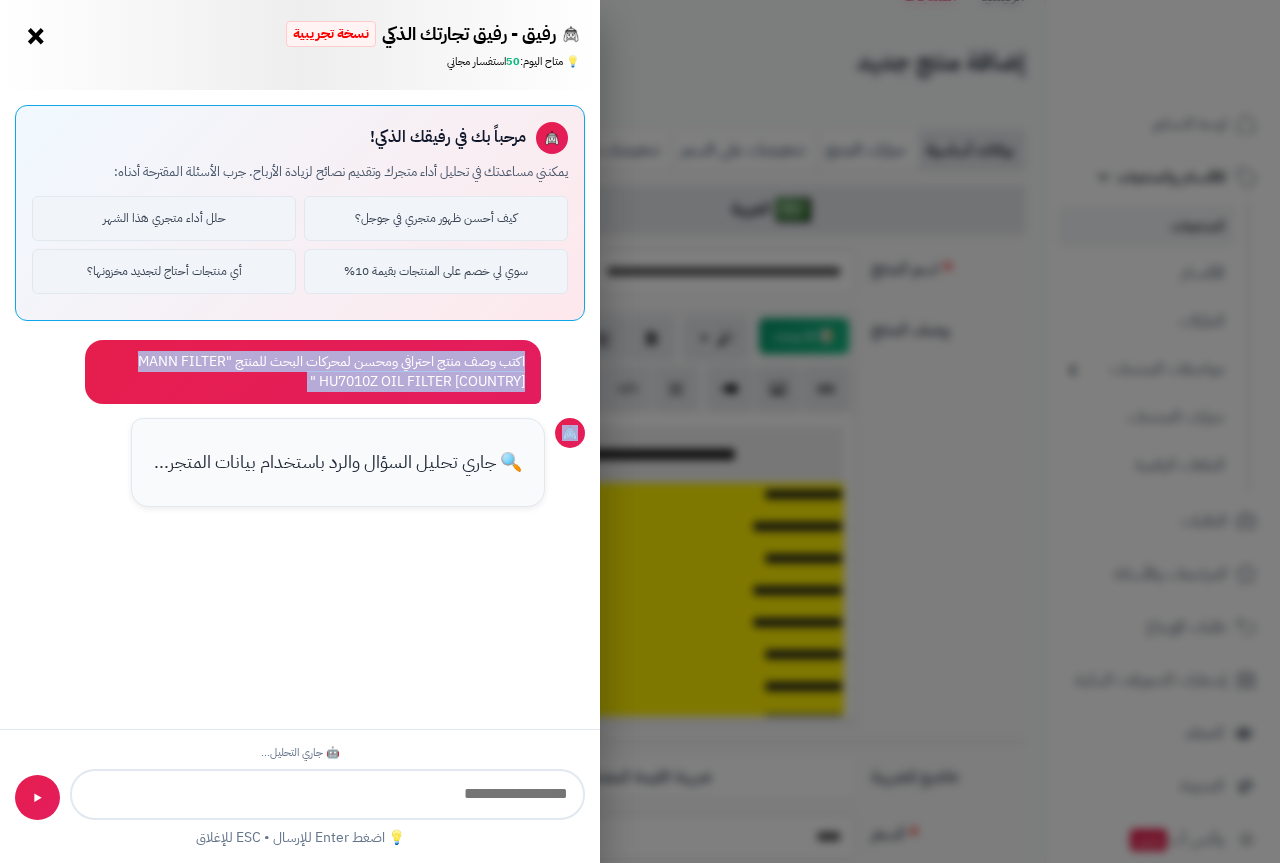click on "اكتب وصف منتج احترافي ومحسن لمحركات البحث للمنتج "MANN FILTER HU7010Z OIL FILTER GERMANY "" at bounding box center (313, 372) 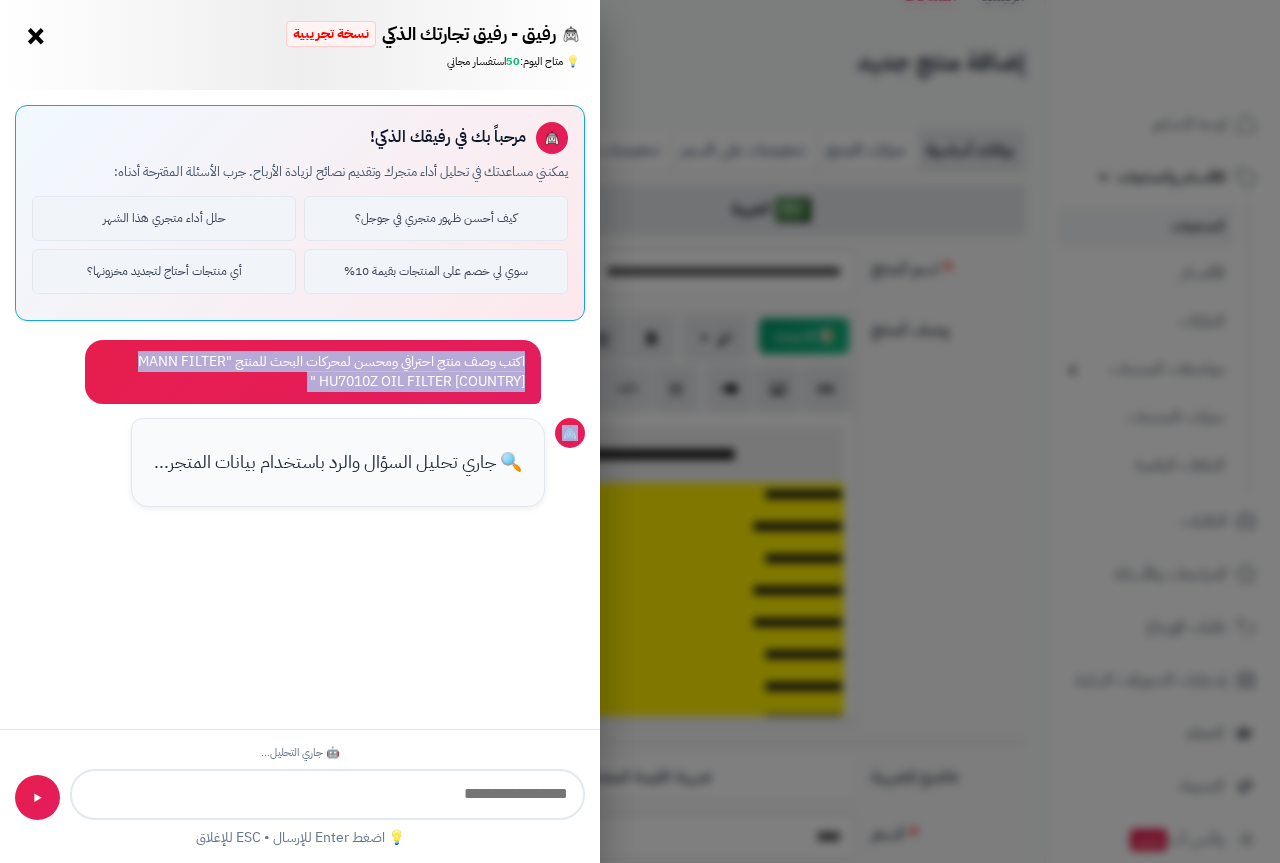 copy on "اكتب وصف منتج احترافي ومحسن لمحركات البحث للمنتج "MANN FILTER HU7010Z OIL FILTER GERMANY "" 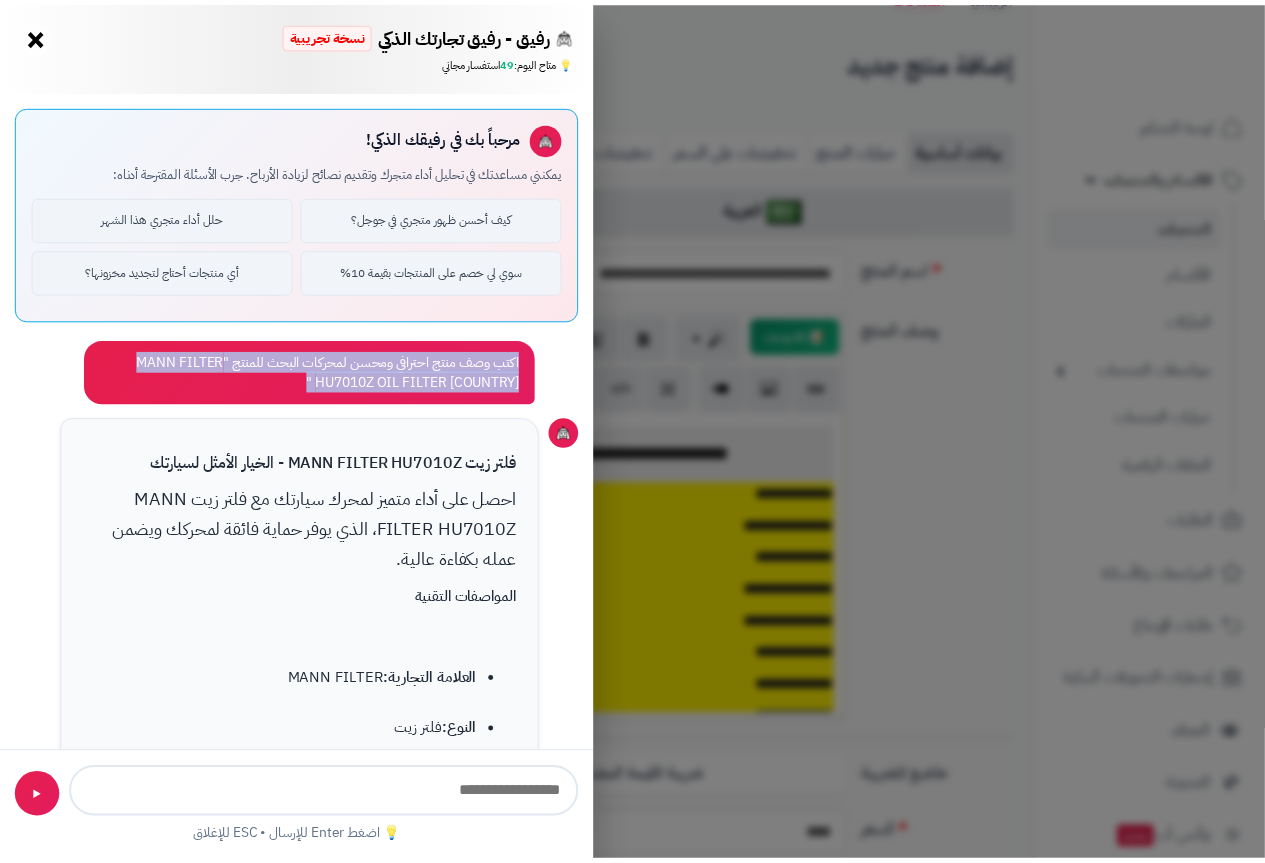 scroll, scrollTop: 1098, scrollLeft: 0, axis: vertical 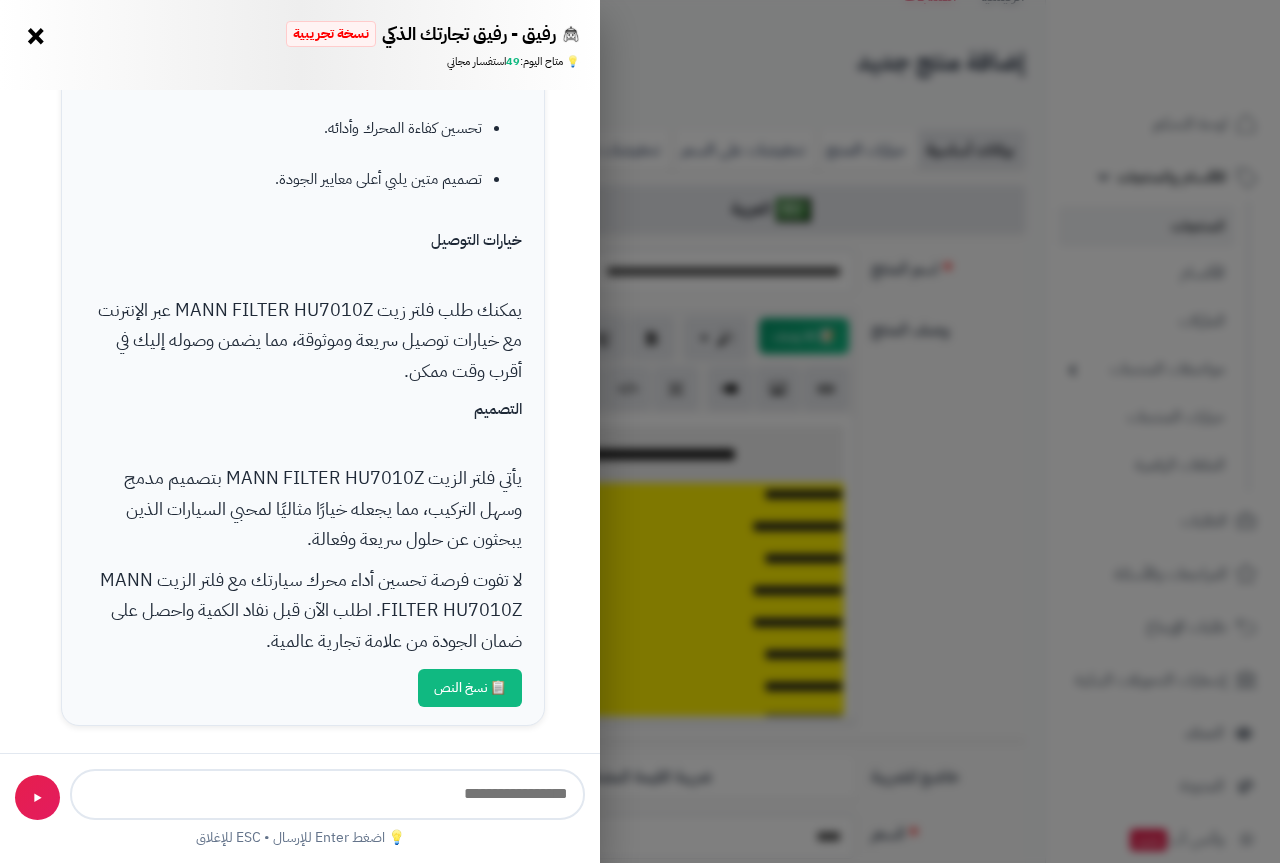 click on "رفيق - رفيق تجارتك الذكي
نسخة تجريبية
📈
تاجر متنامي
×
💡 متاح اليوم:  49  استفسار مجاني
📝  مساعد كتابة المنتجات  - اطلب مني كتابة عناوين أو أوصاف احترافية
✨ عنوان المنتج
📝 وصف المنتج
💰 تحليل المبيعات
🏆 أفضل المنتجات
👥 ولاء العملاء
📦 إدارة المخزون
مرحباً بك في رفيقك الذكي!
يمكنني مساعدتك في تحليل أداء متجرك وتقديم نصائح لزيادة الأرباح. جرب الأسئلة المقترحة أدناه: كيف أحسن ظهور متجري في جوجل؟ حلل أداء متجري هذا الشهر سوي لي خصم على المنتجات بقيمة 10% أي منتجات أحتاج لتجديد مخزونها؟ فلتر زيت MANN FILTER HU7010Z - الخيار الأمثل لسيارتك المواصفات التقنية" at bounding box center (640, 431) 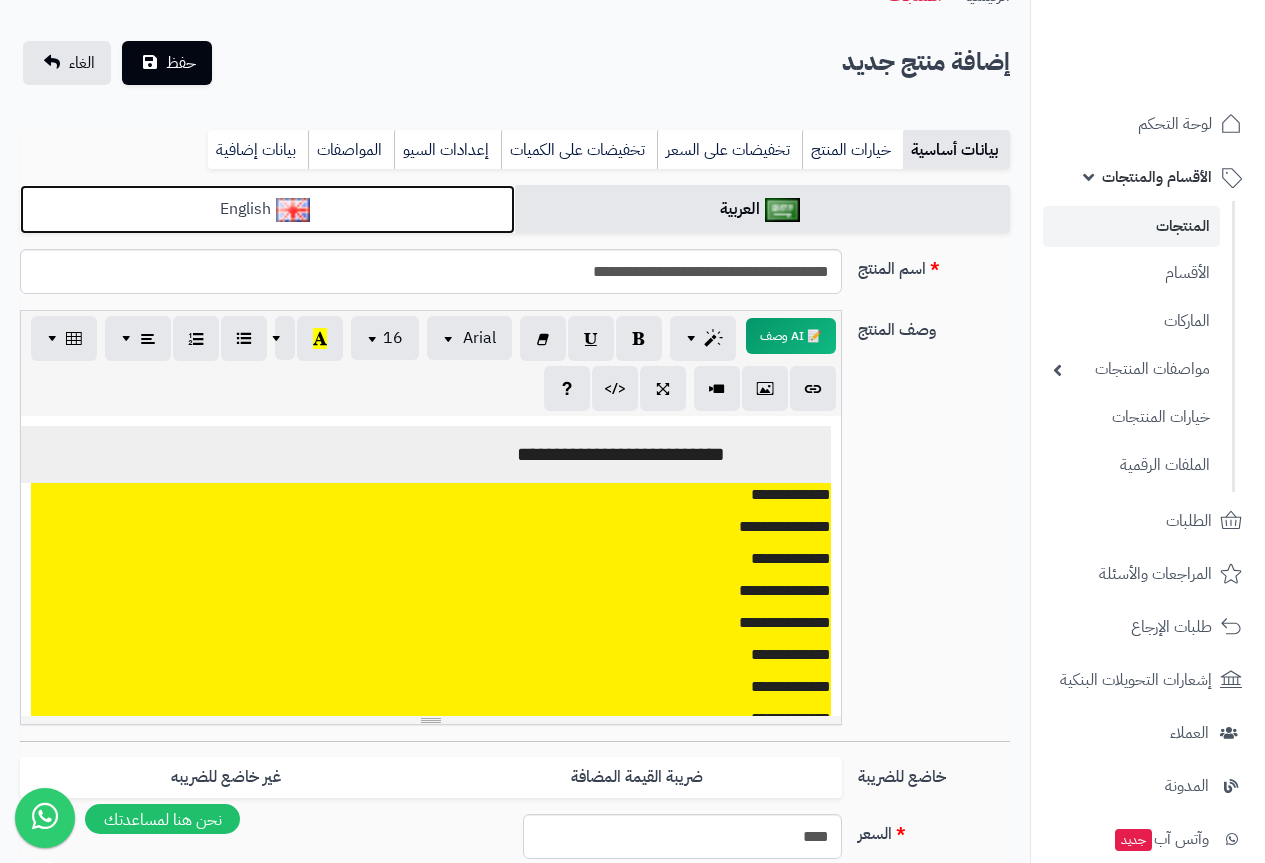 click on "English" at bounding box center [267, 209] 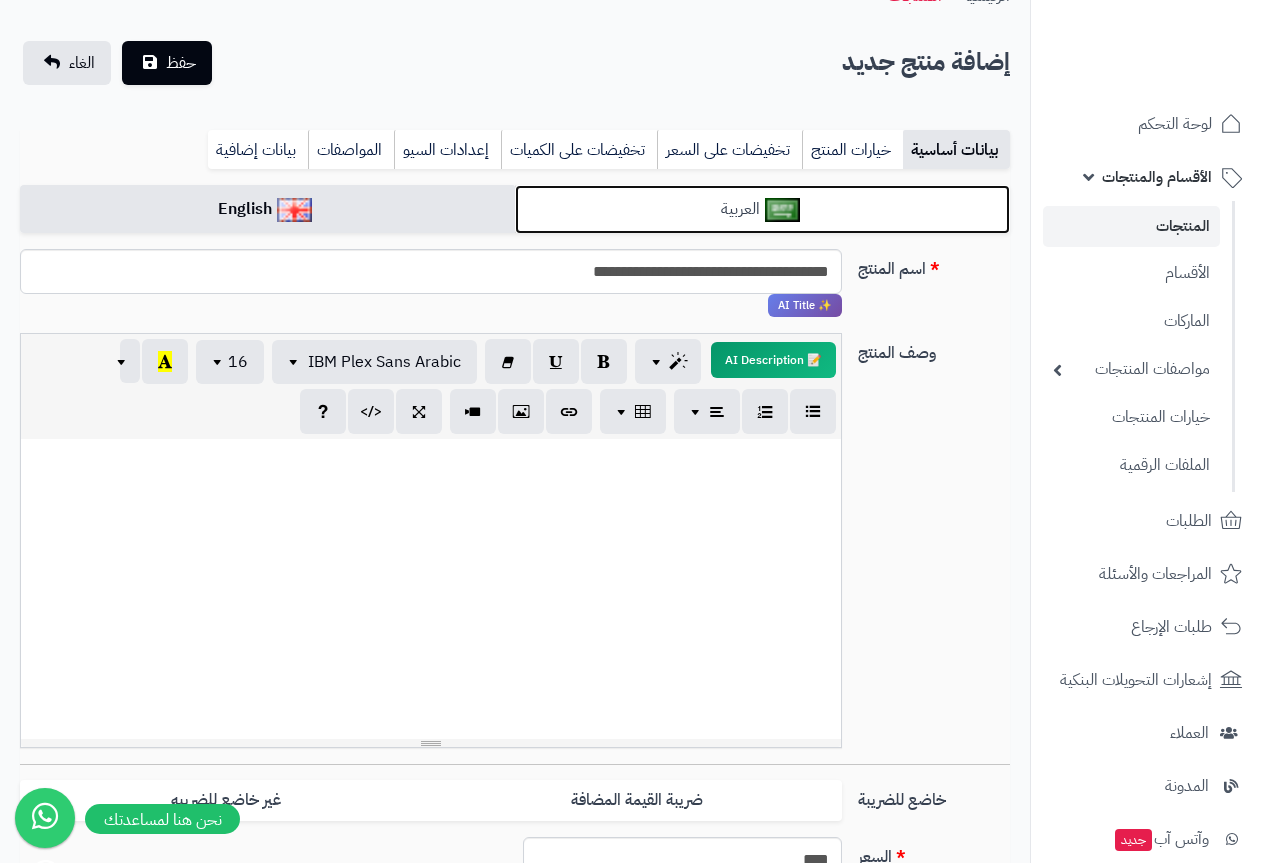 click on "العربية" at bounding box center (762, 209) 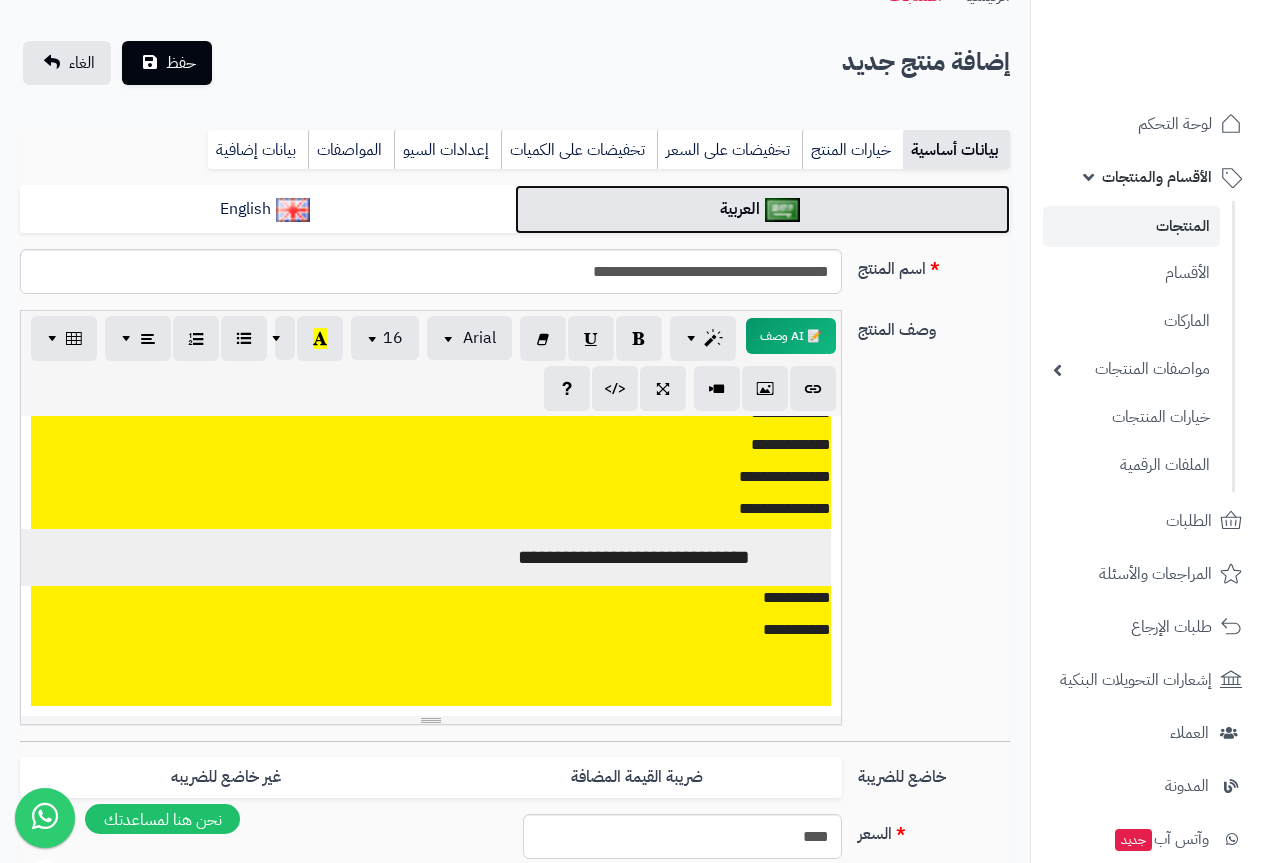 scroll, scrollTop: 289, scrollLeft: 0, axis: vertical 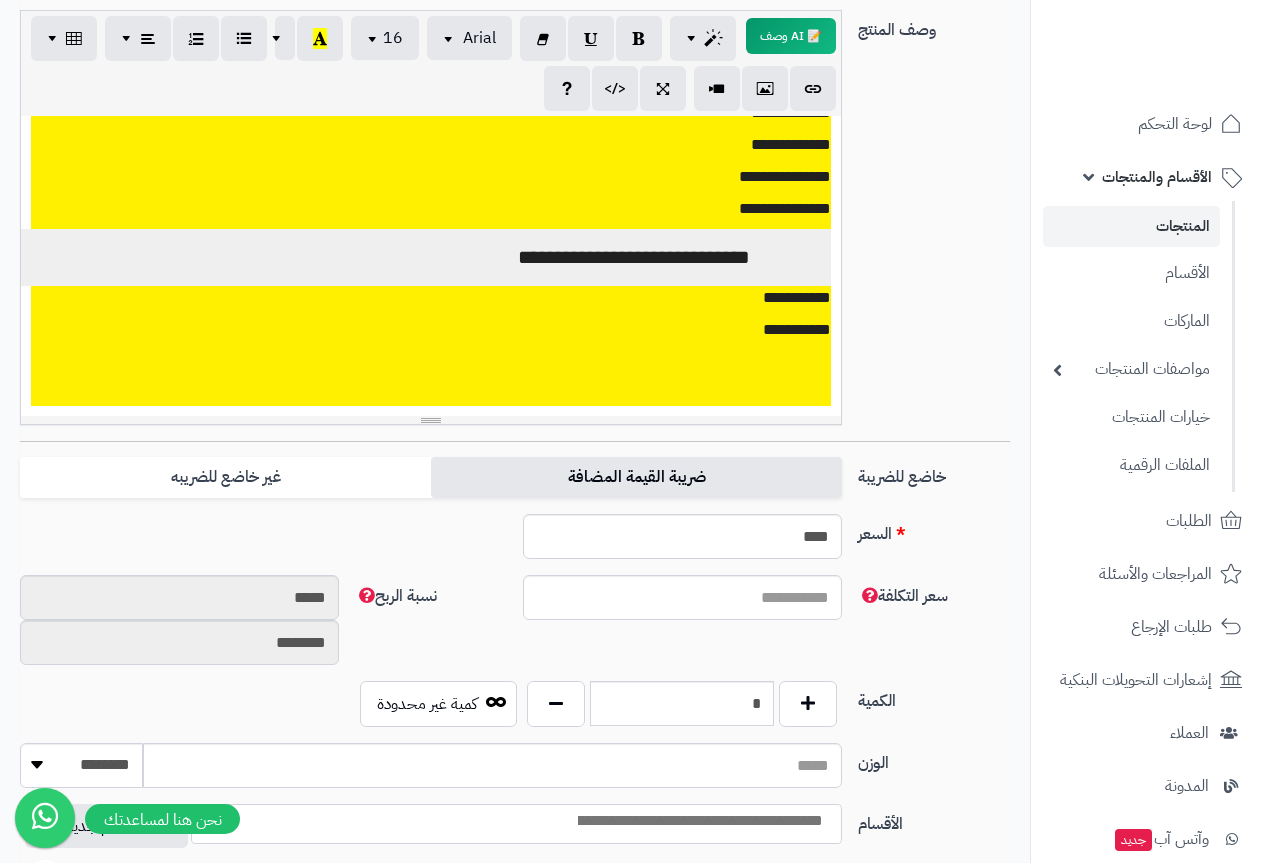 click on "ضريبة القيمة المضافة" at bounding box center [636, 477] 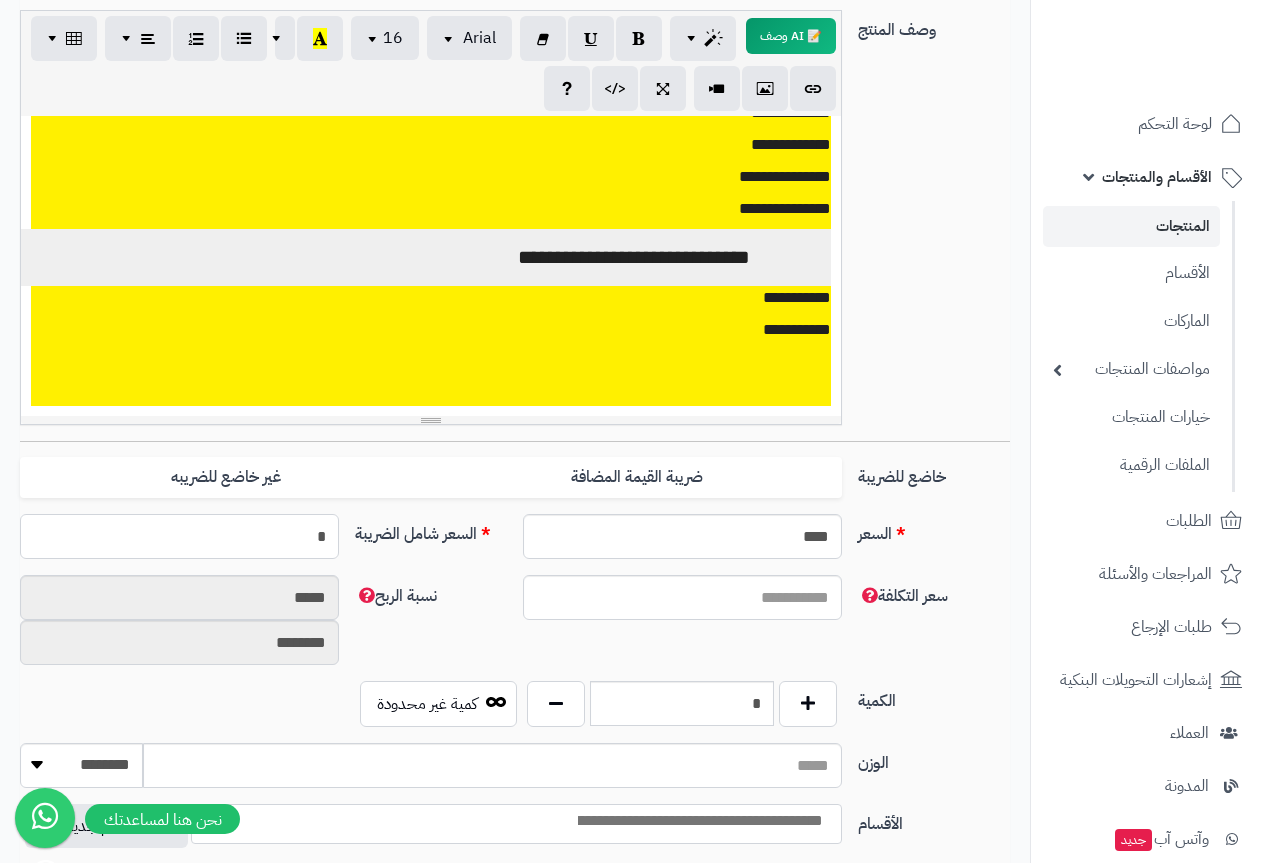 click on "*" at bounding box center [179, 536] 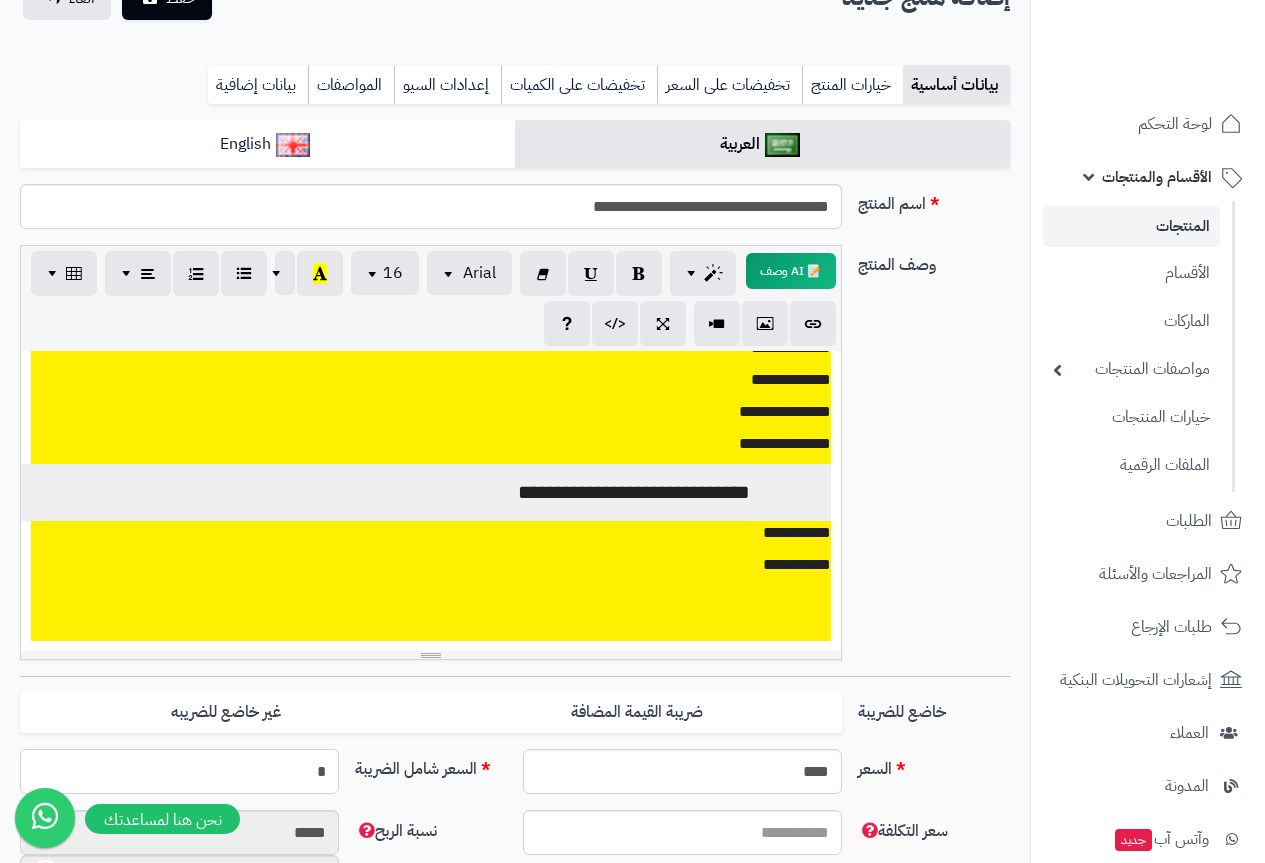 scroll, scrollTop: 0, scrollLeft: 0, axis: both 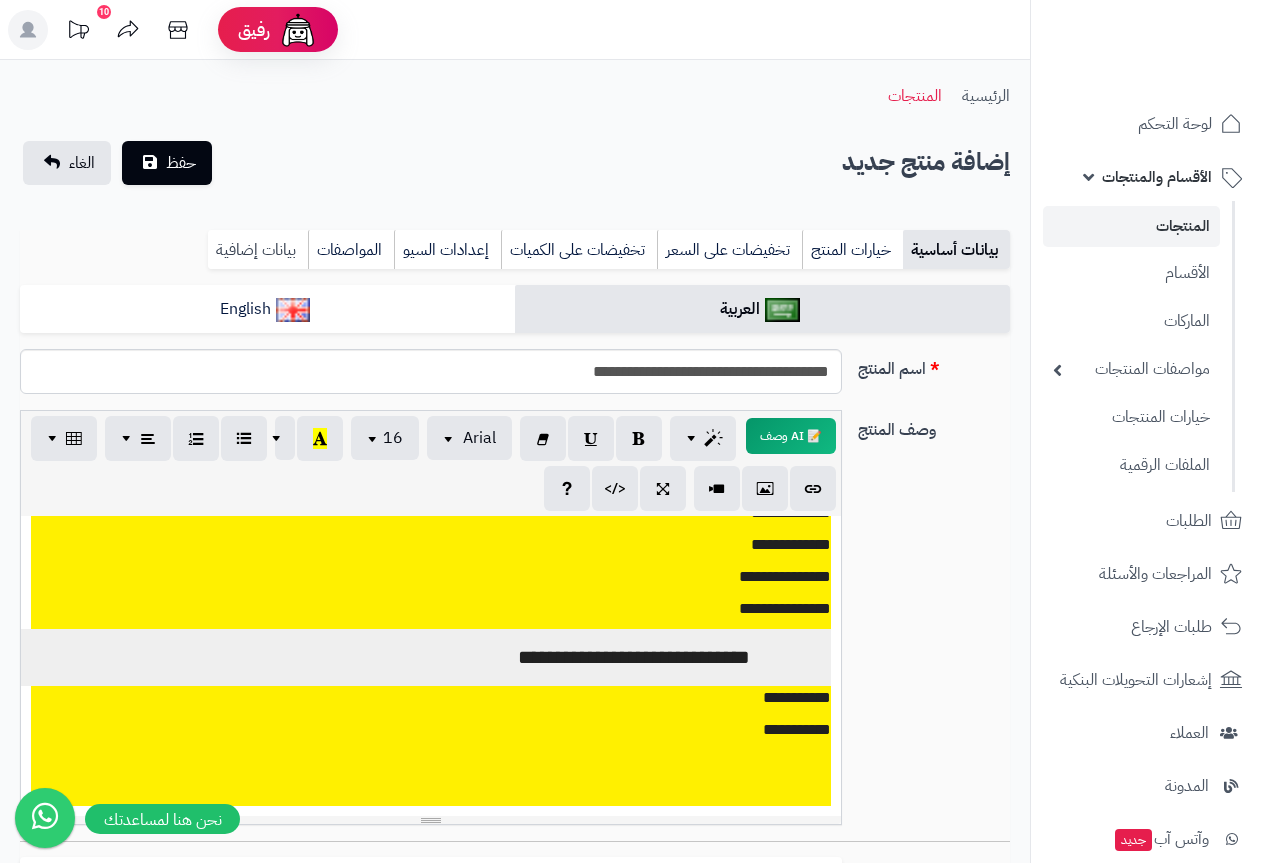 click on "بيانات إضافية" at bounding box center (258, 250) 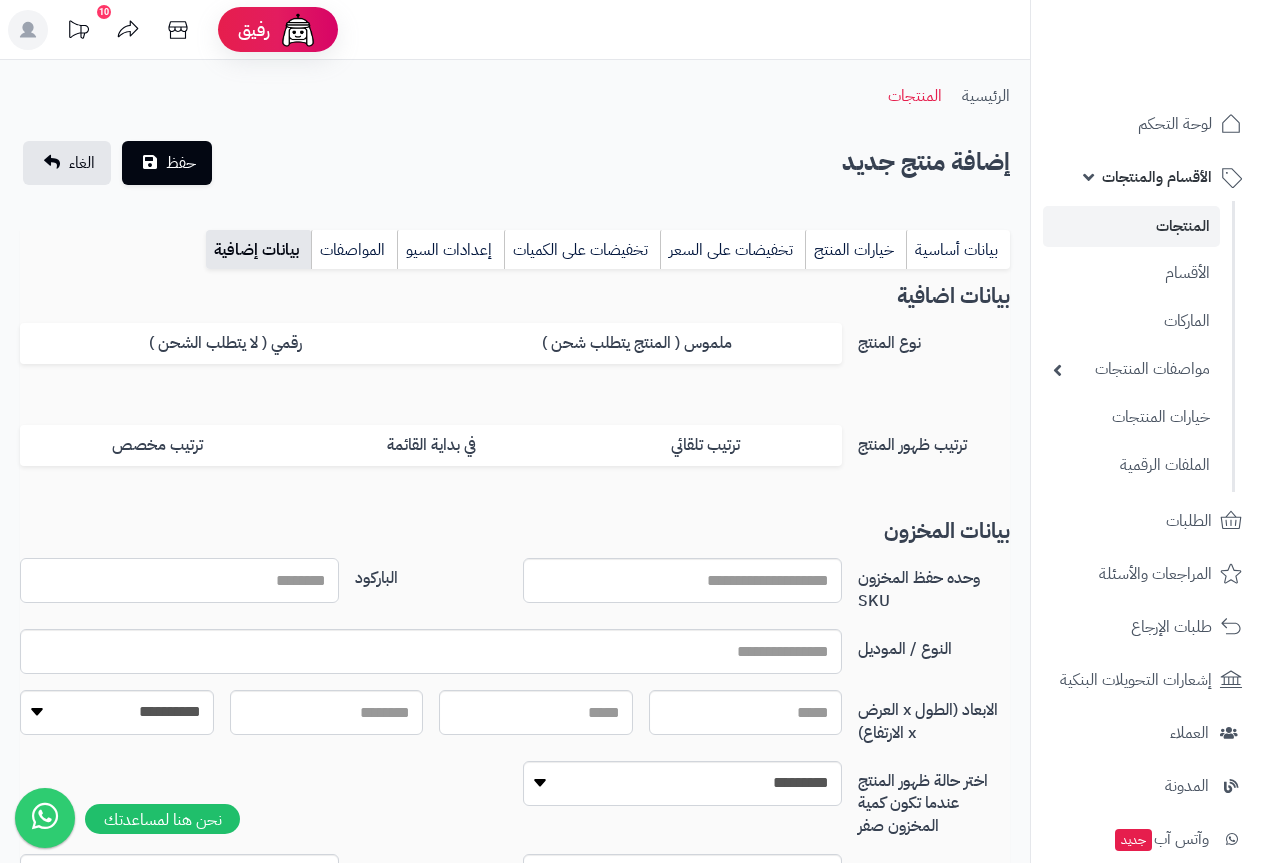 click on "الباركود" at bounding box center (179, 580) 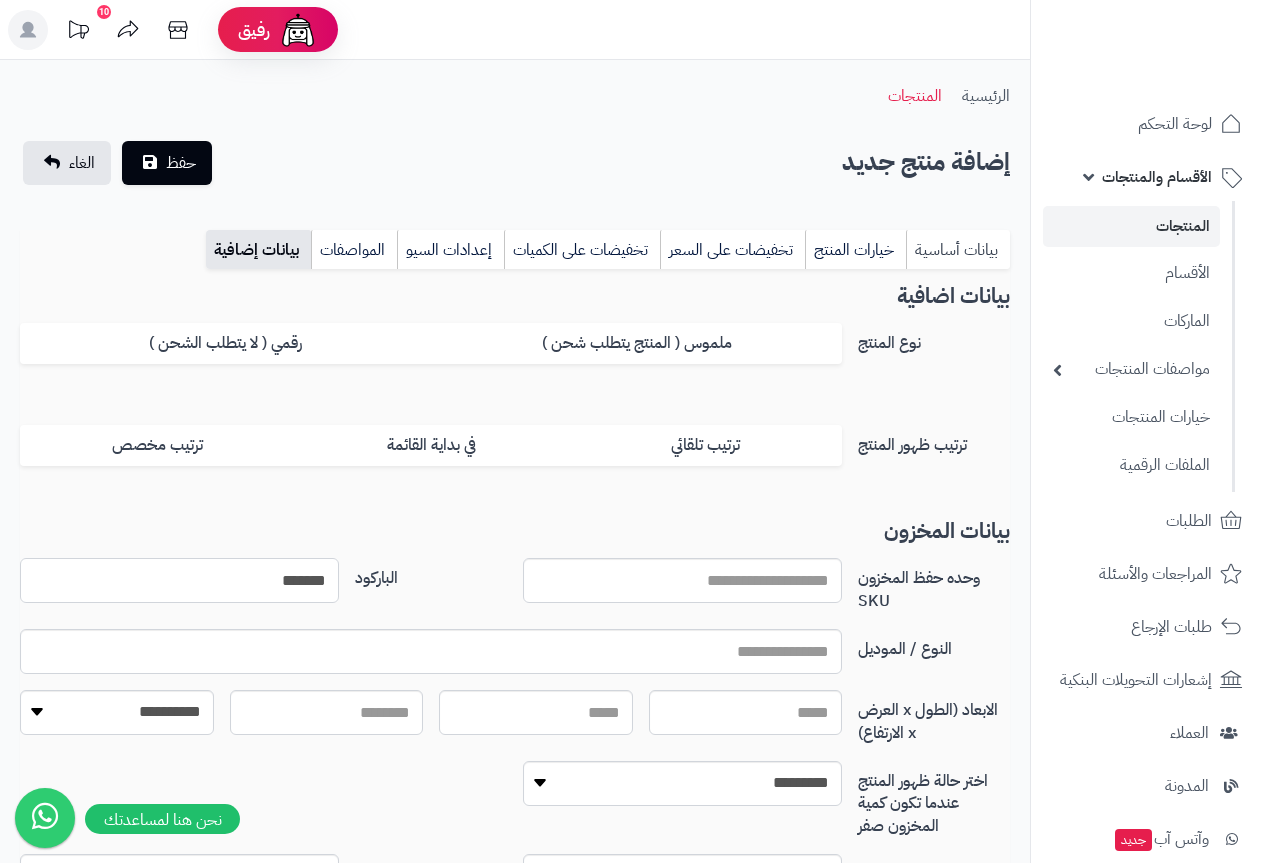 type on "*******" 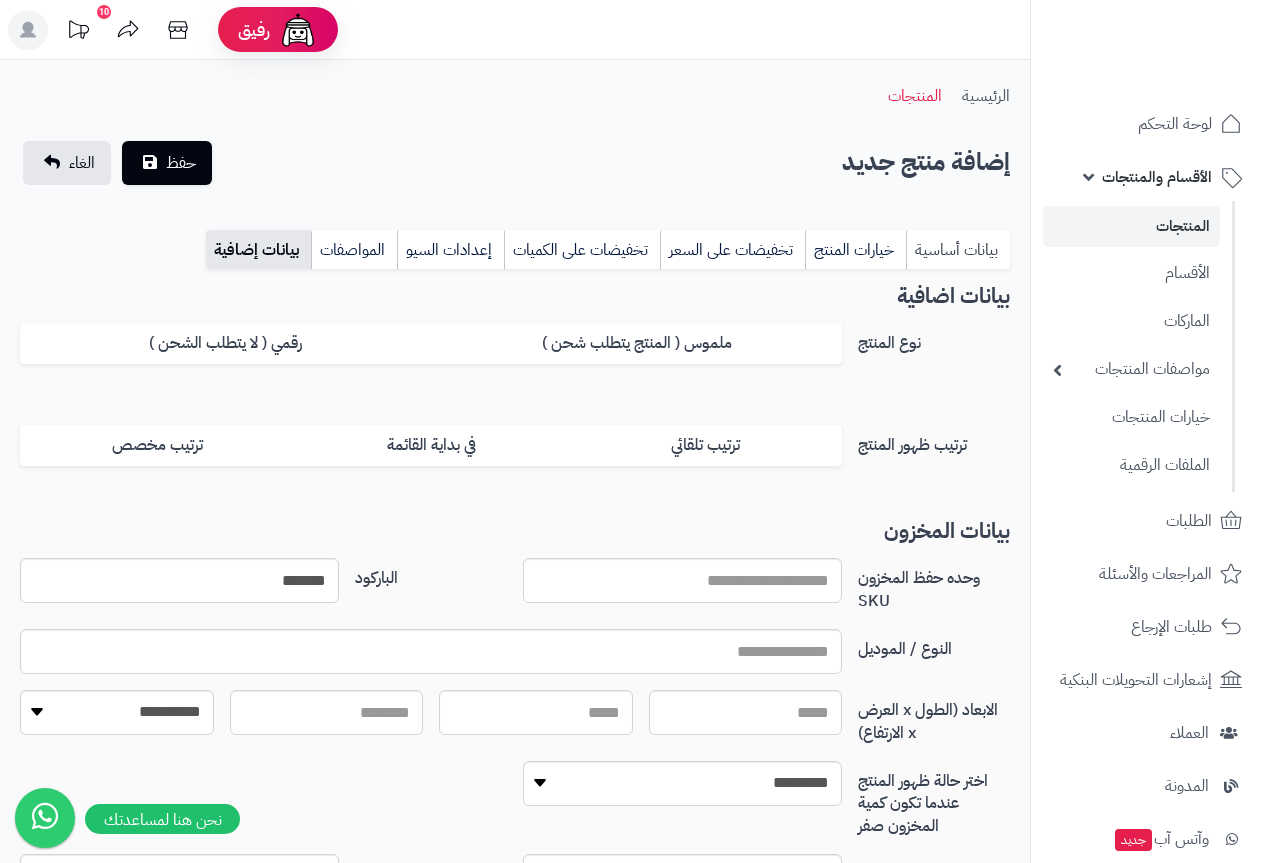 click on "بيانات أساسية" at bounding box center [958, 250] 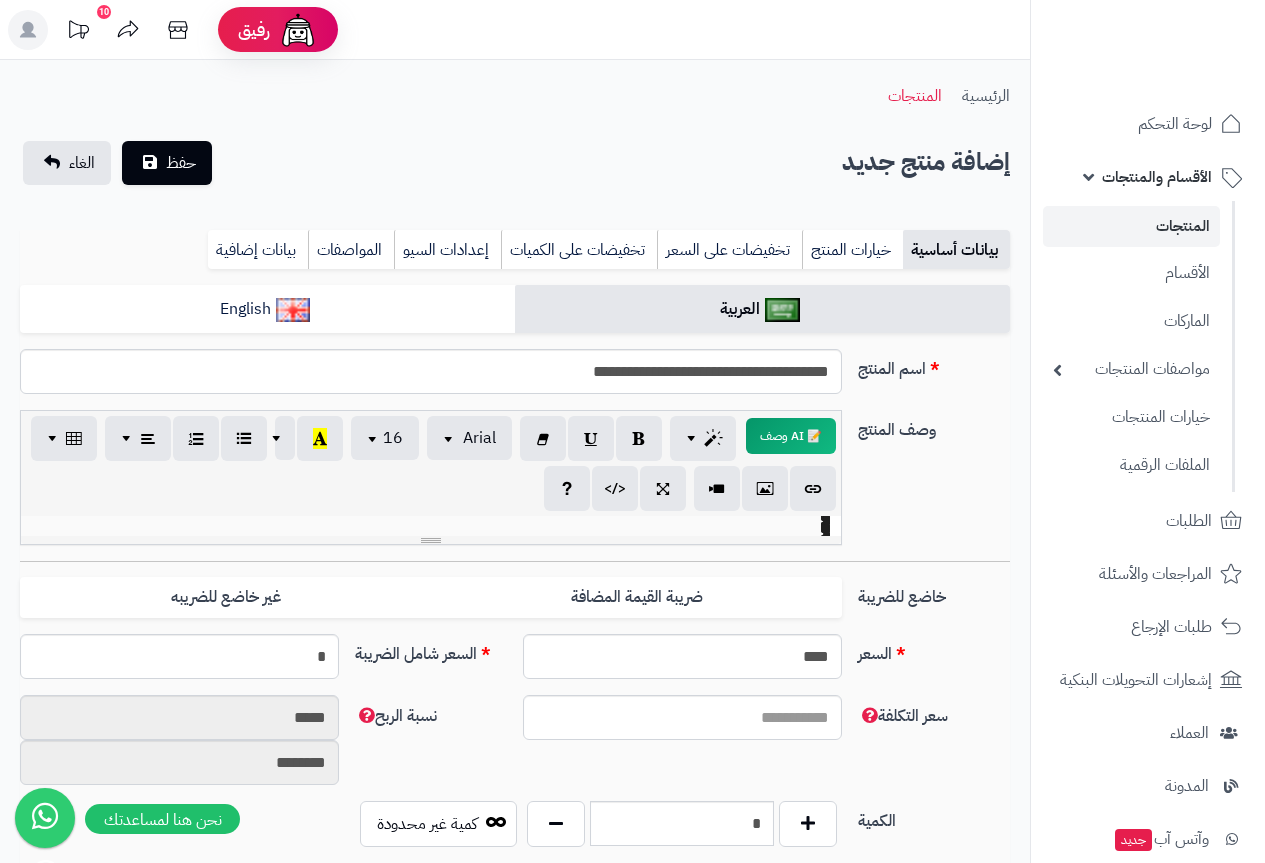 scroll, scrollTop: 0, scrollLeft: 0, axis: both 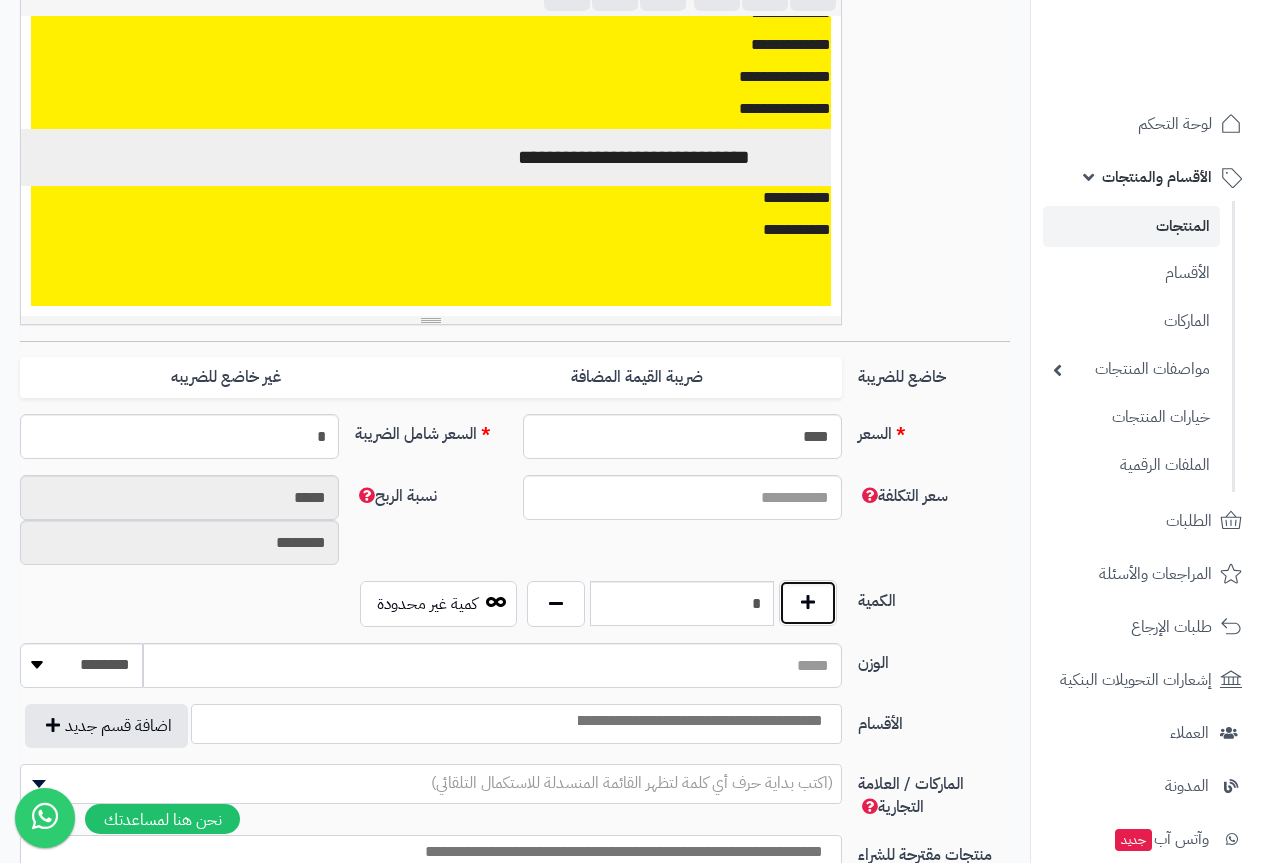 click at bounding box center [808, 603] 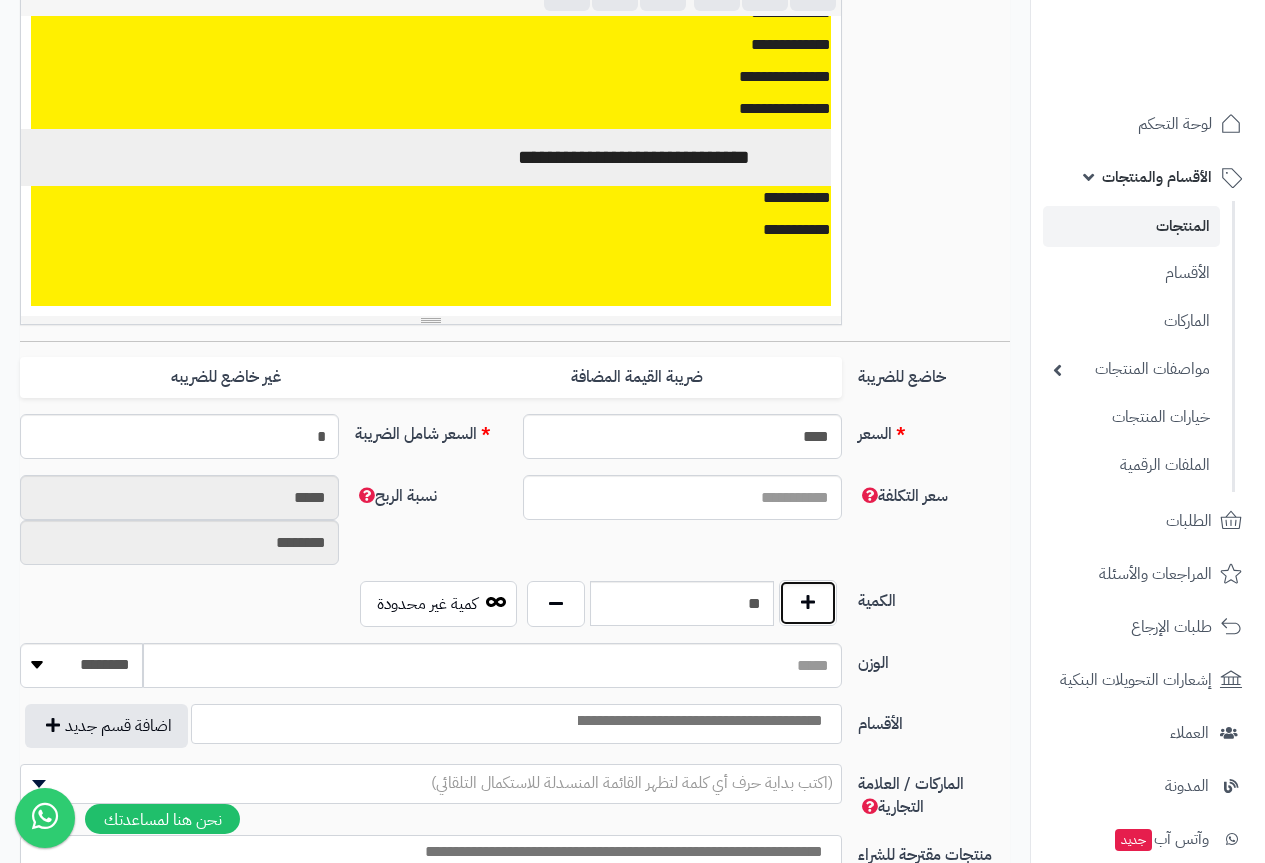 click at bounding box center [808, 603] 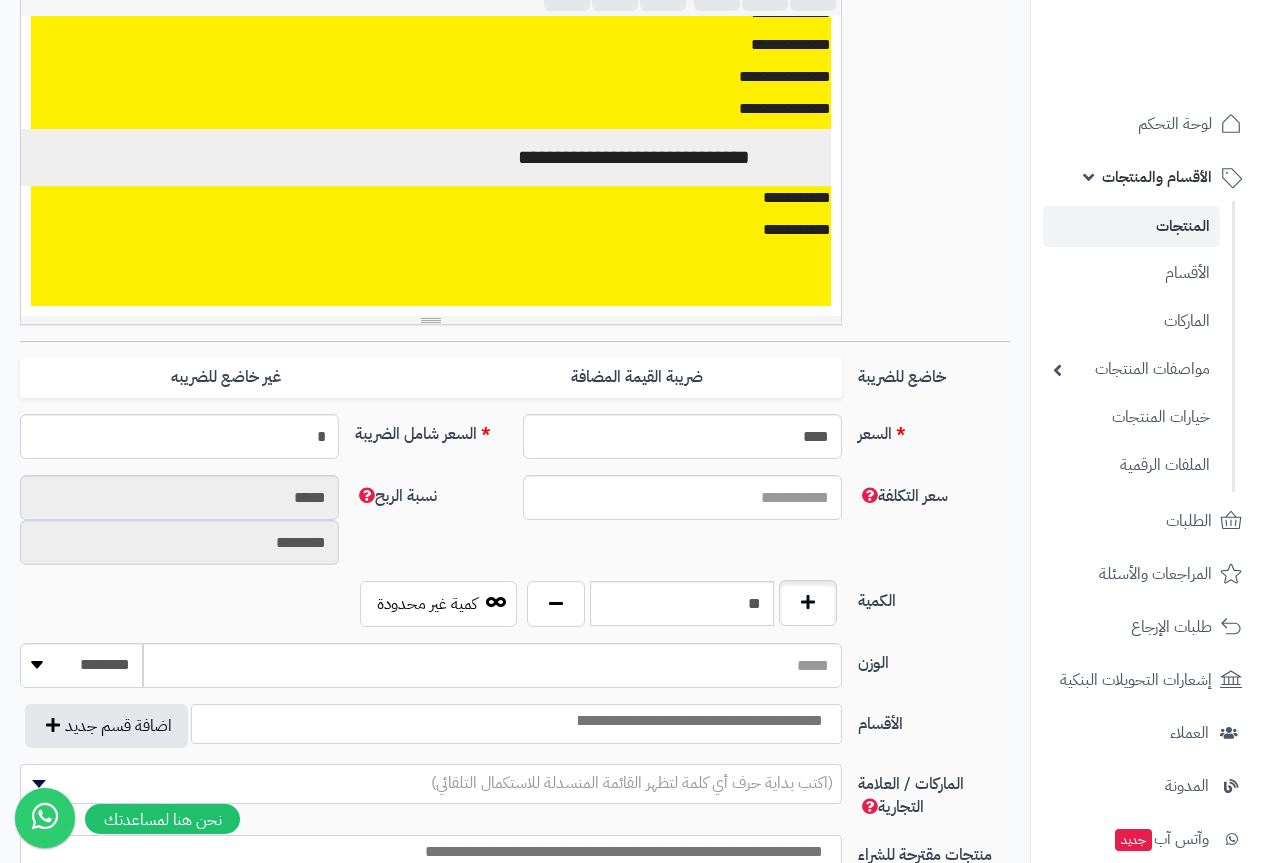 type on "**" 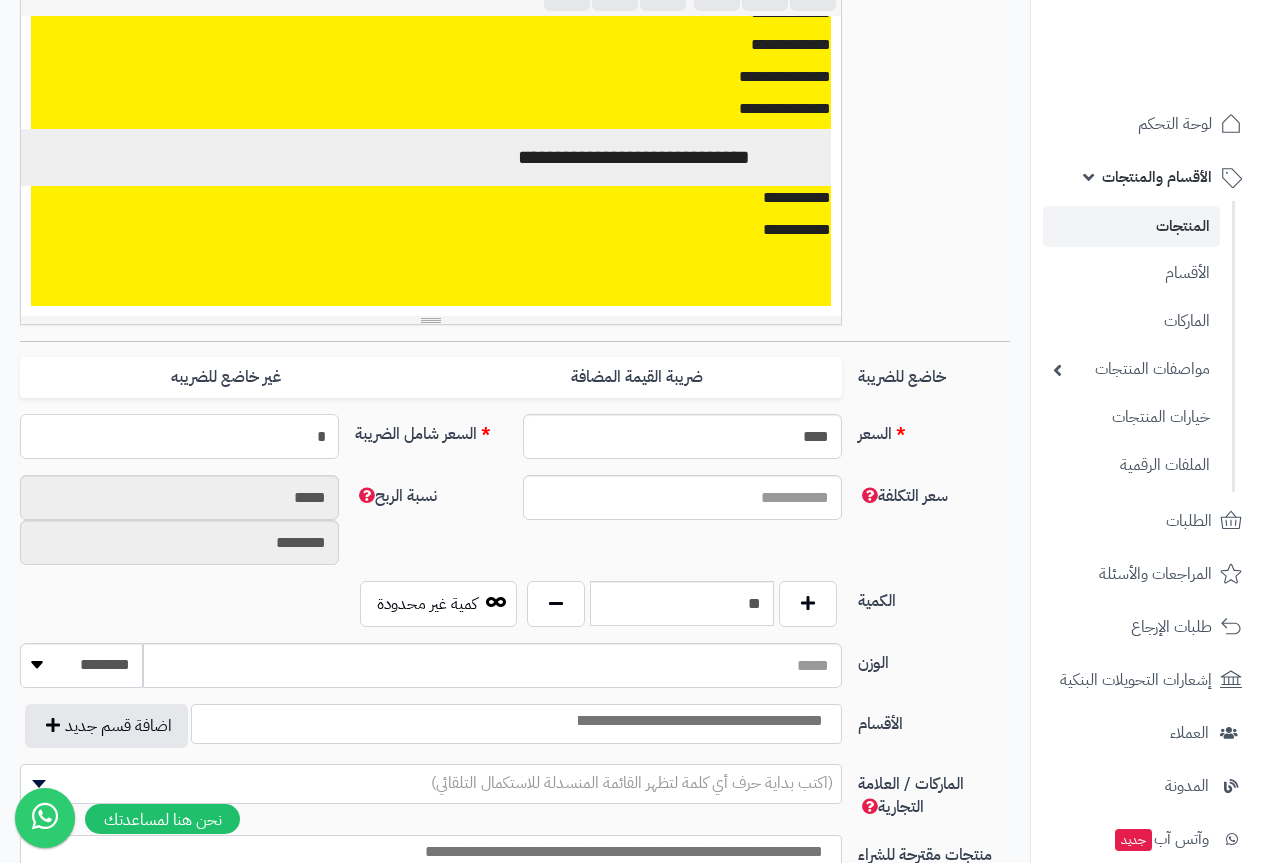 click on "*" at bounding box center [179, 436] 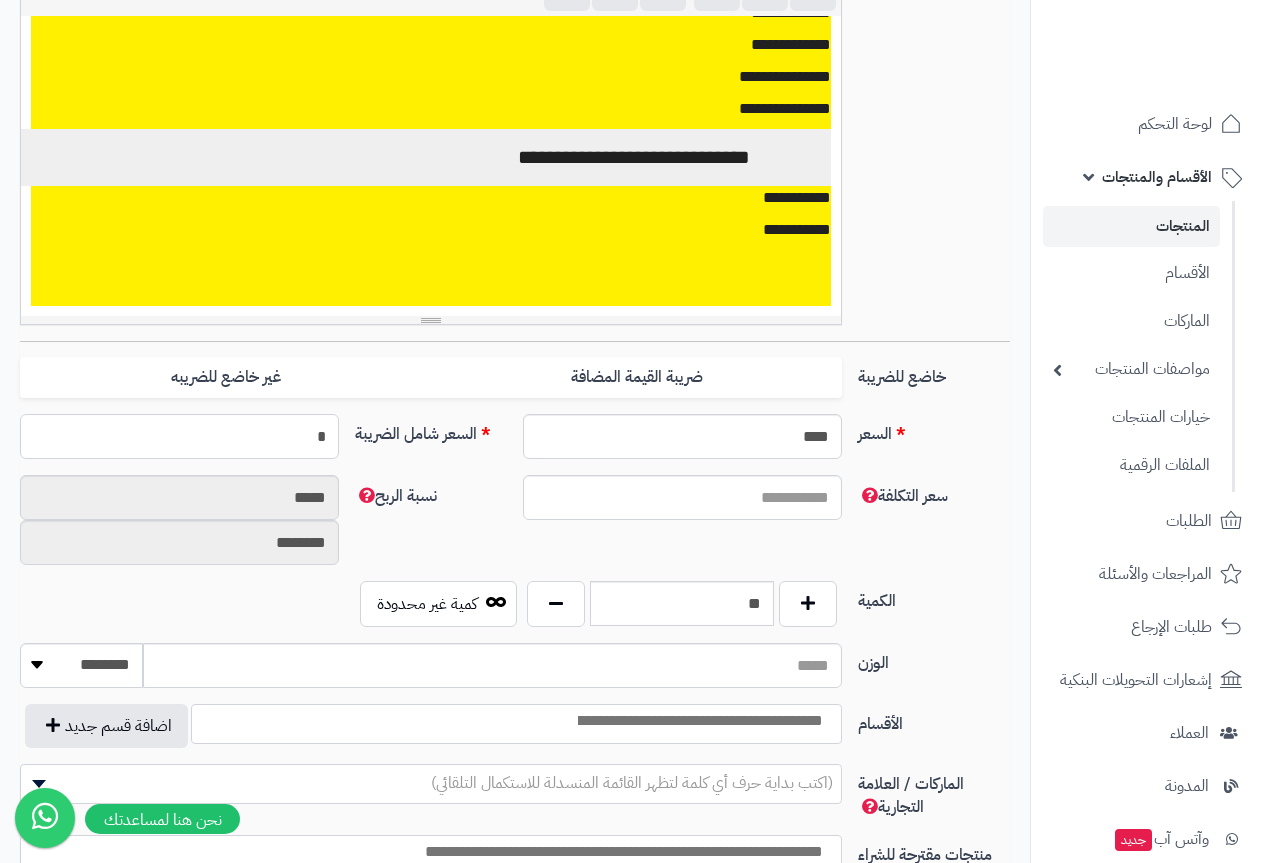 click on "*" at bounding box center (179, 436) 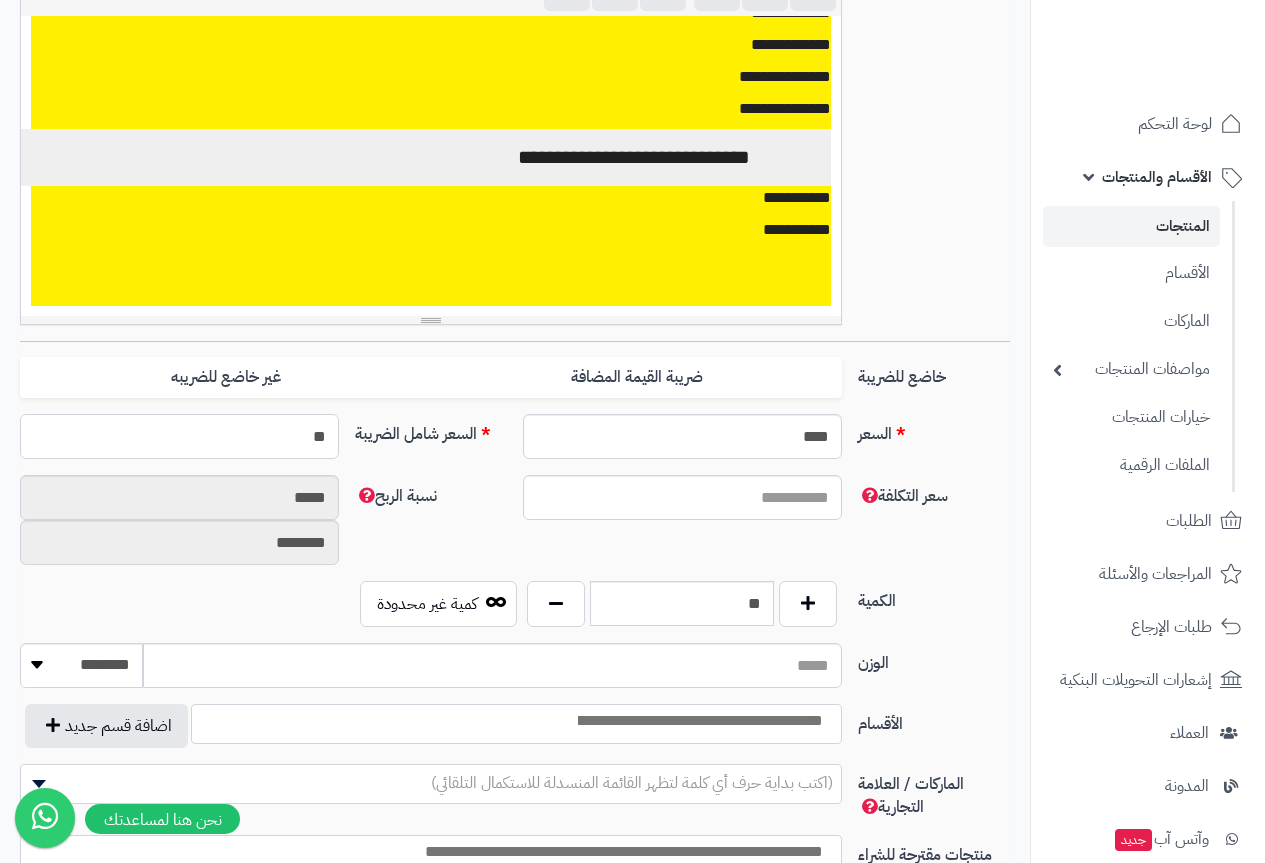 type on "**" 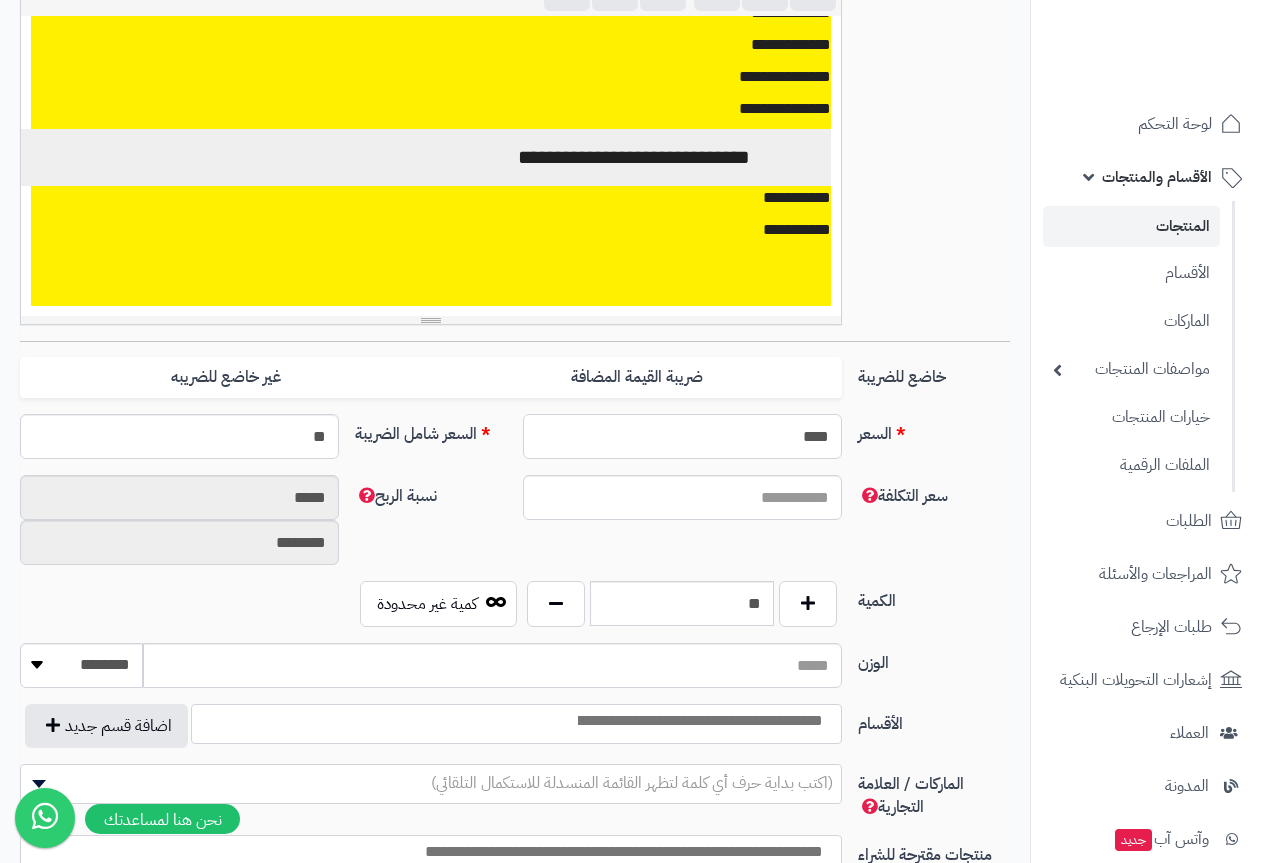 click on "****" at bounding box center [682, 436] 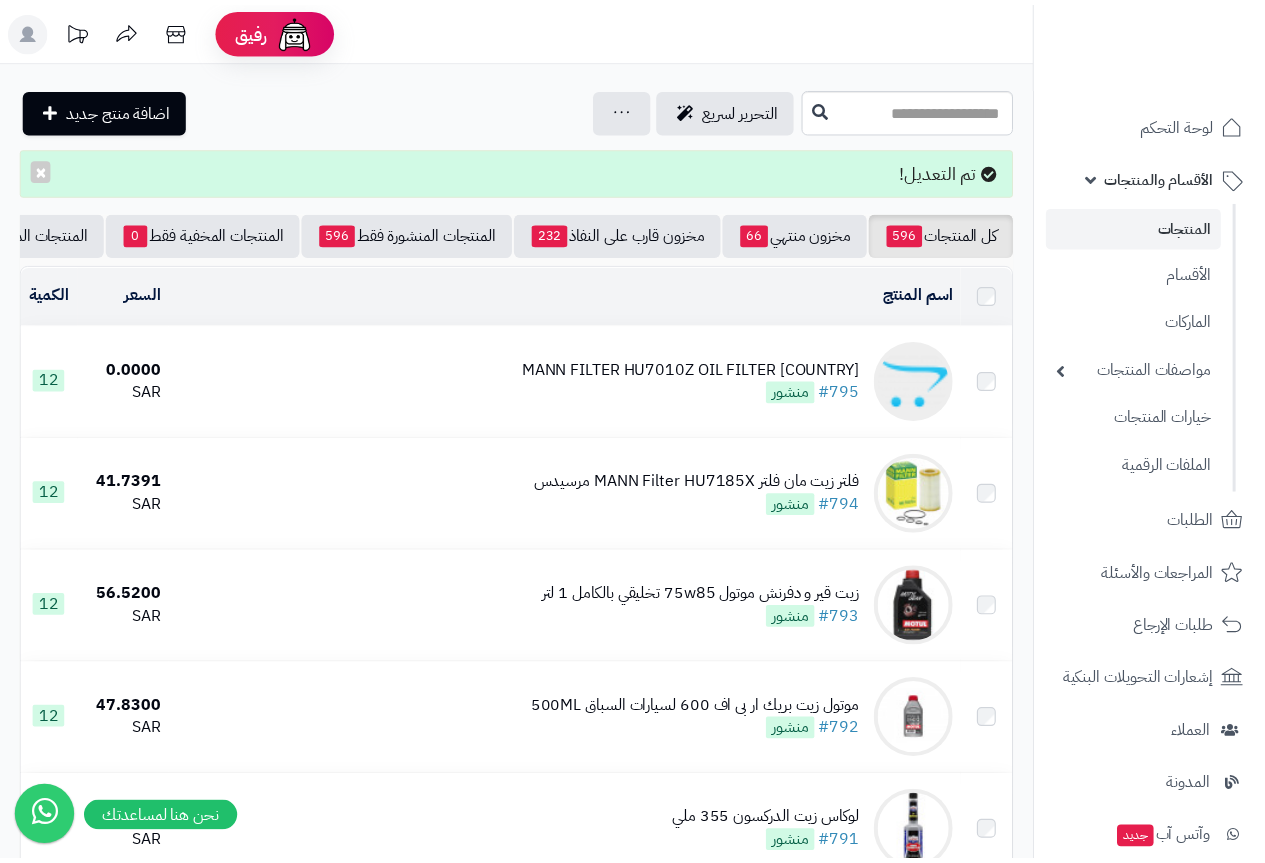 scroll, scrollTop: 0, scrollLeft: 0, axis: both 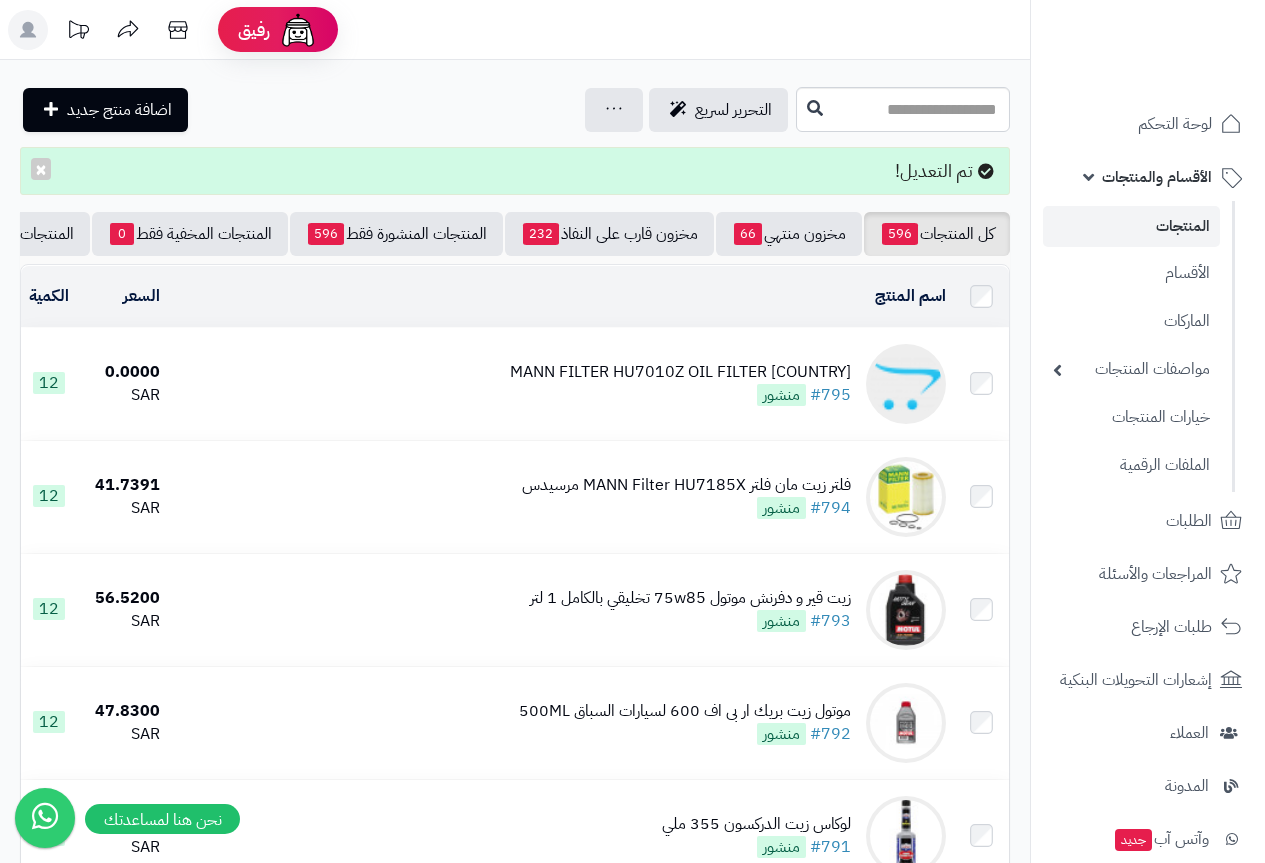 click on "MANN FILTER HU7010Z OIL FILTER [COUNTRY]" at bounding box center [680, 372] 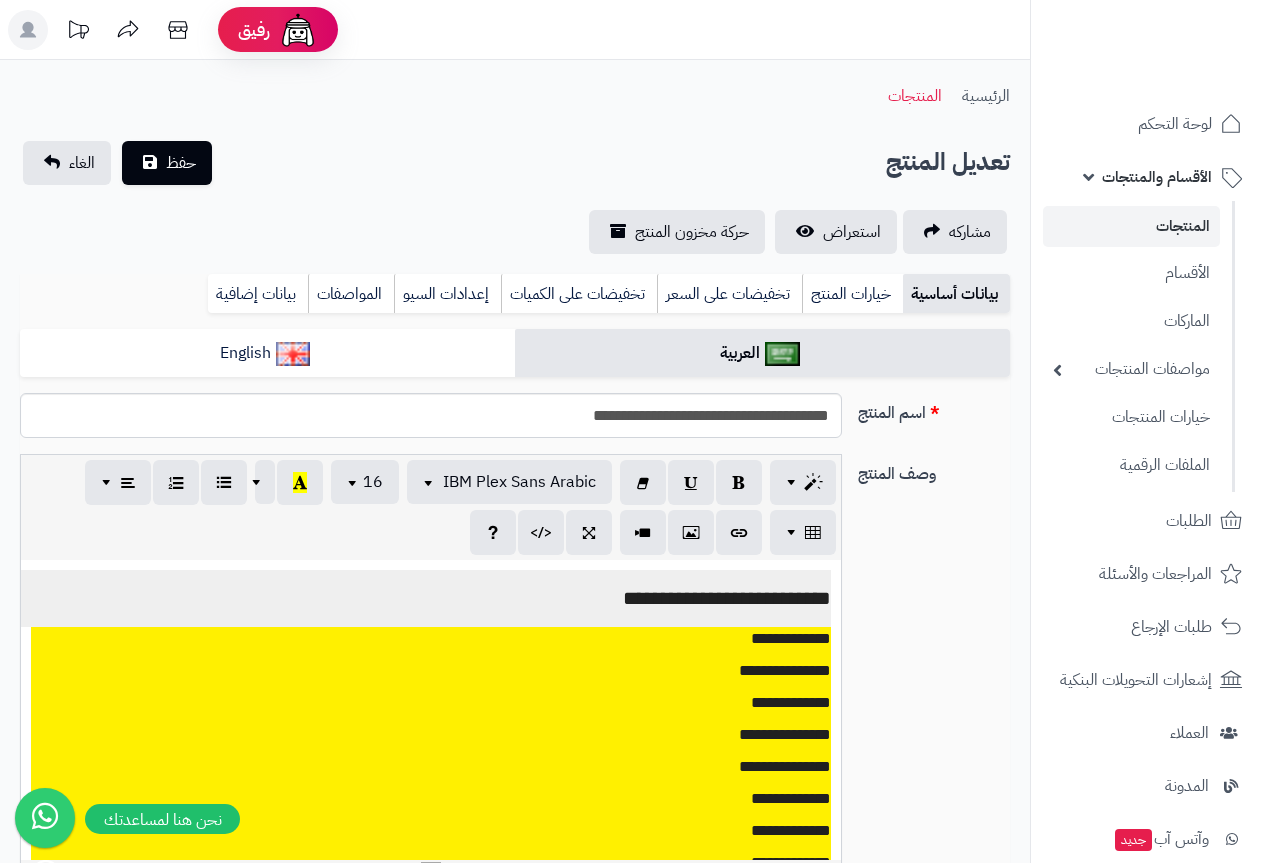 select 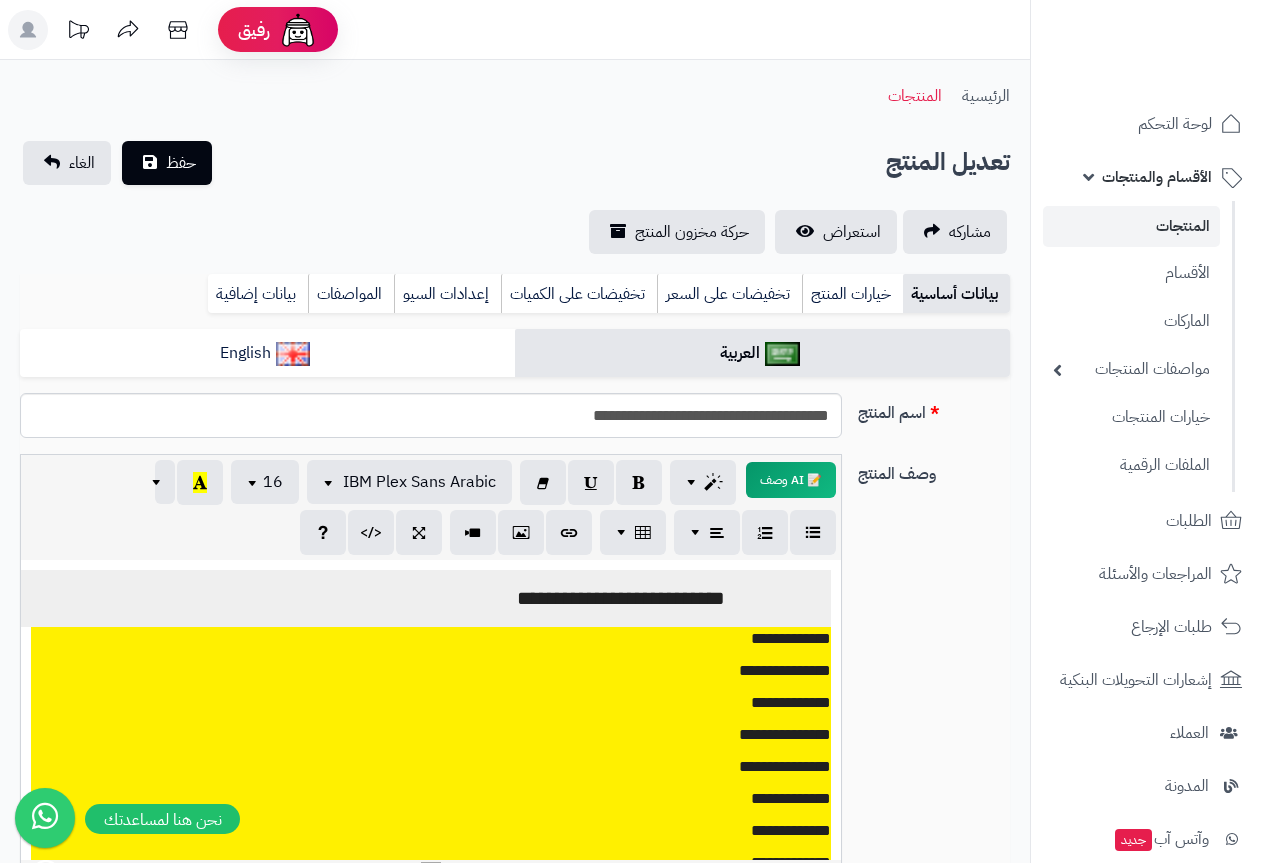 scroll, scrollTop: 0, scrollLeft: 0, axis: both 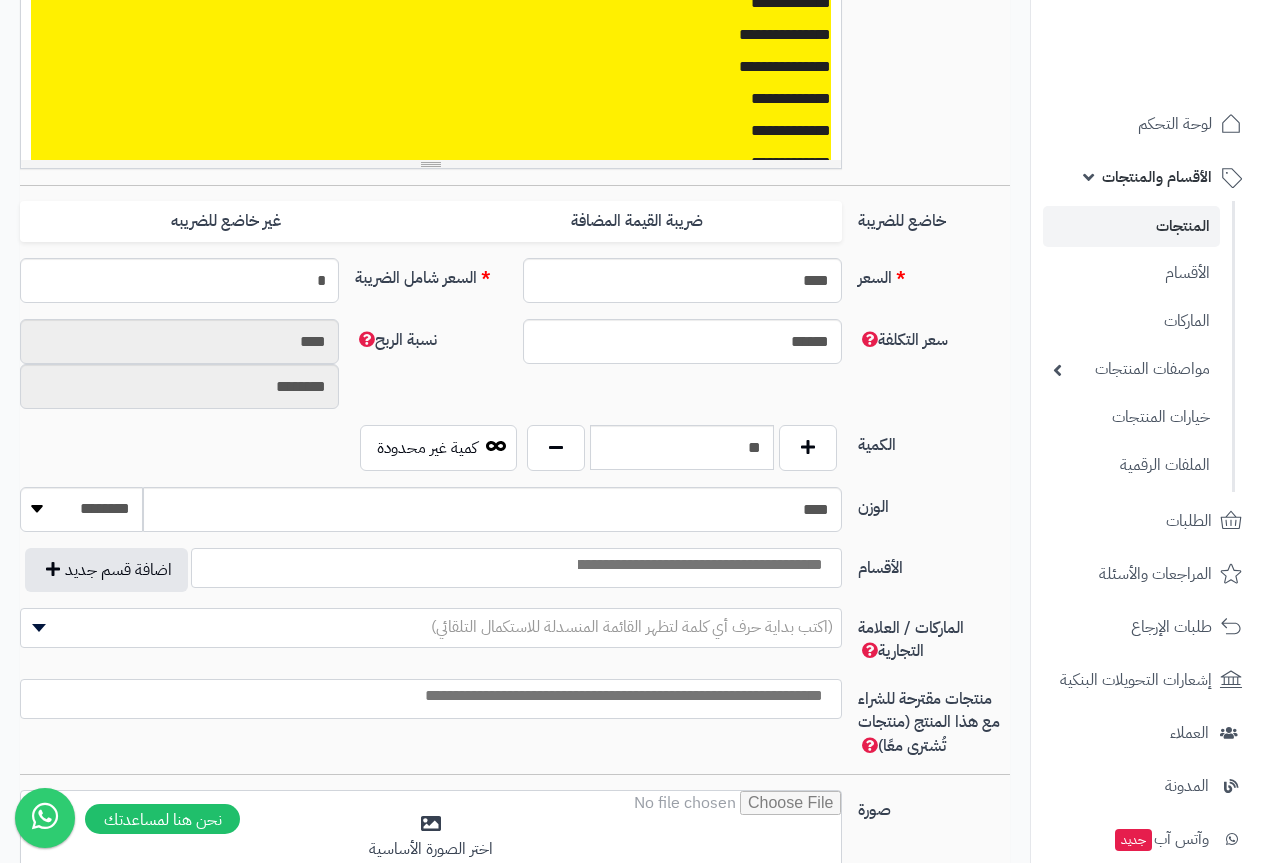 click on "(اكتب بداية حرف أي كلمة لتظهر القائمة المنسدلة للاستكمال التلقائي)" at bounding box center (632, 627) 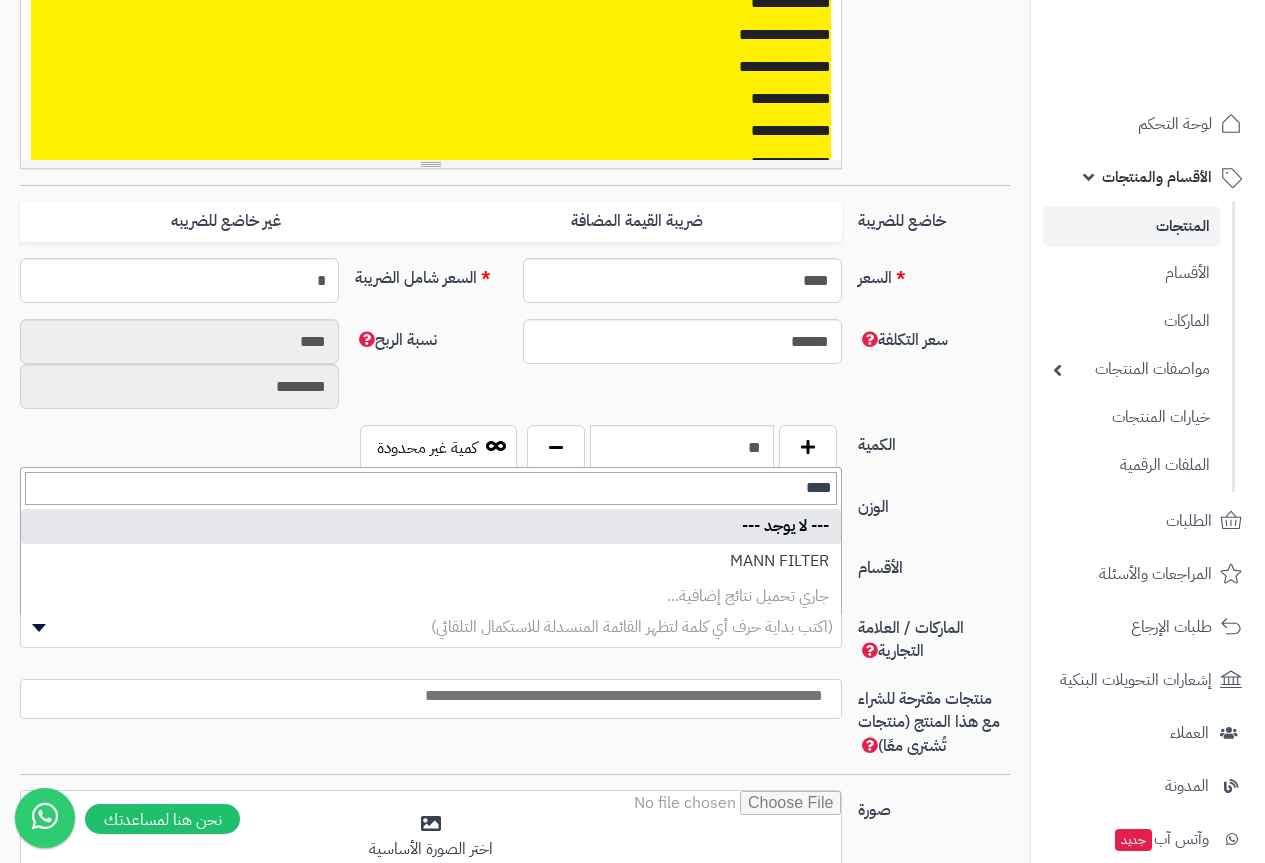 type on "****" 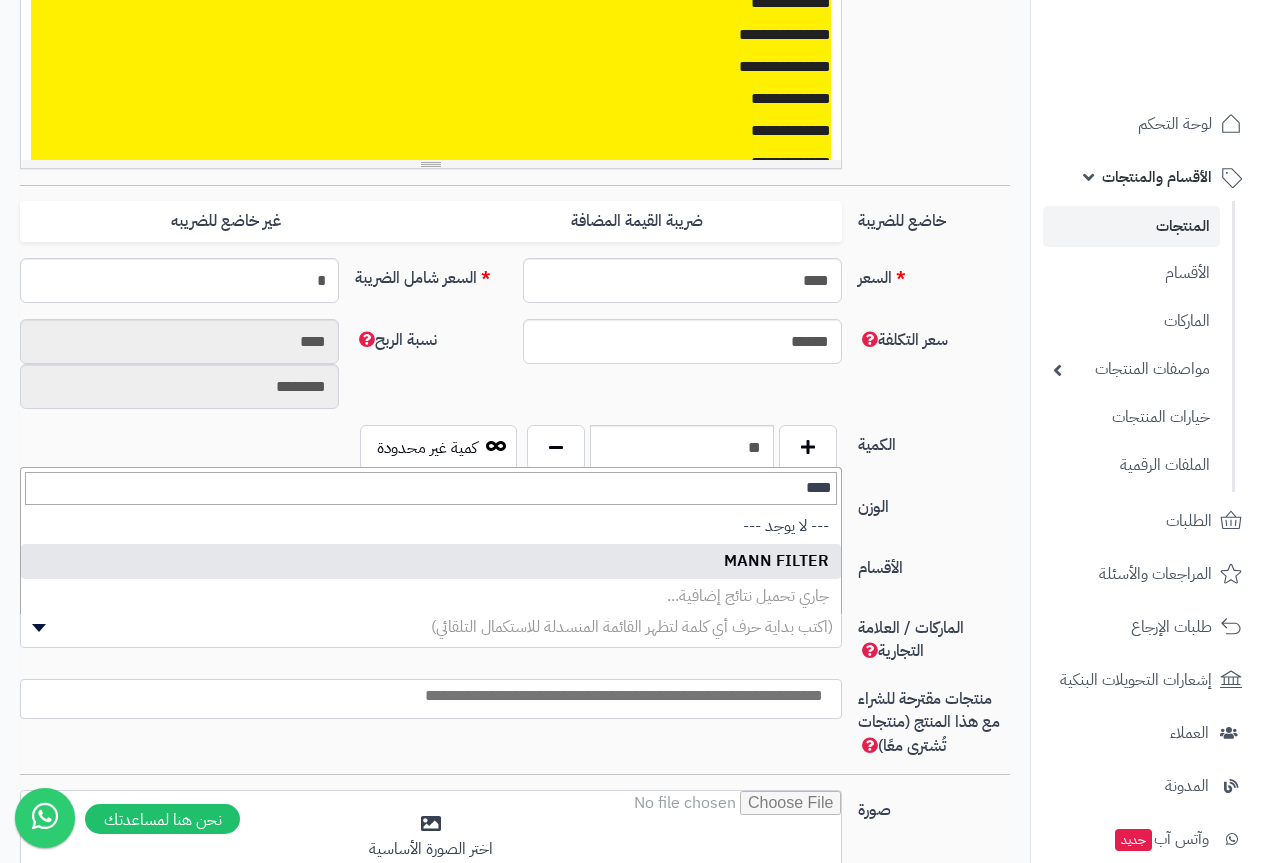 drag, startPoint x: 770, startPoint y: 538, endPoint x: 774, endPoint y: 556, distance: 18.439089 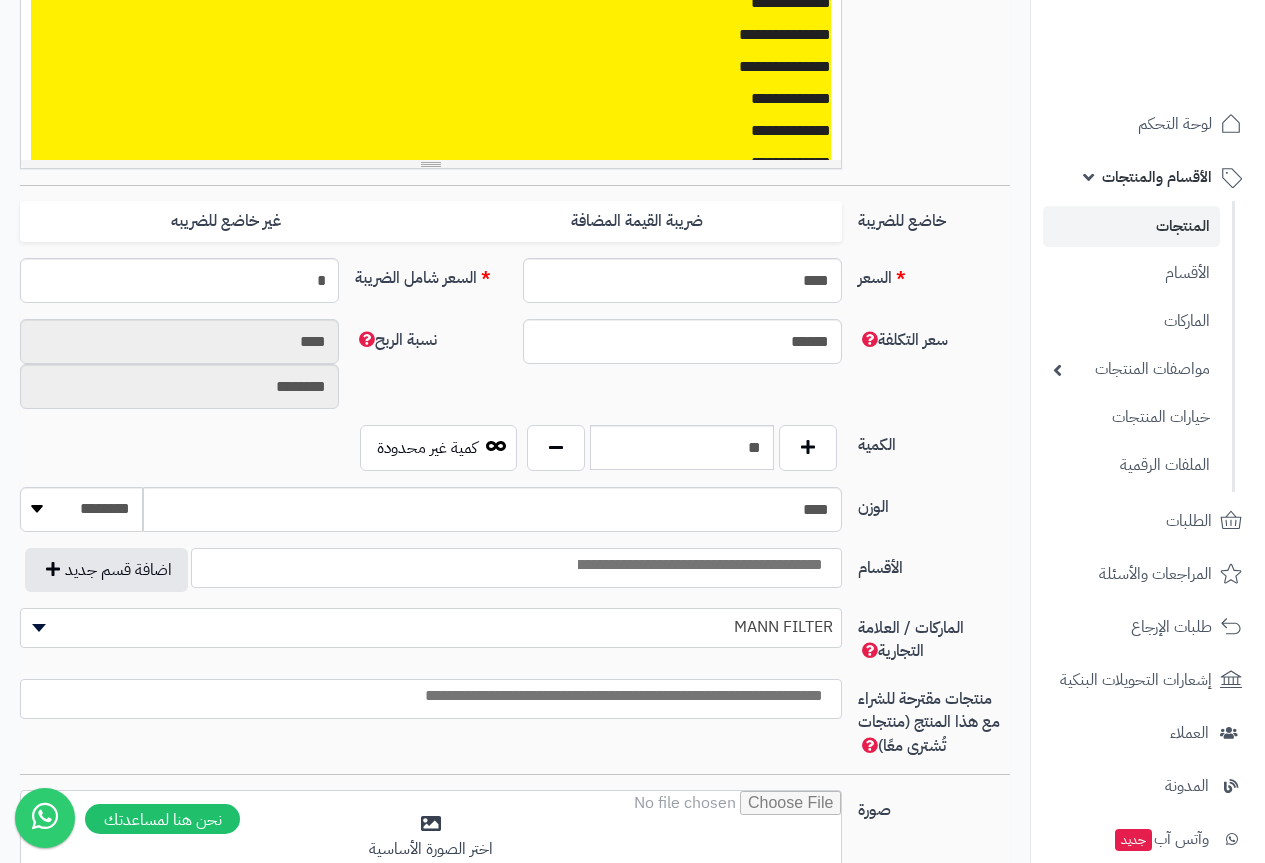 select on "**" 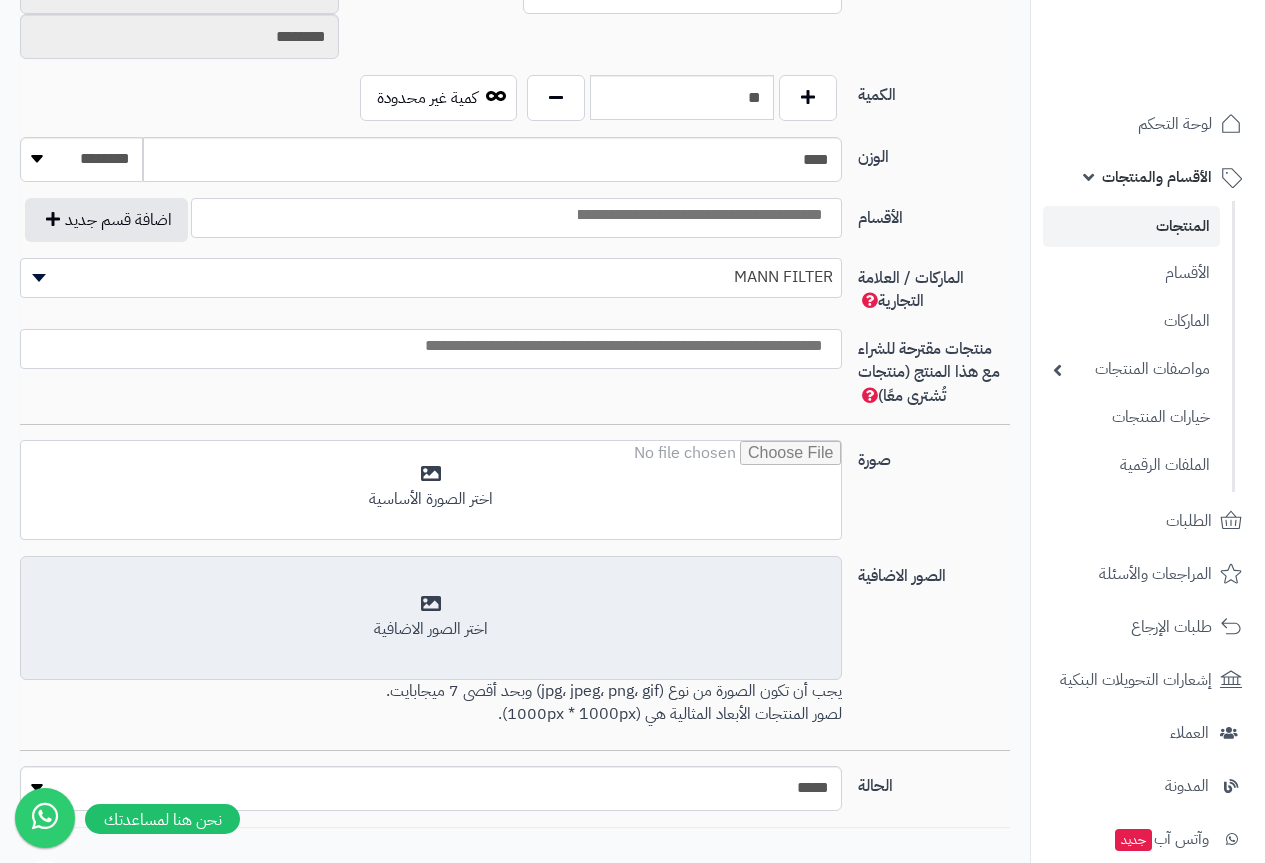 scroll, scrollTop: 1100, scrollLeft: 0, axis: vertical 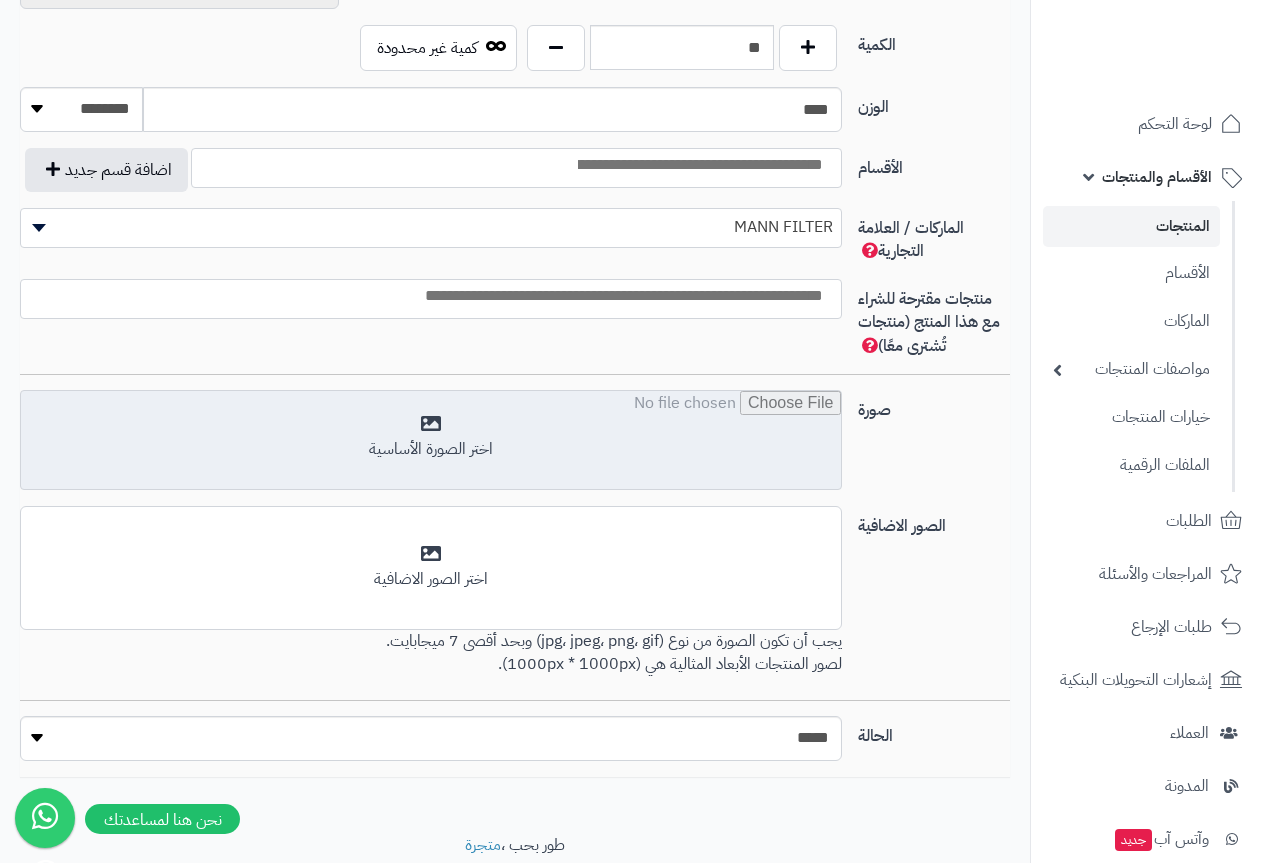 click at bounding box center [431, 441] 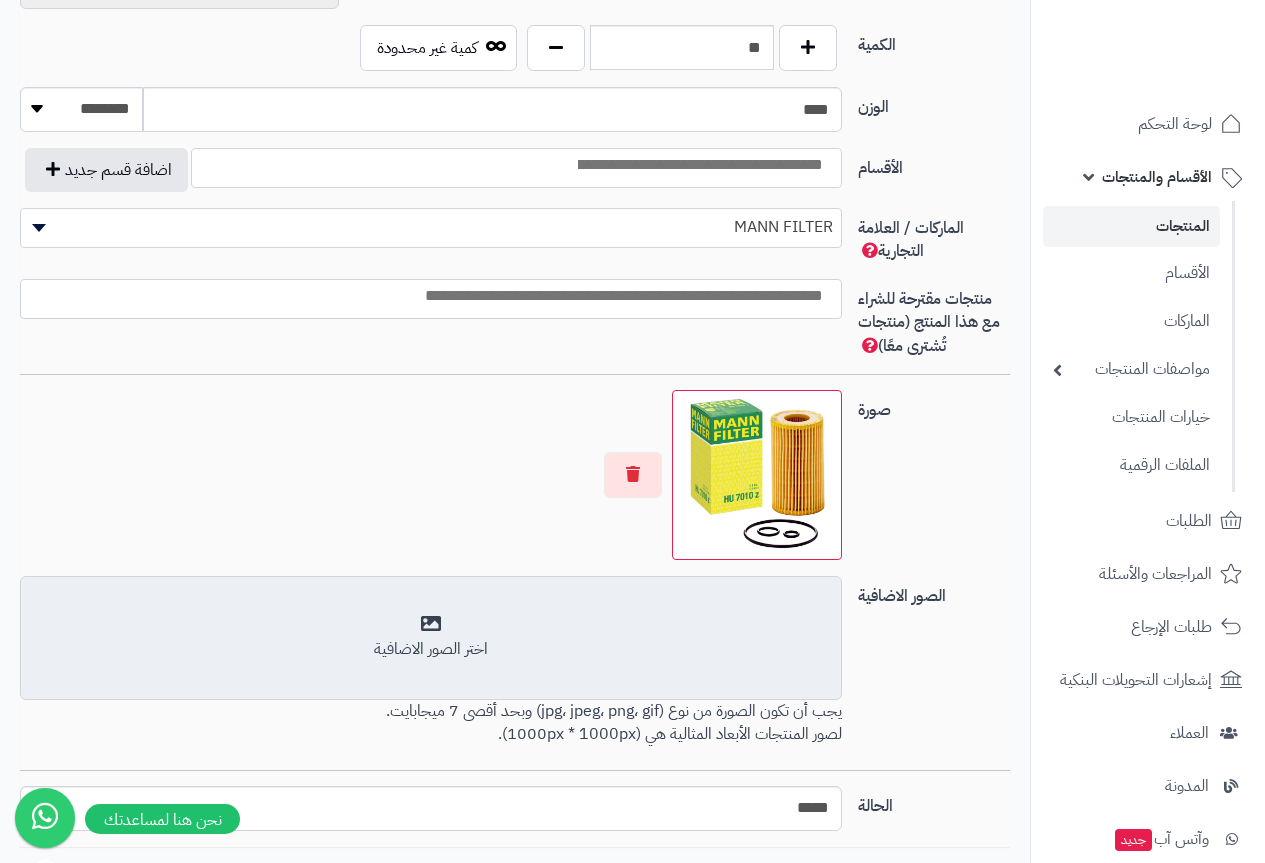 click on "اختر الصور الاضافية" at bounding box center (431, 637) 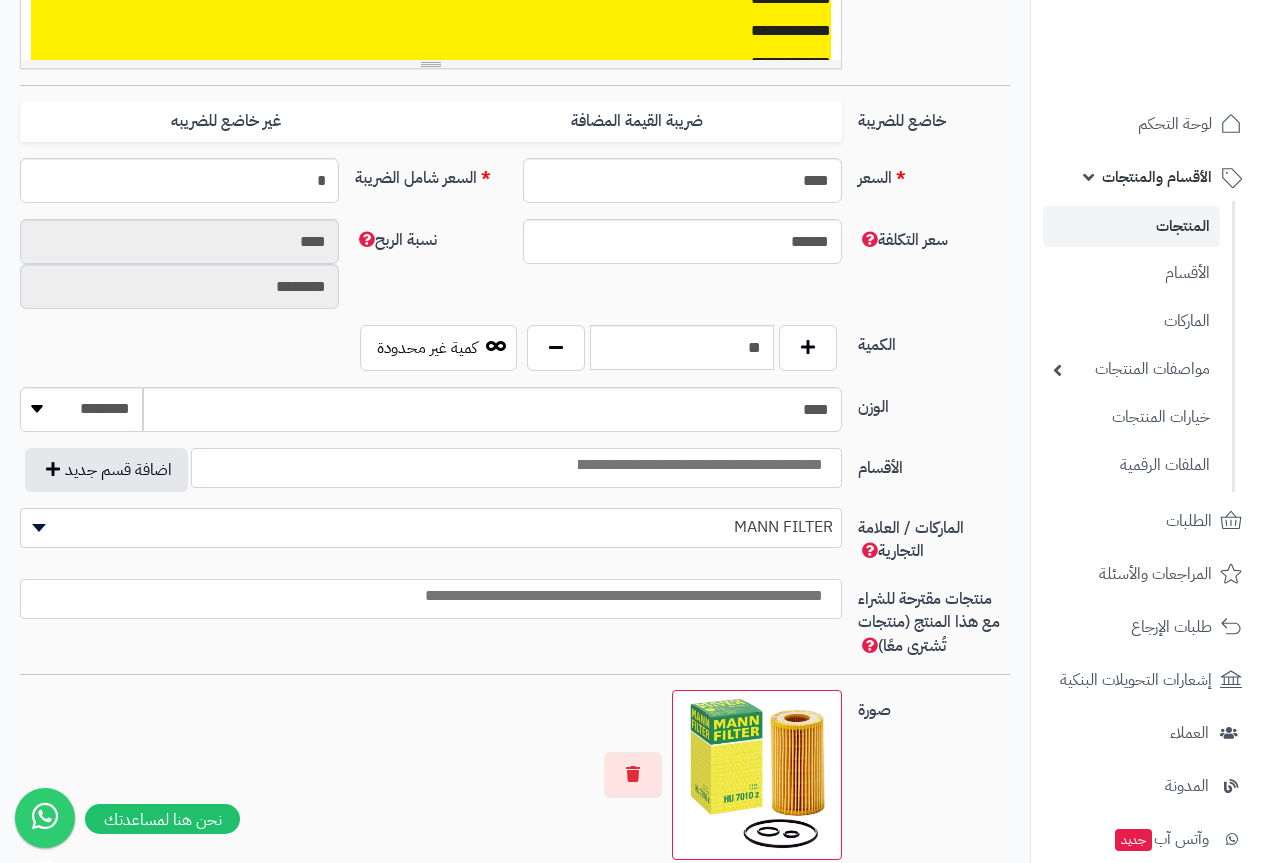 scroll, scrollTop: 700, scrollLeft: 0, axis: vertical 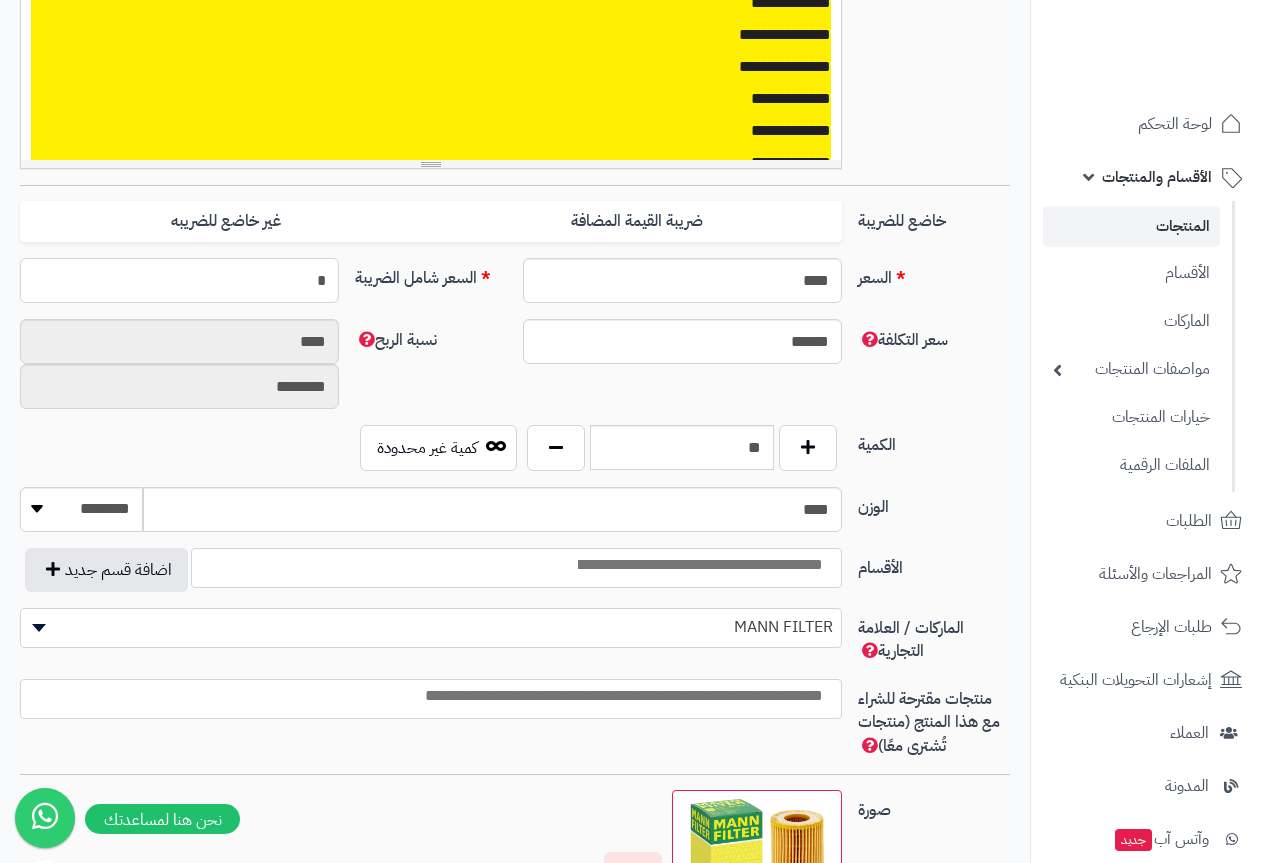 click on "*" at bounding box center (179, 280) 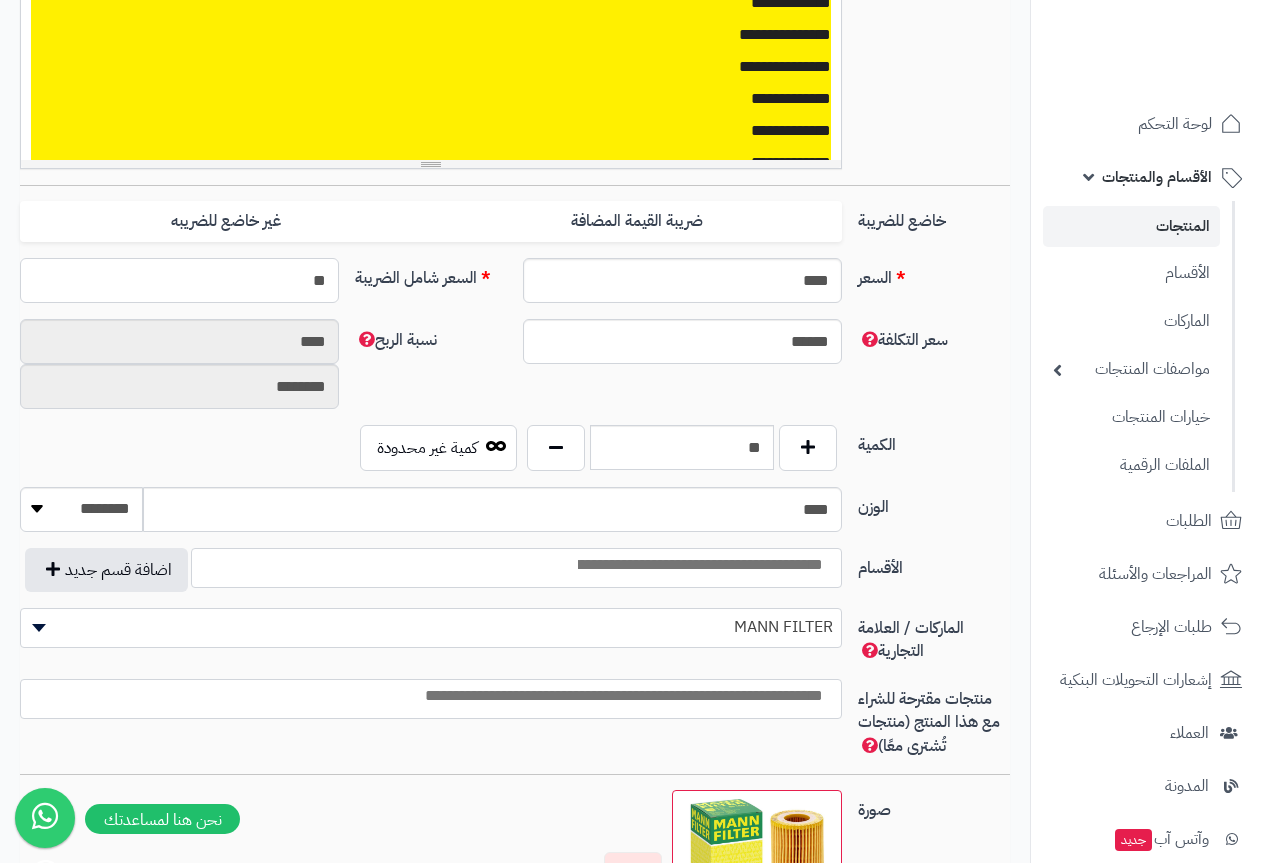 type on "**" 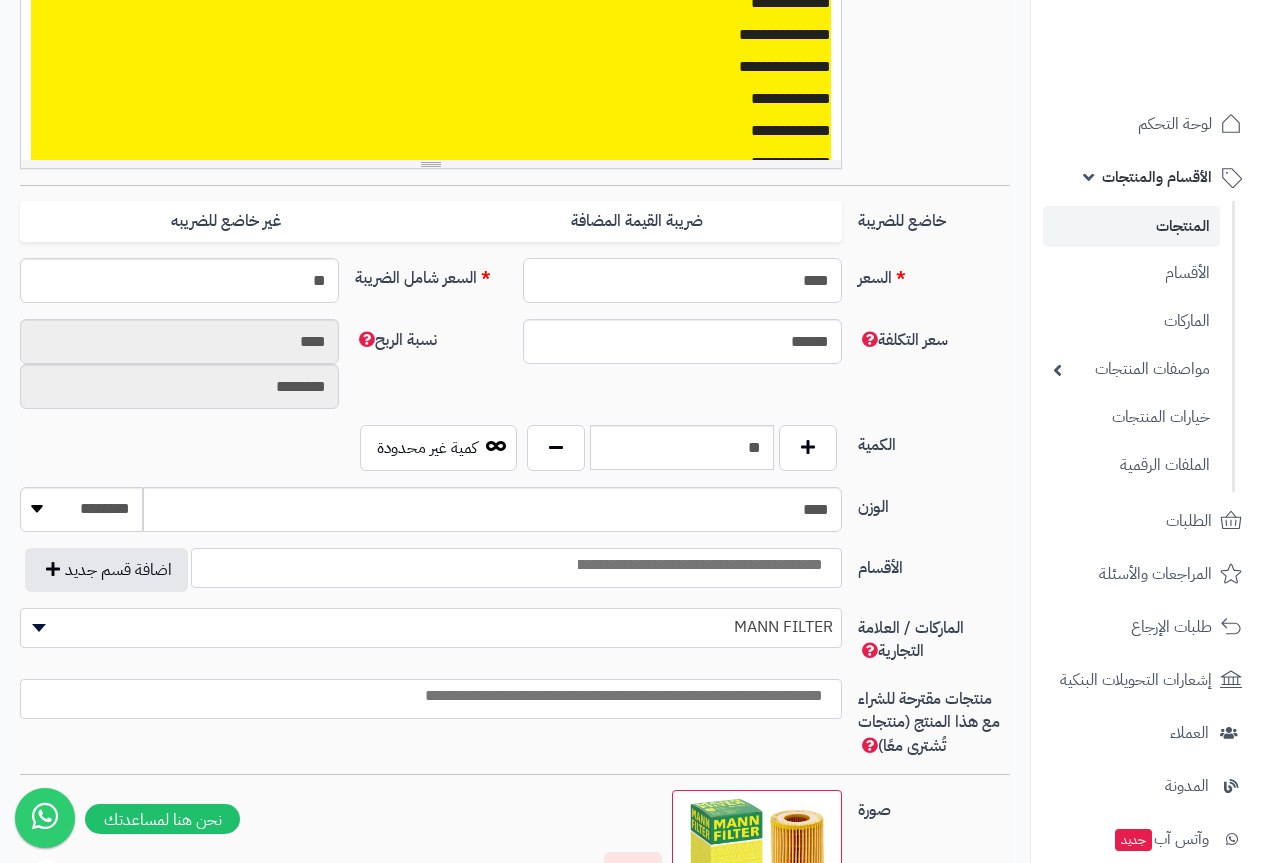 click on "****" at bounding box center [682, 280] 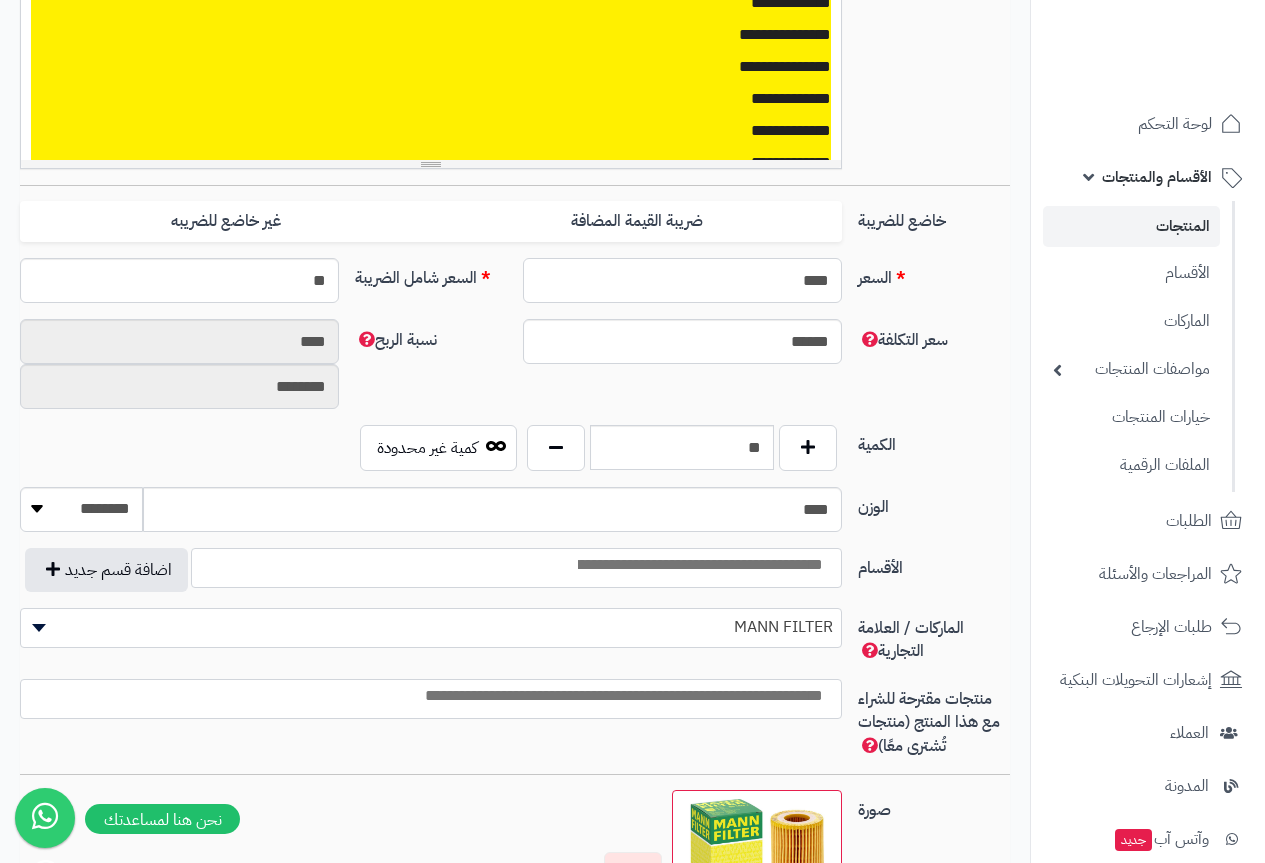 type on "**********" 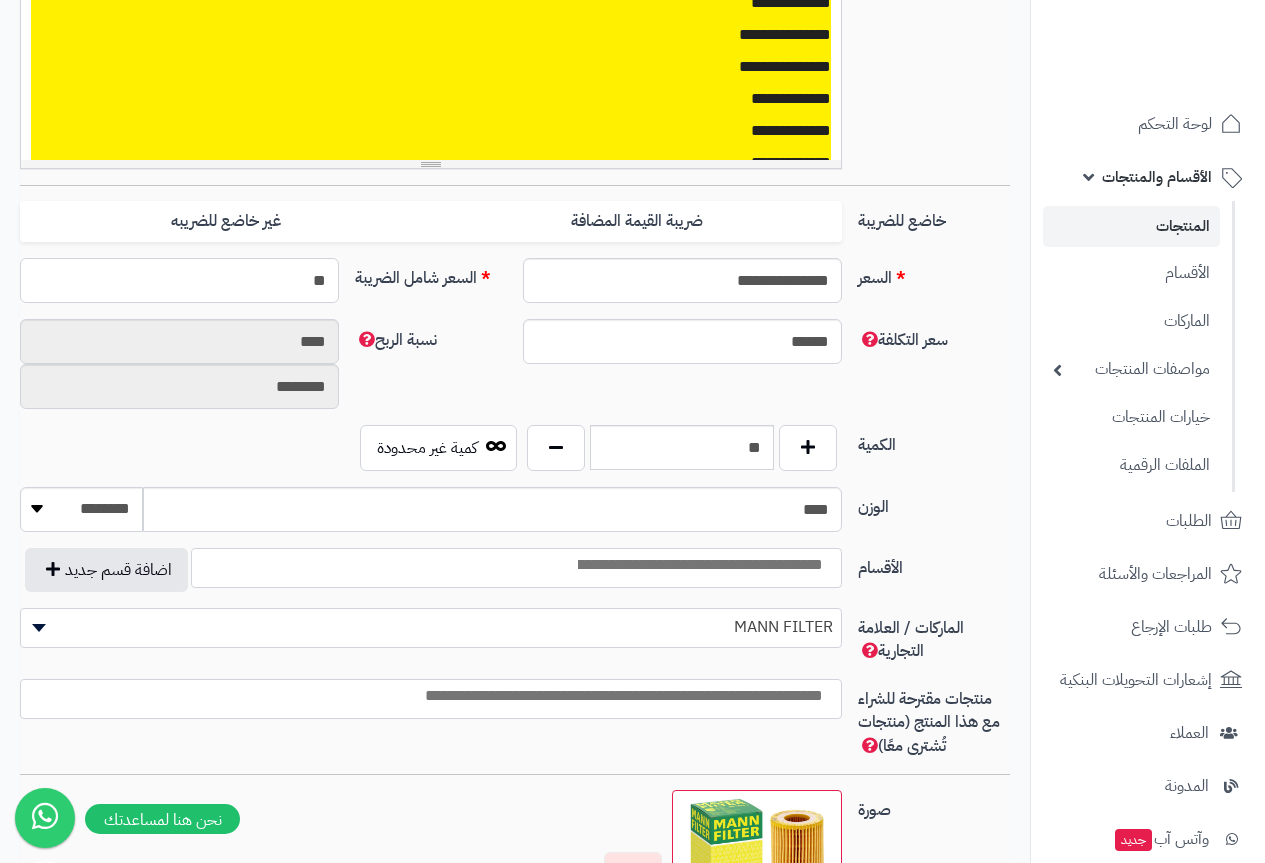 click on "**" at bounding box center [179, 280] 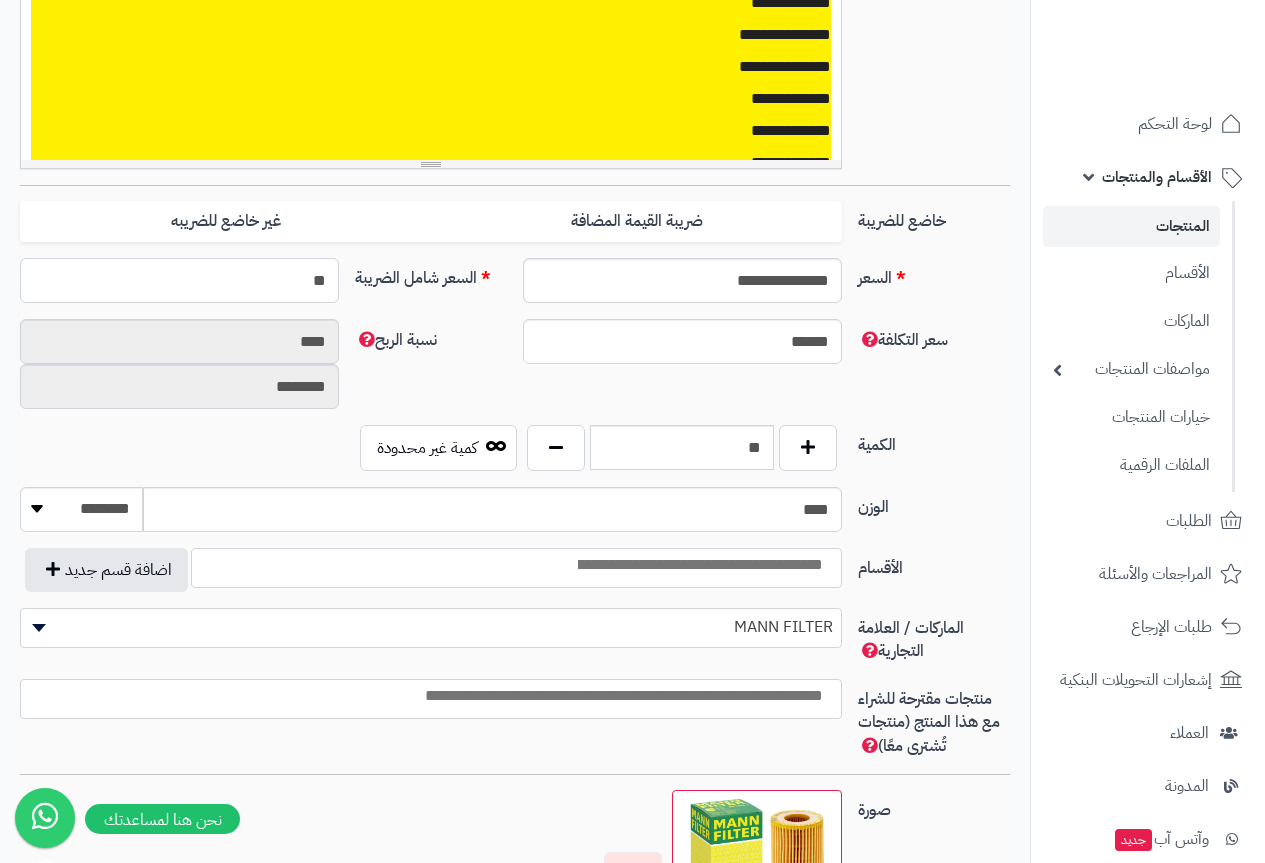 type on "**" 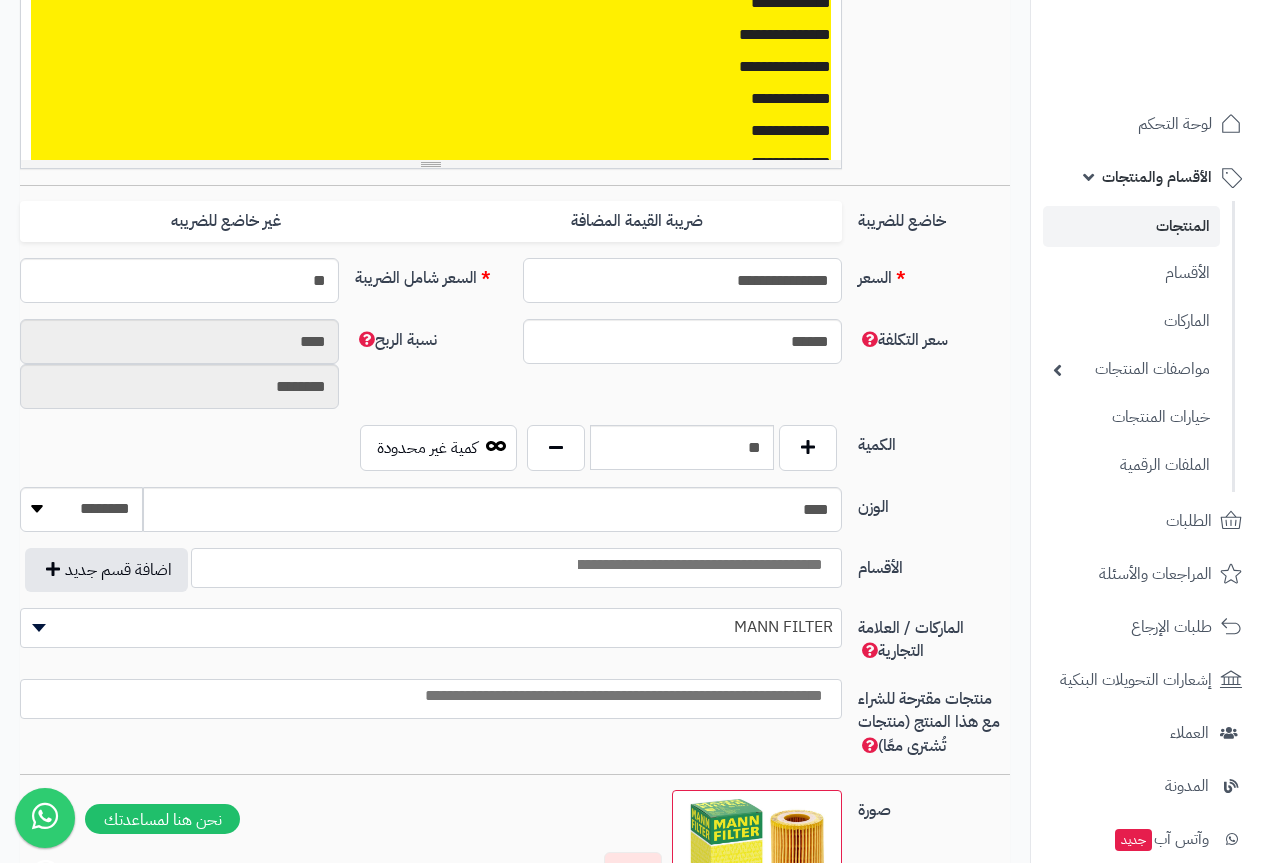 click on "**********" at bounding box center (682, 280) 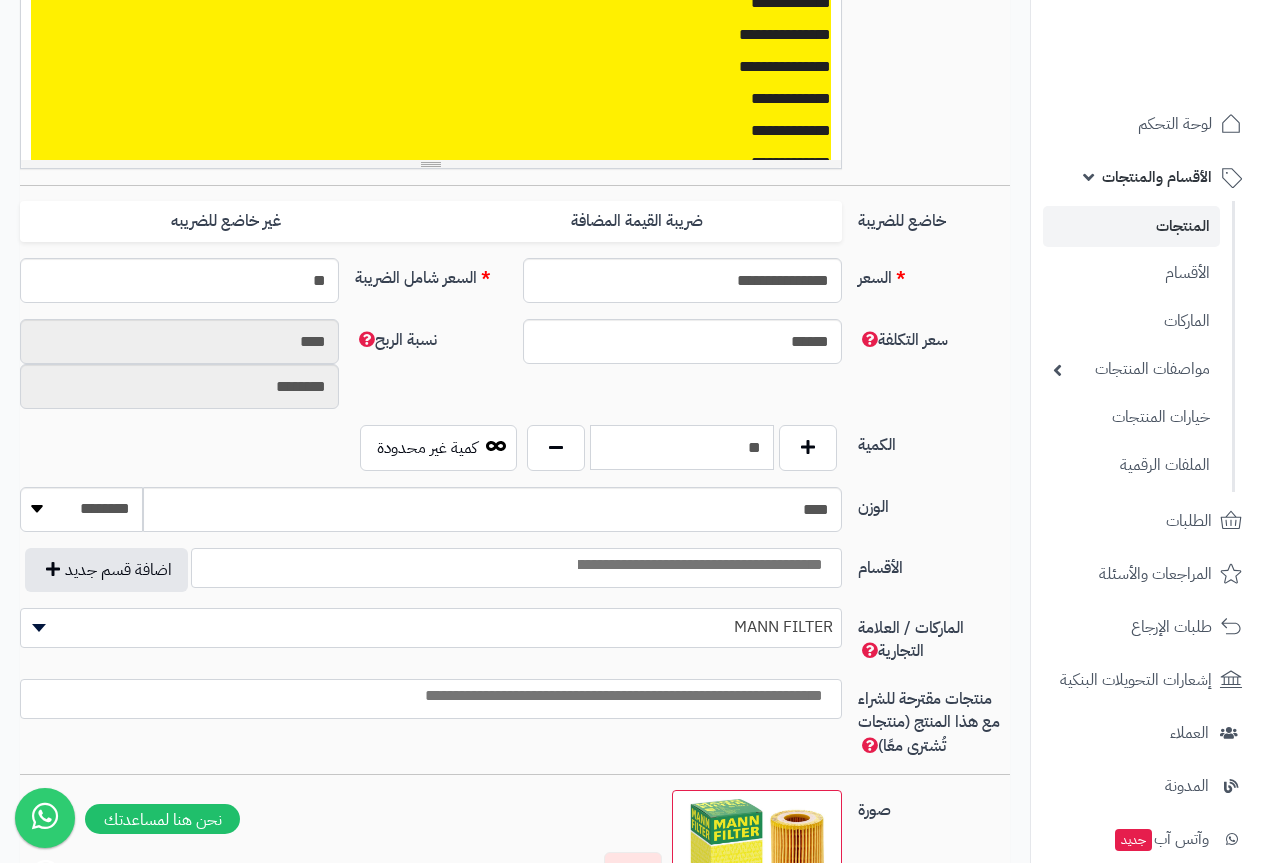 click on "**" at bounding box center [682, 447] 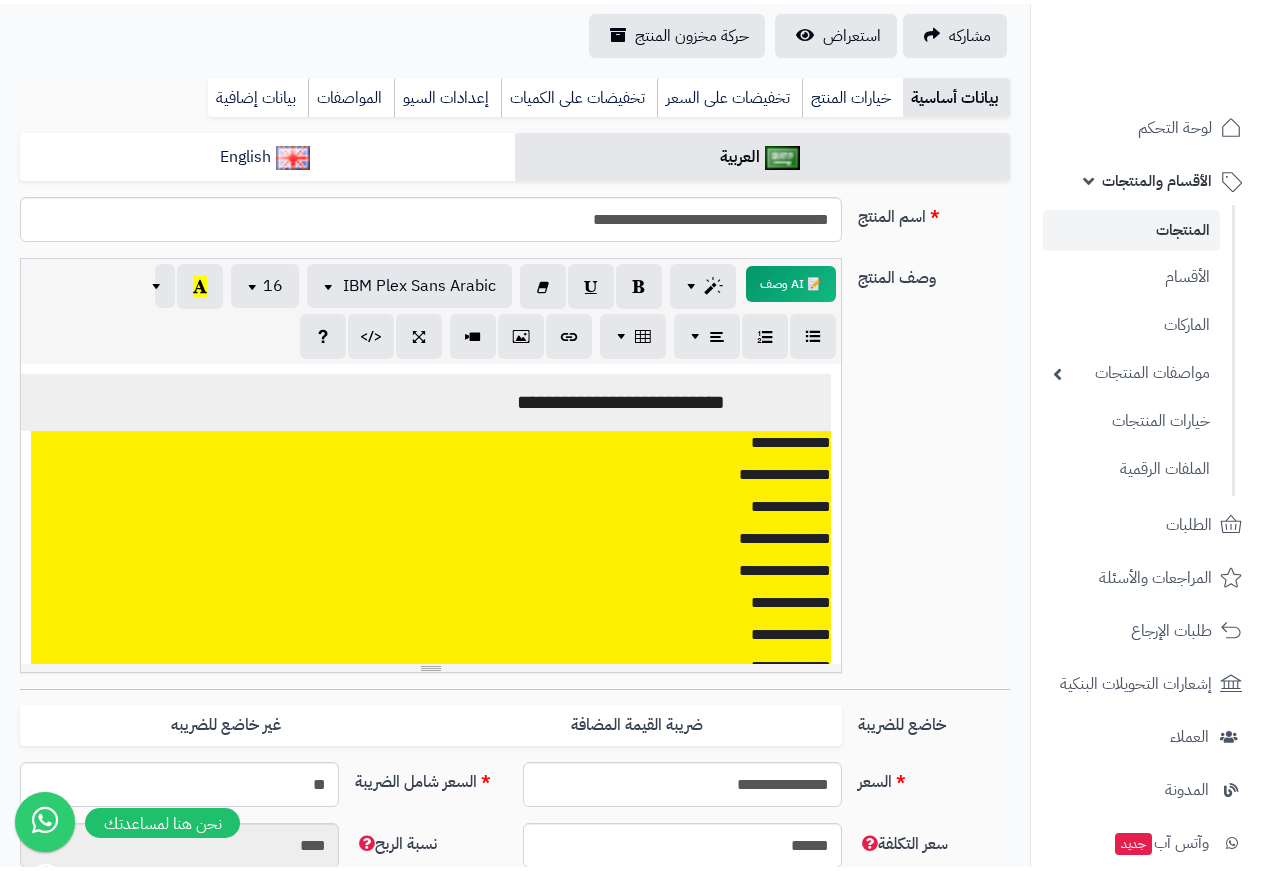 scroll, scrollTop: 0, scrollLeft: 0, axis: both 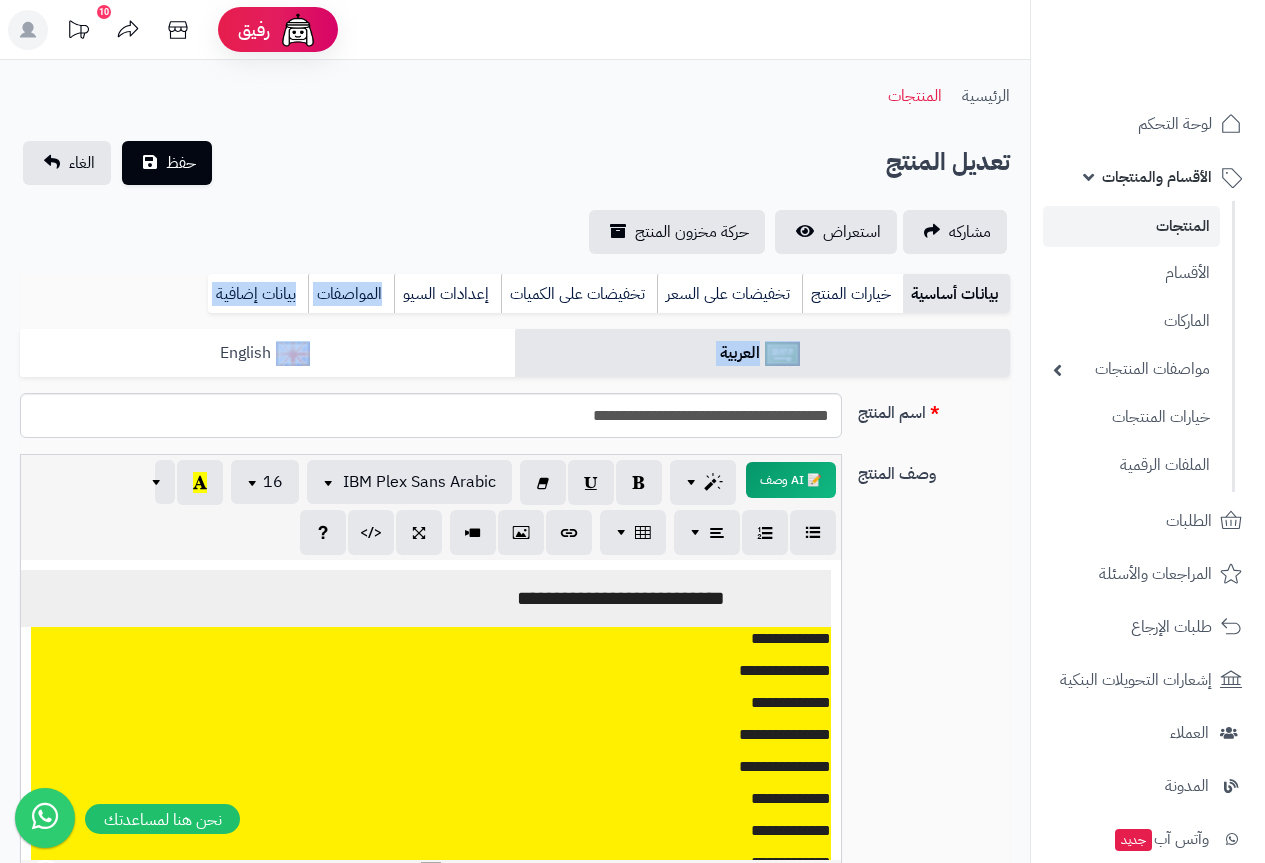 click on "**********" at bounding box center [515, 1155] 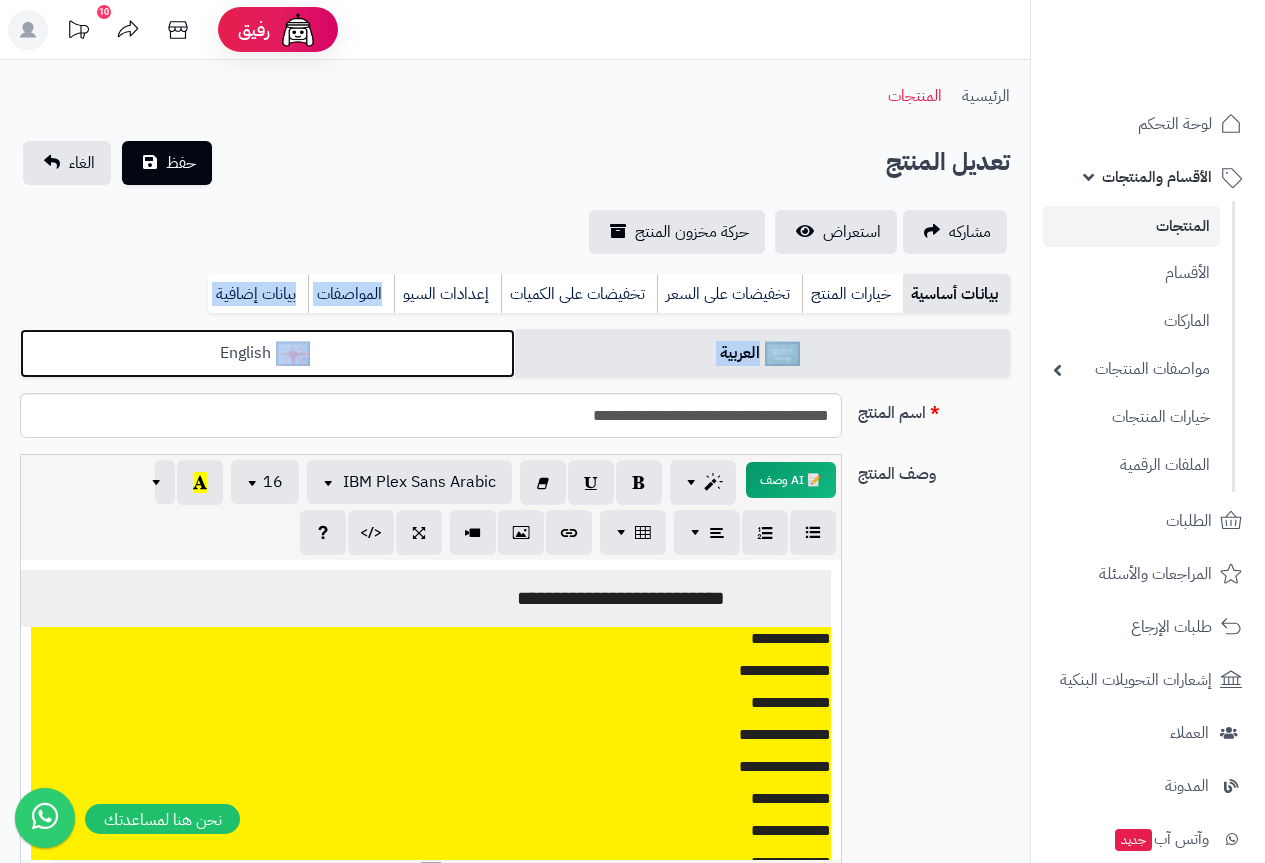 click on "English" at bounding box center [267, 353] 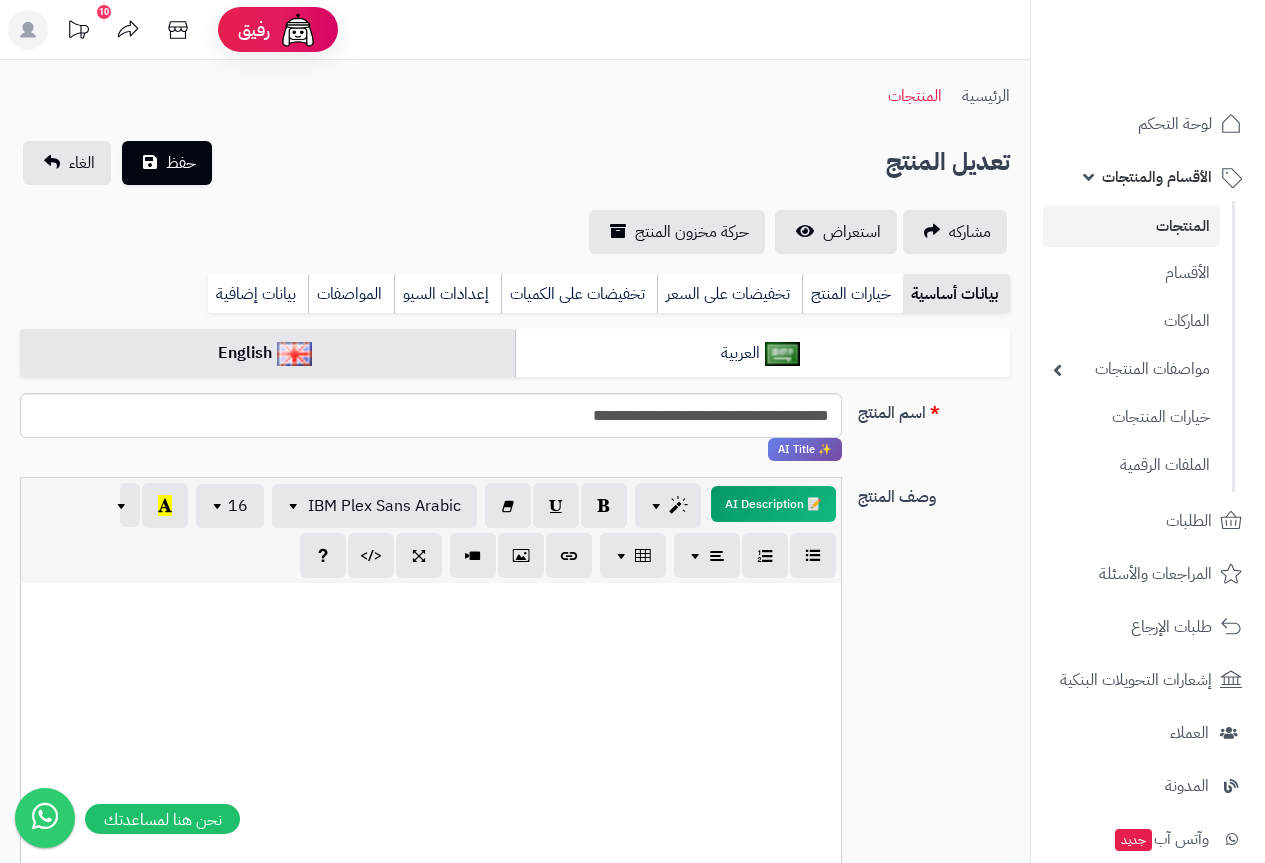 click at bounding box center [431, 733] 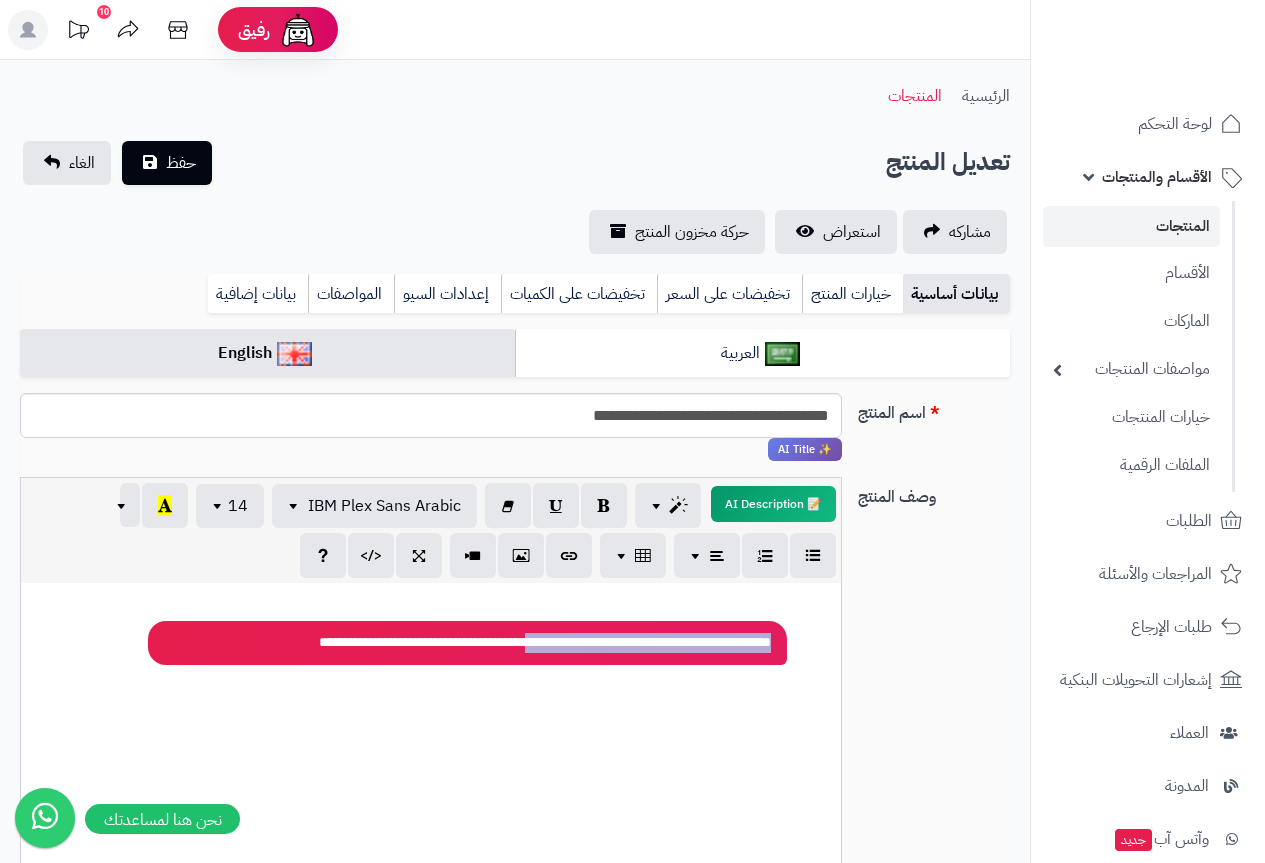 drag, startPoint x: 779, startPoint y: 655, endPoint x: 473, endPoint y: 642, distance: 306.27603 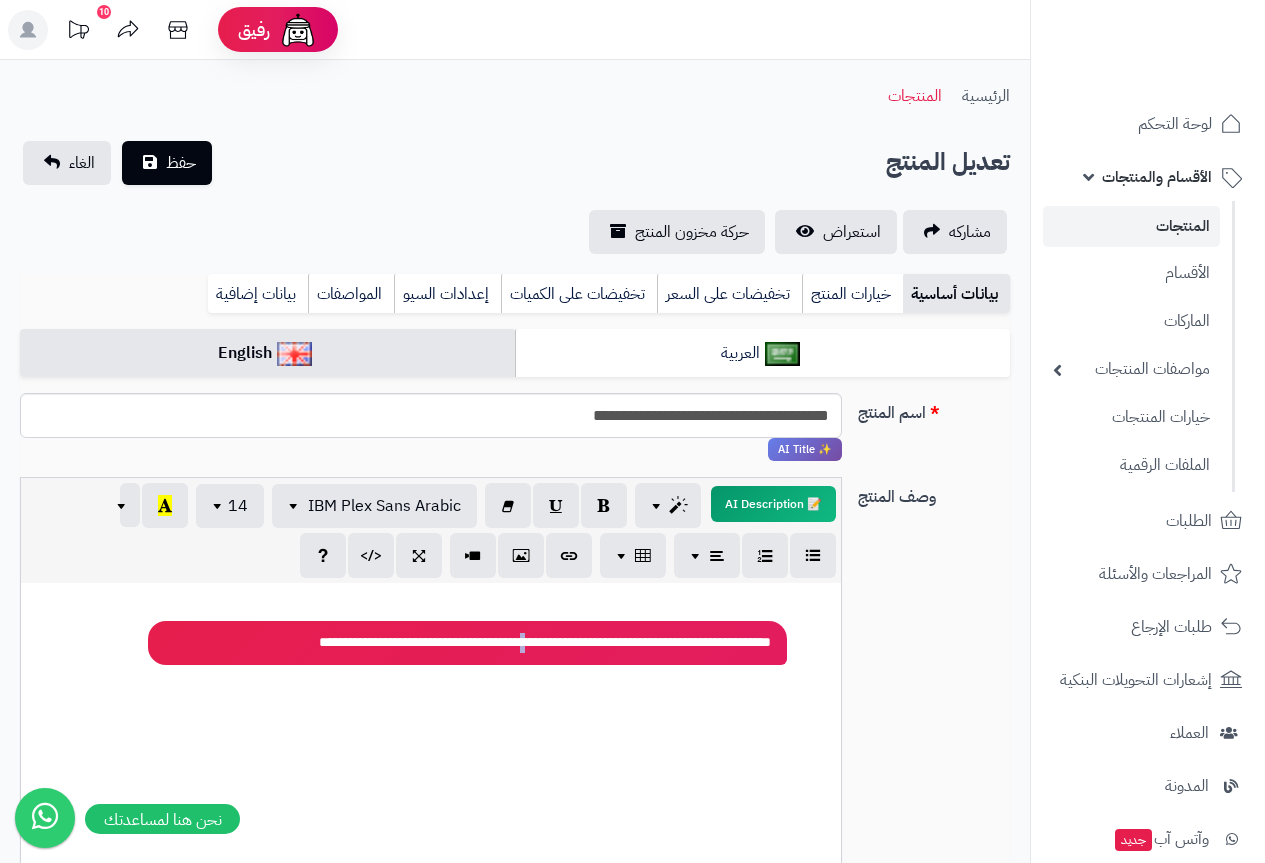 click on "**********" at bounding box center [468, 643] 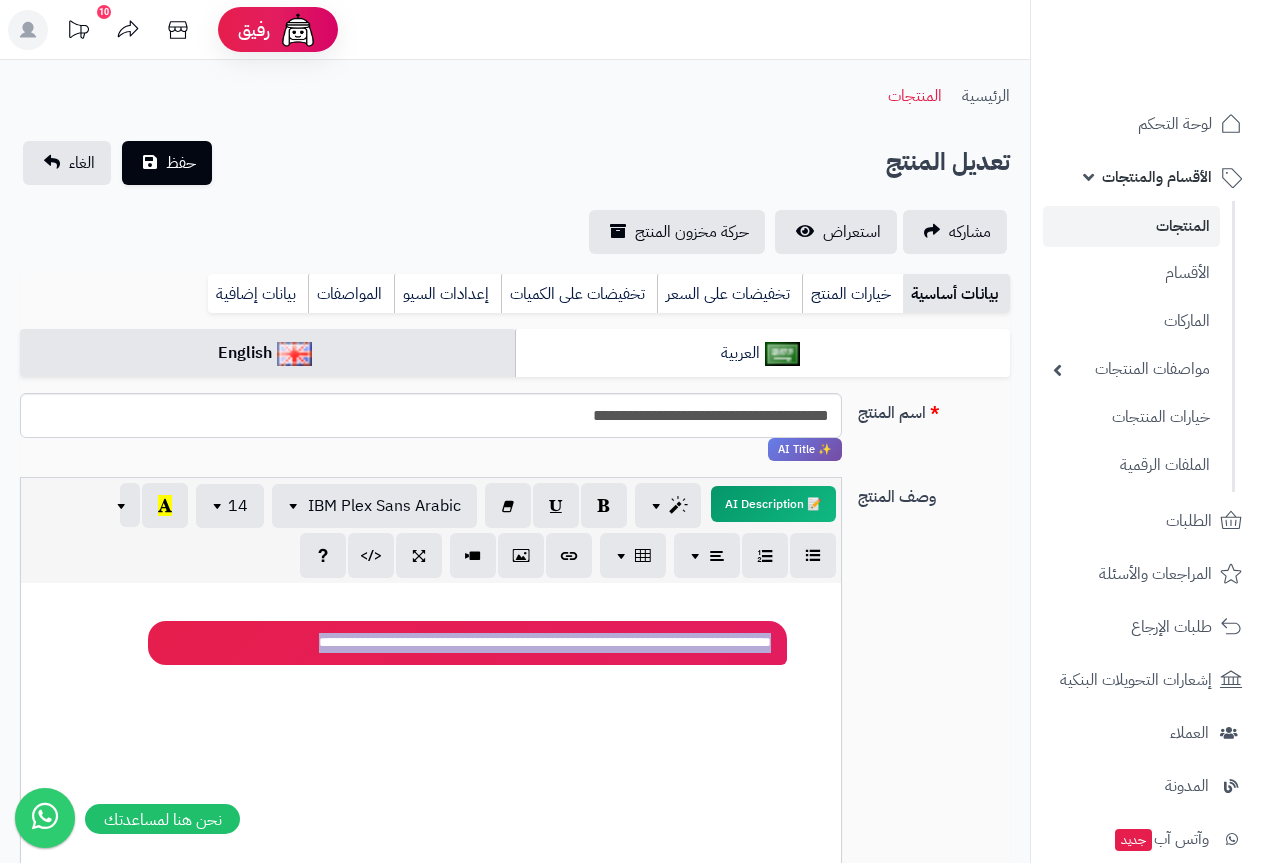 click on "**********" at bounding box center (468, 643) 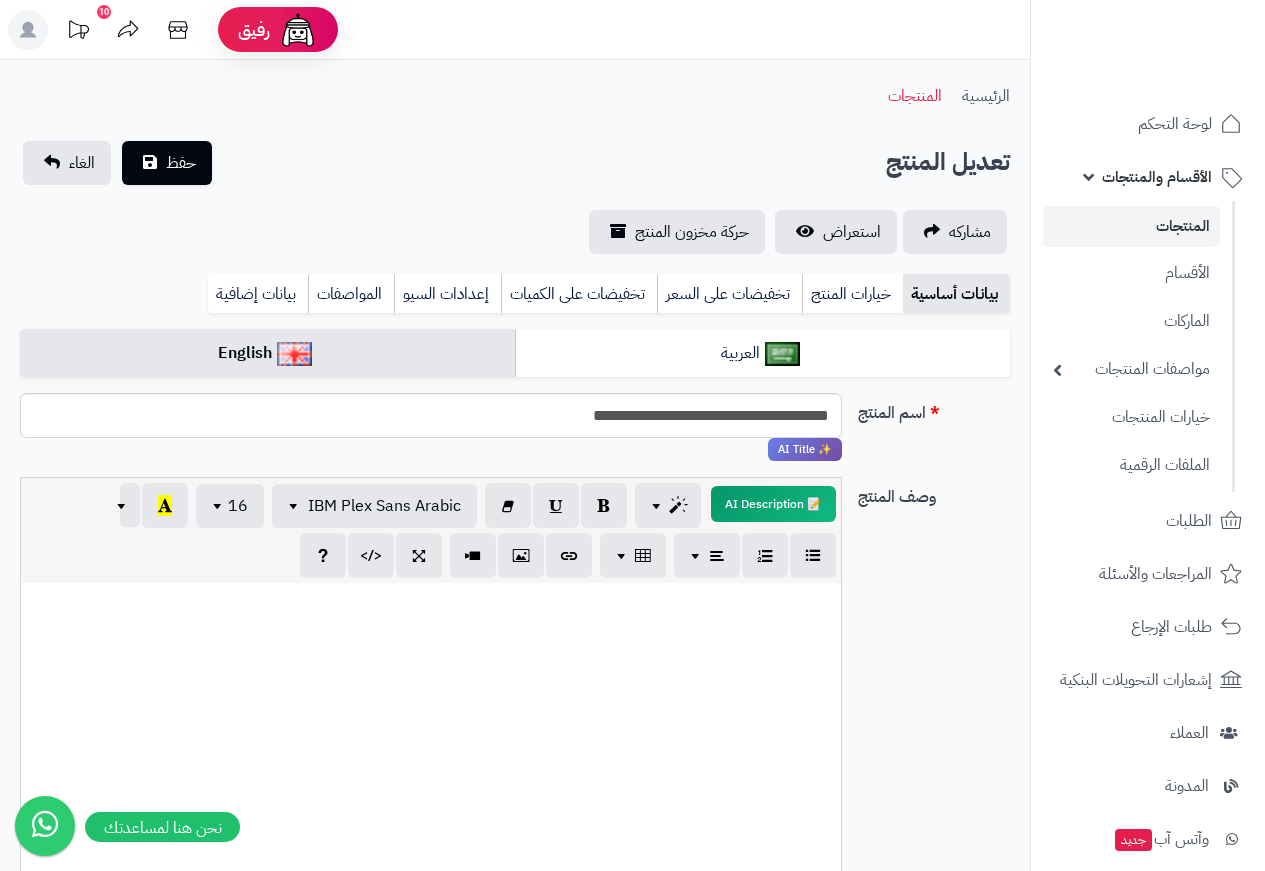 click at bounding box center (431, 733) 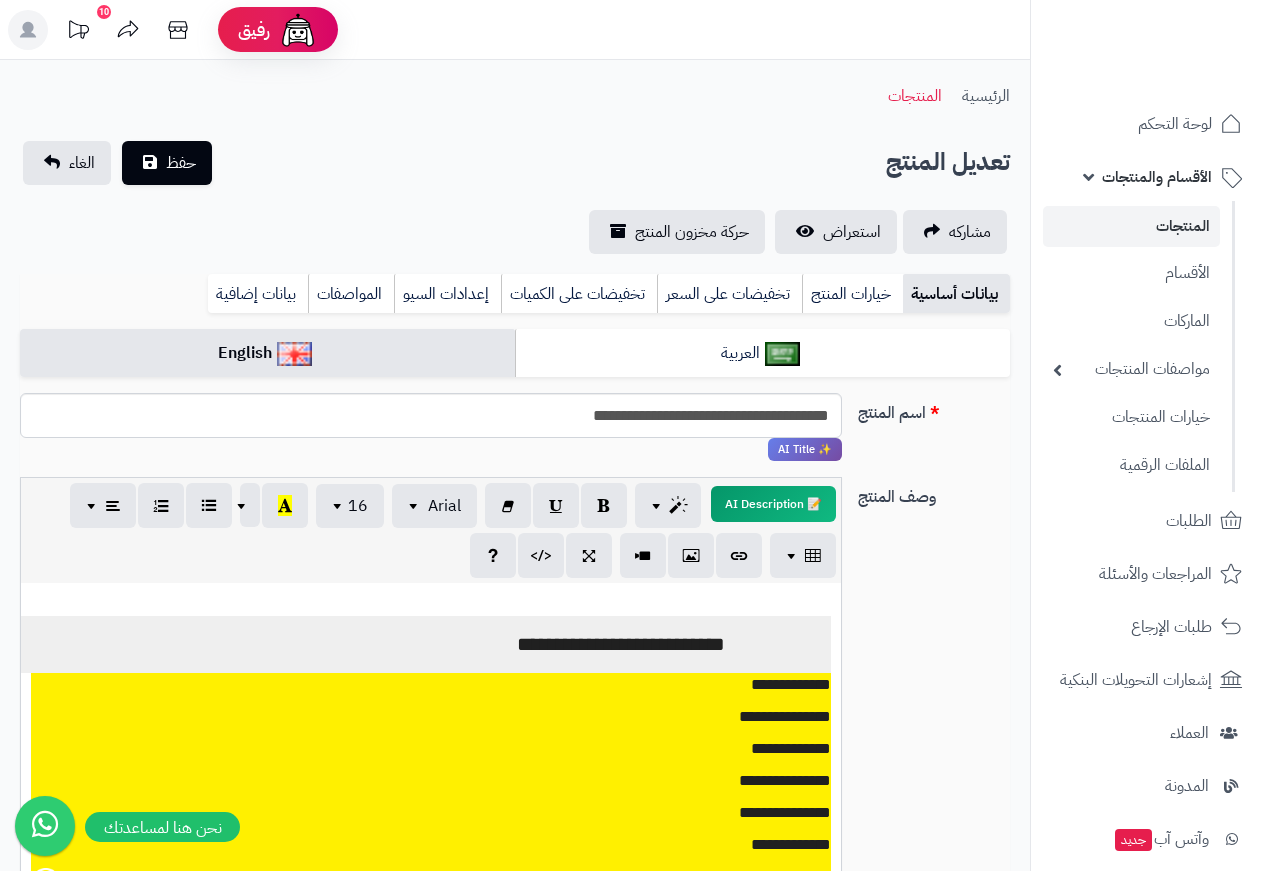 scroll, scrollTop: 3, scrollLeft: 0, axis: vertical 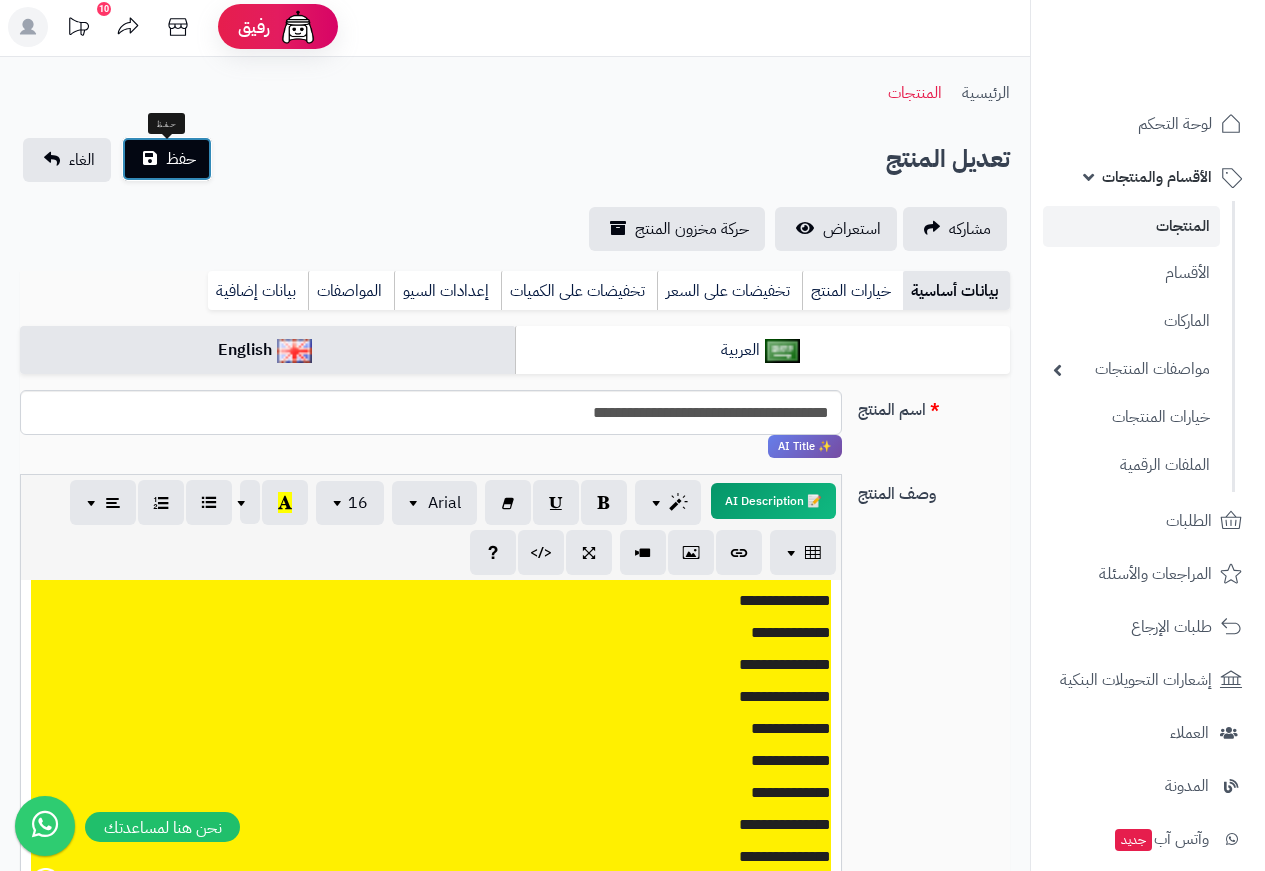 click on "حفظ" at bounding box center [181, 159] 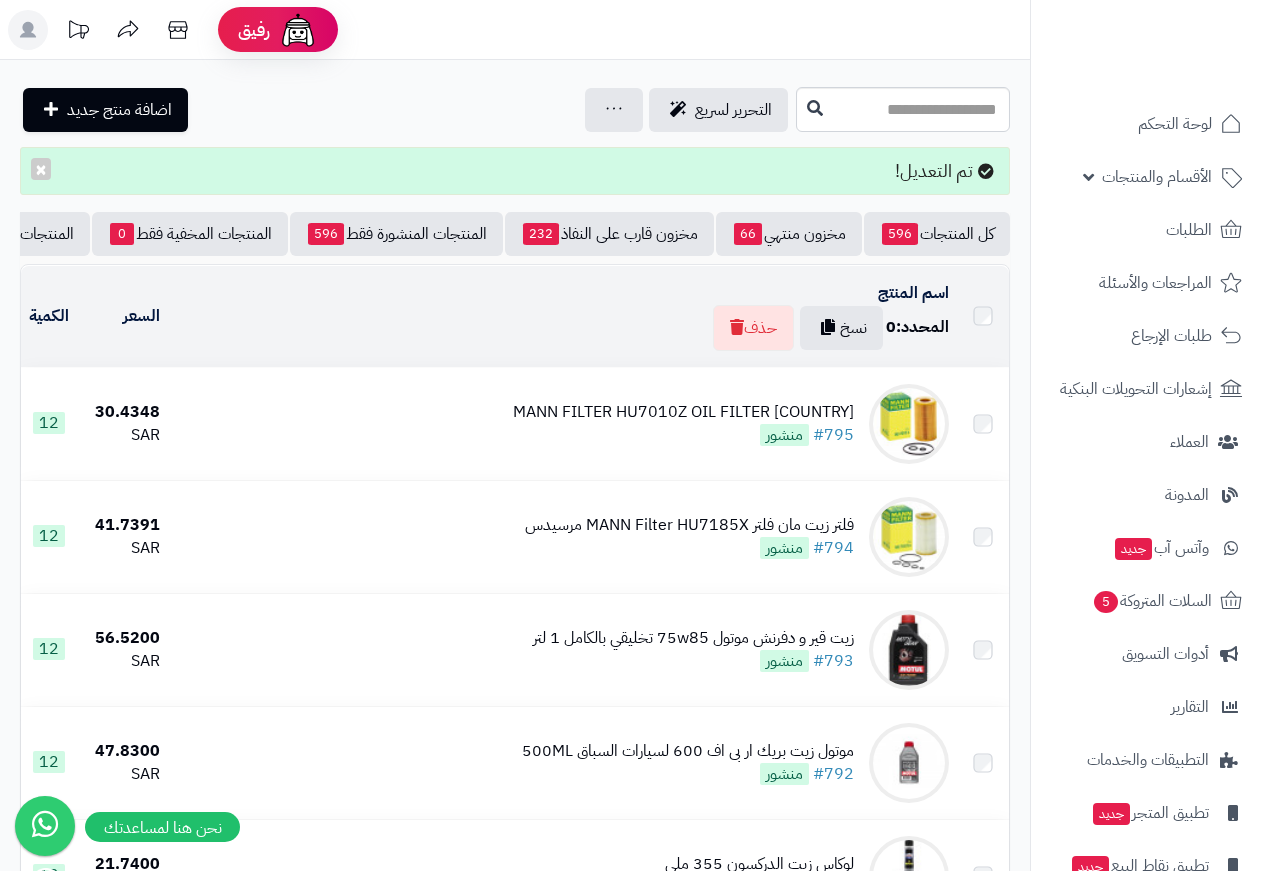 scroll, scrollTop: 0, scrollLeft: 0, axis: both 